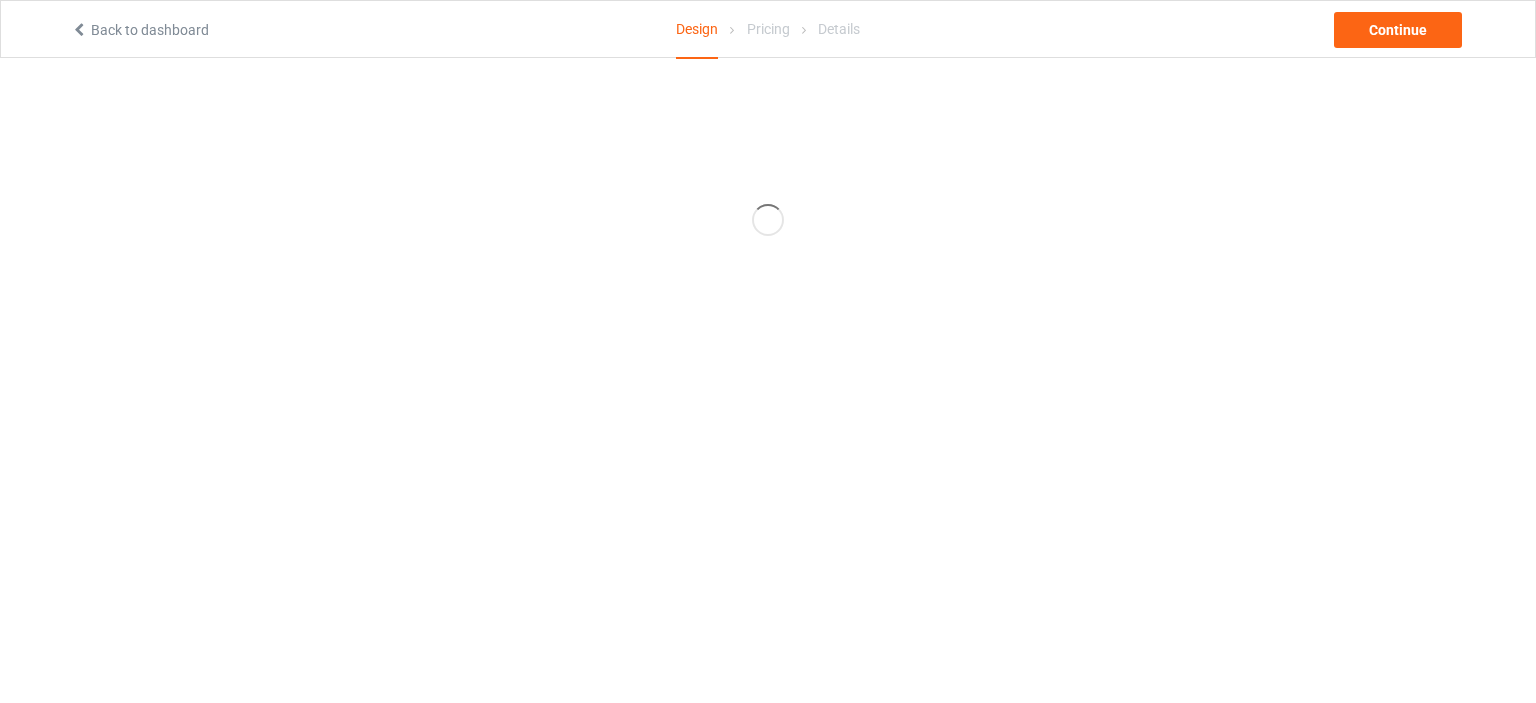 scroll, scrollTop: 0, scrollLeft: 0, axis: both 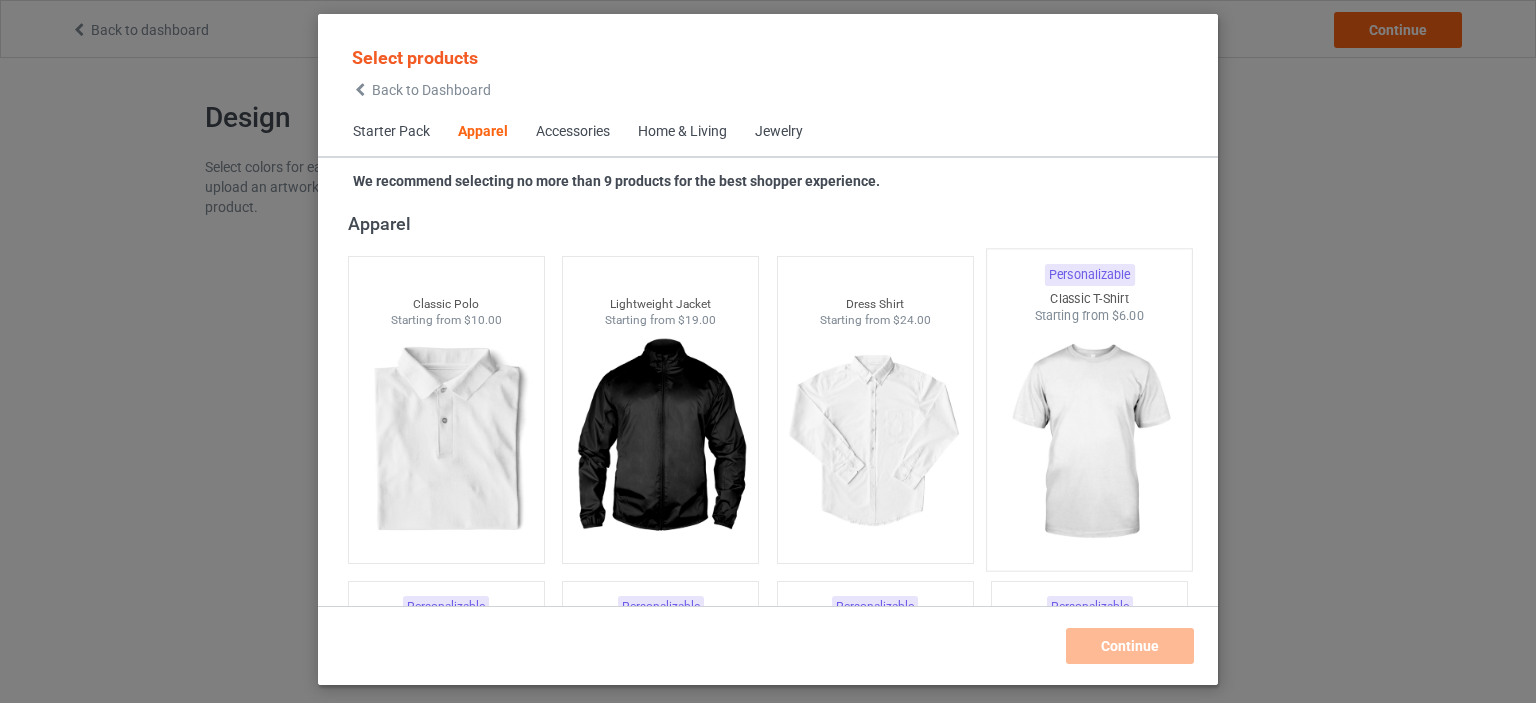 click at bounding box center (1090, 442) 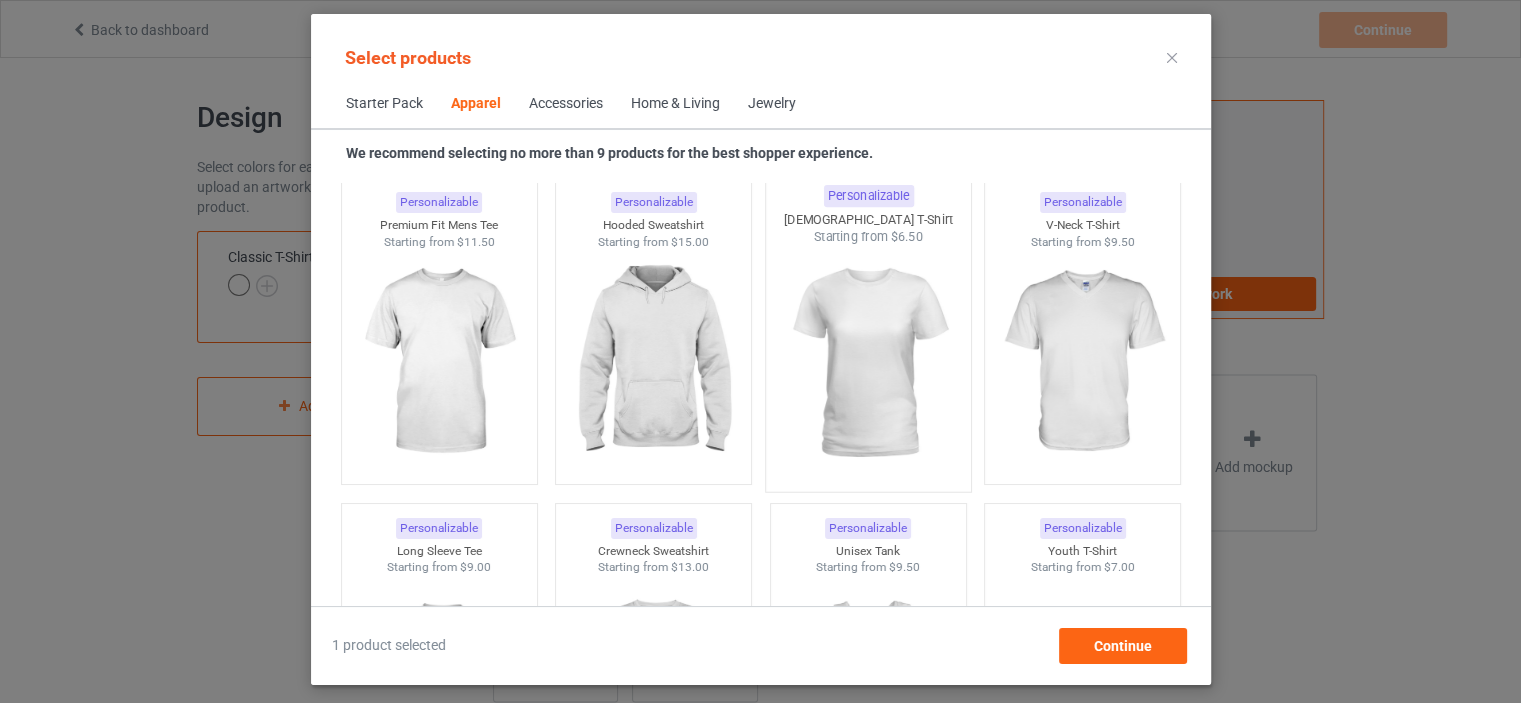 scroll, scrollTop: 1144, scrollLeft: 0, axis: vertical 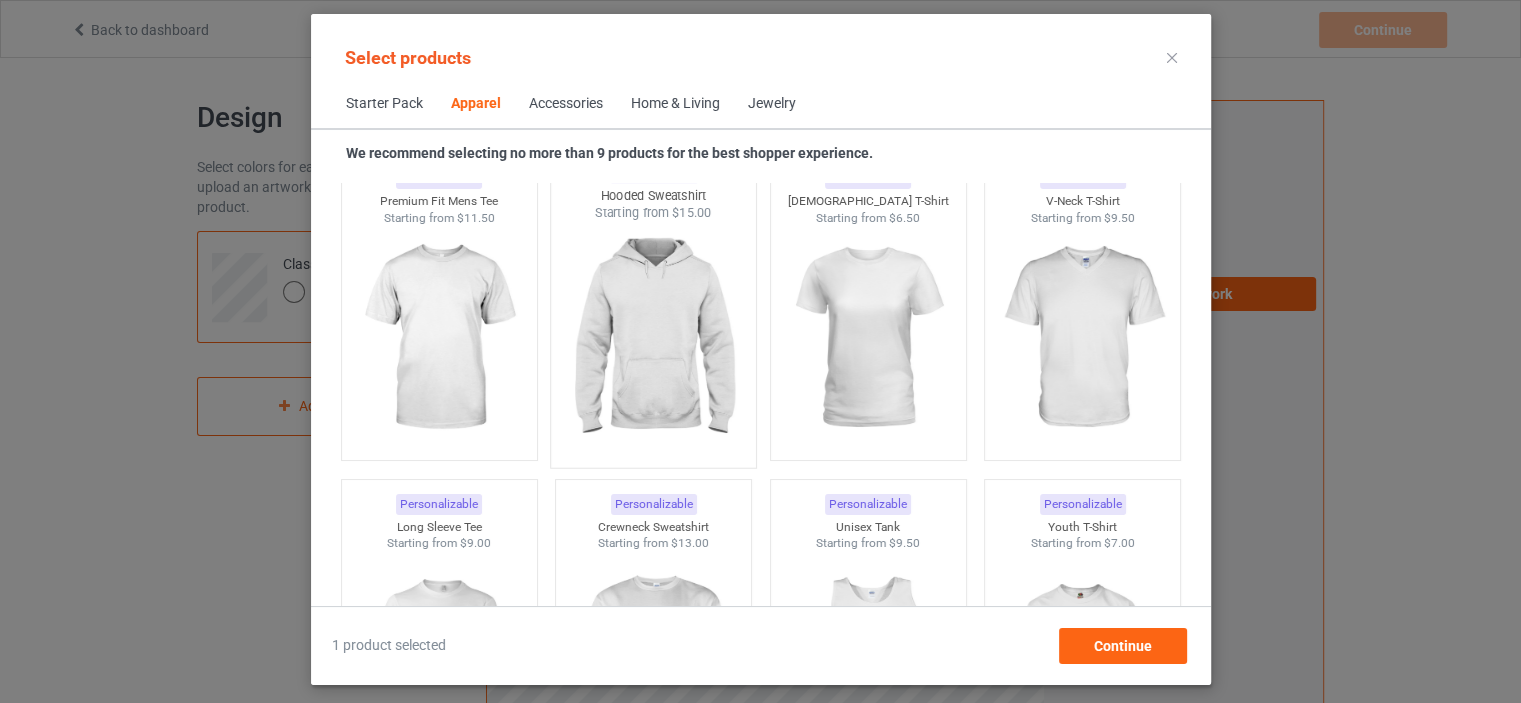 click at bounding box center [653, 339] 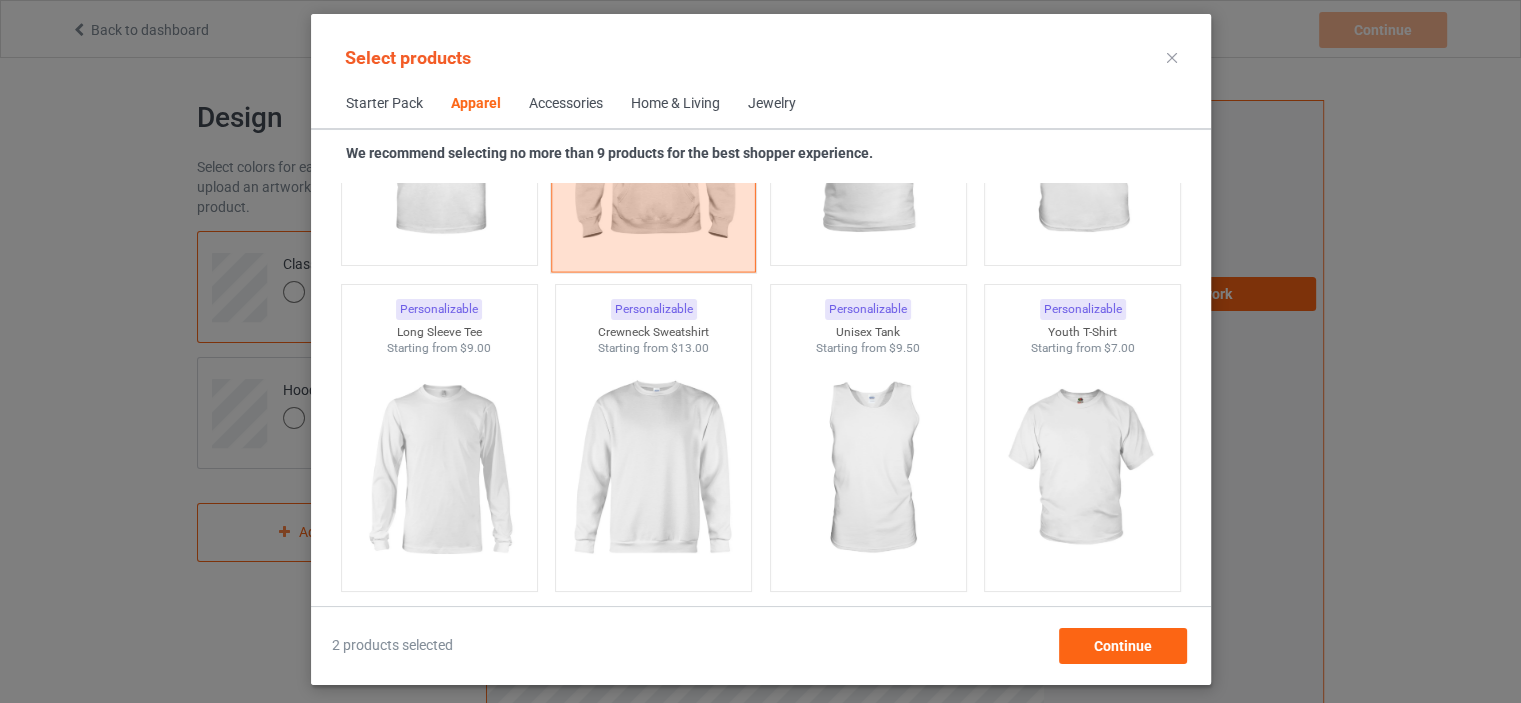 scroll, scrollTop: 1344, scrollLeft: 0, axis: vertical 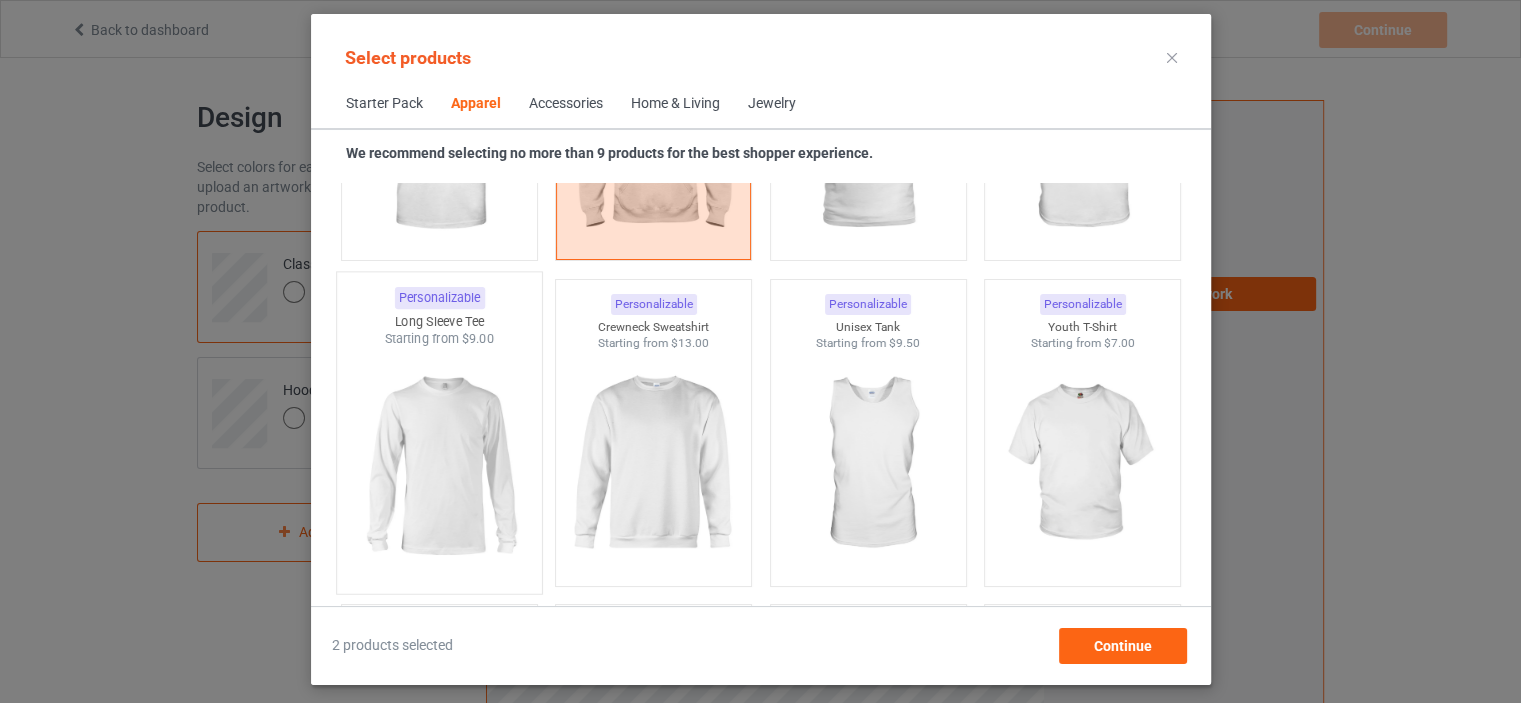 click at bounding box center [439, 465] 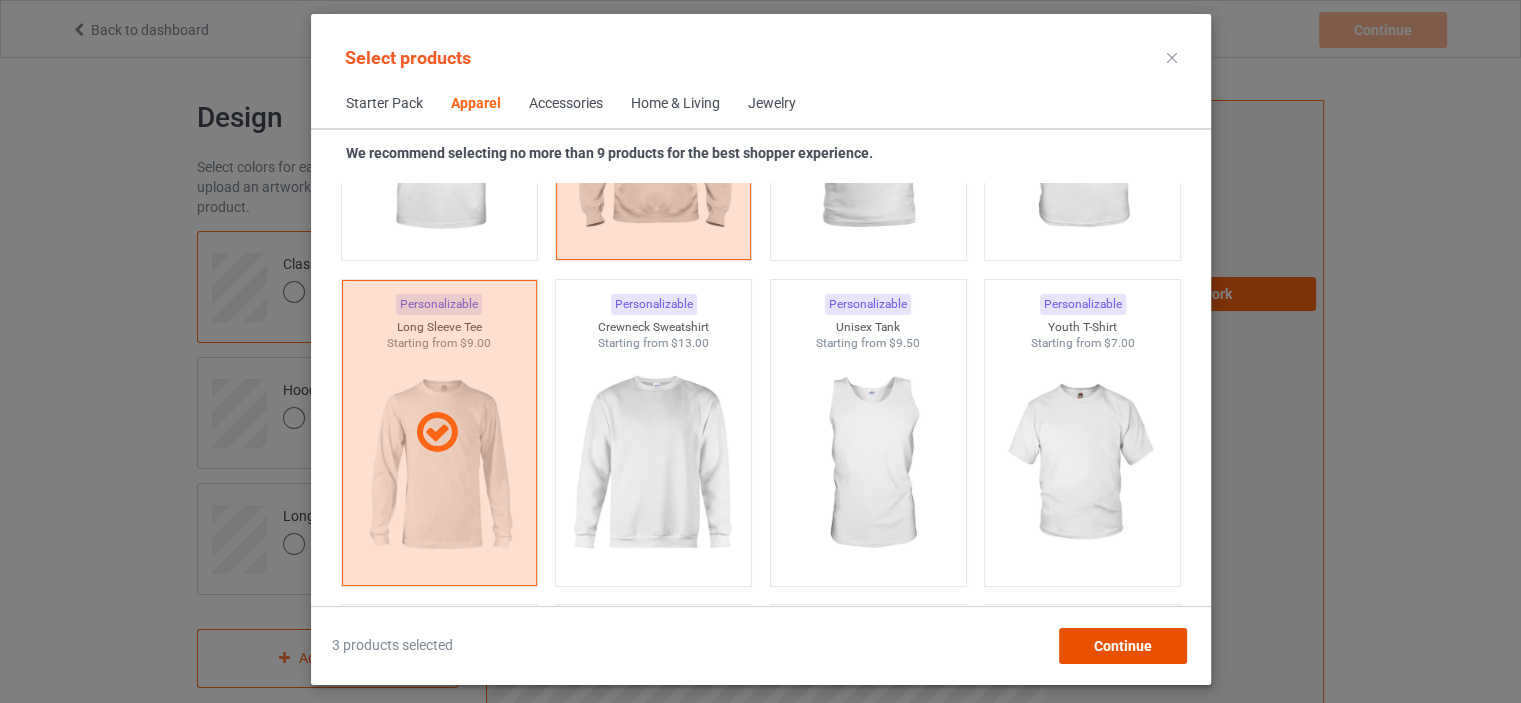 click on "Continue" at bounding box center (1122, 646) 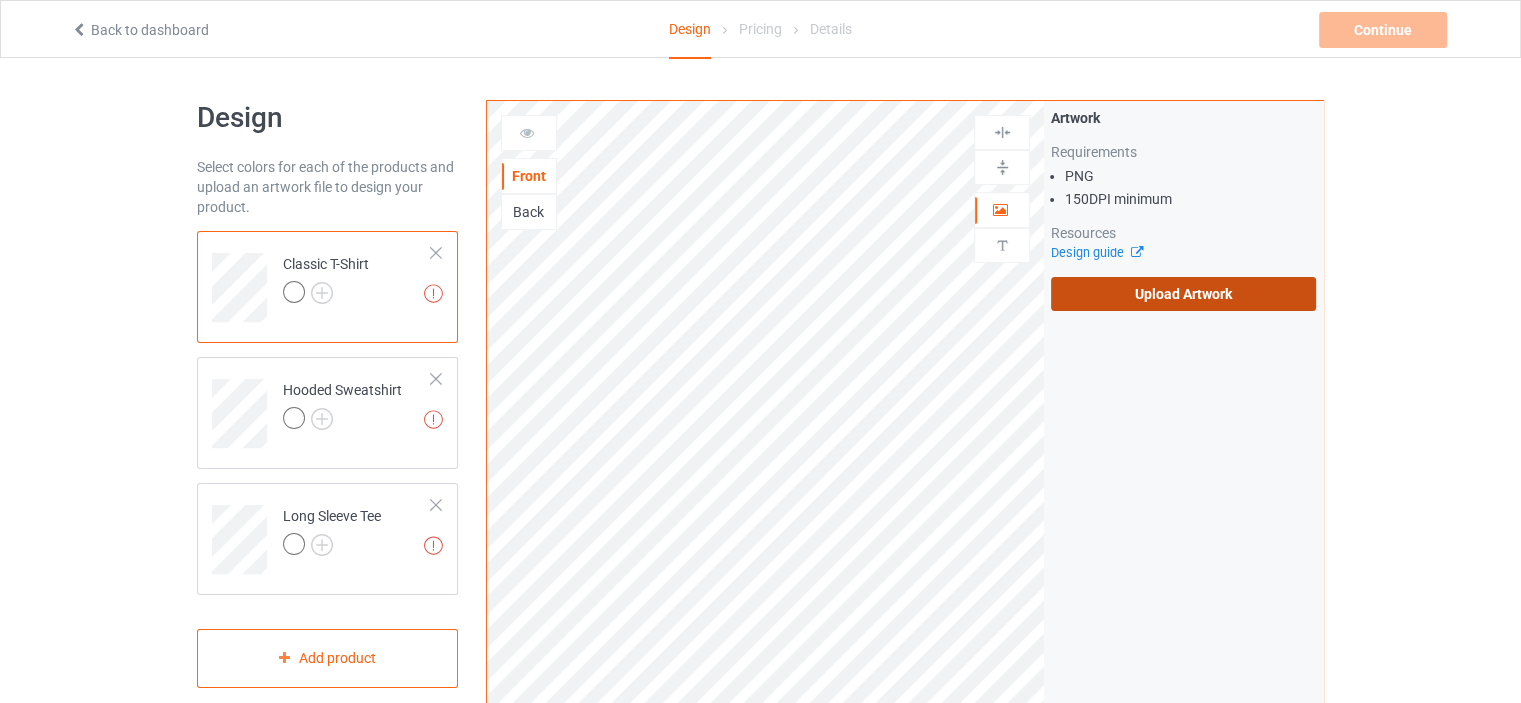 click on "Upload Artwork" at bounding box center (1183, 294) 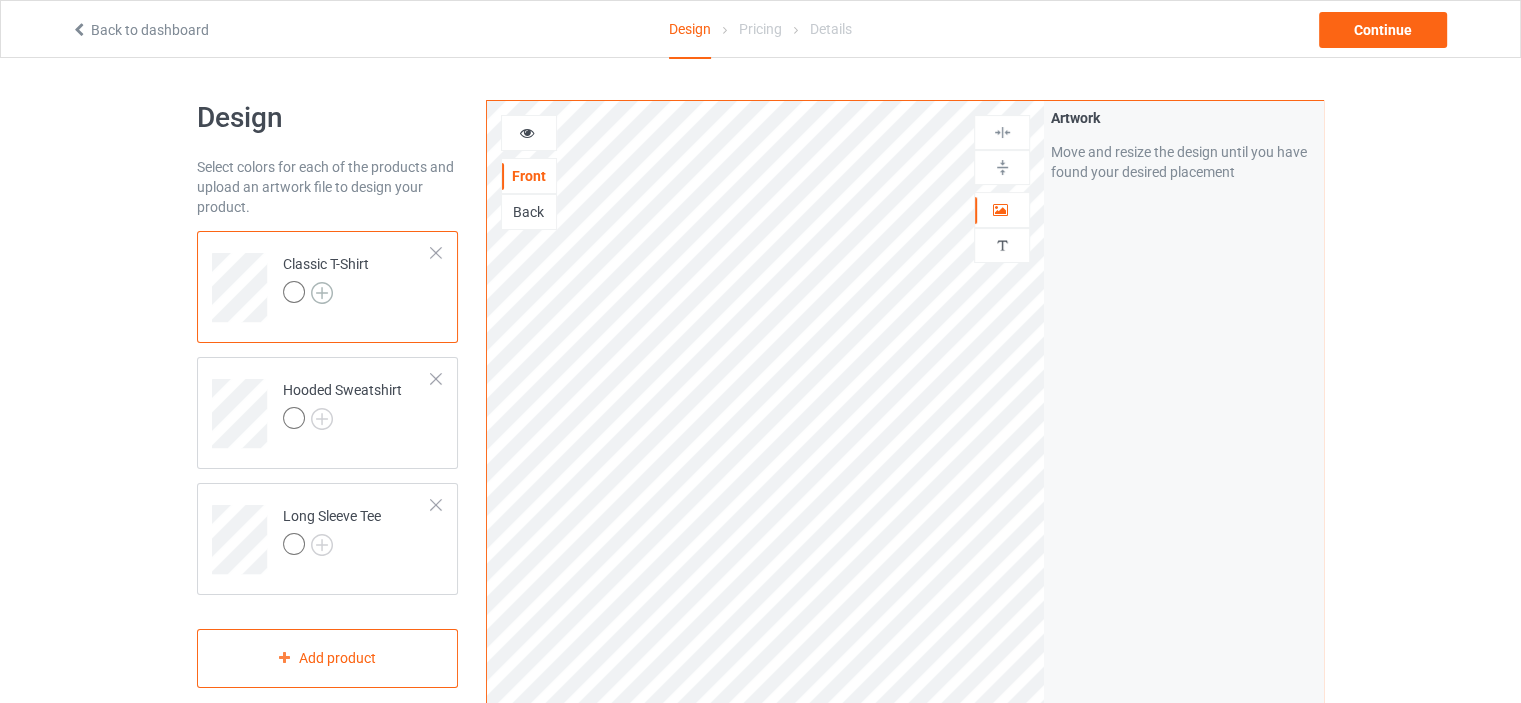 click at bounding box center (322, 293) 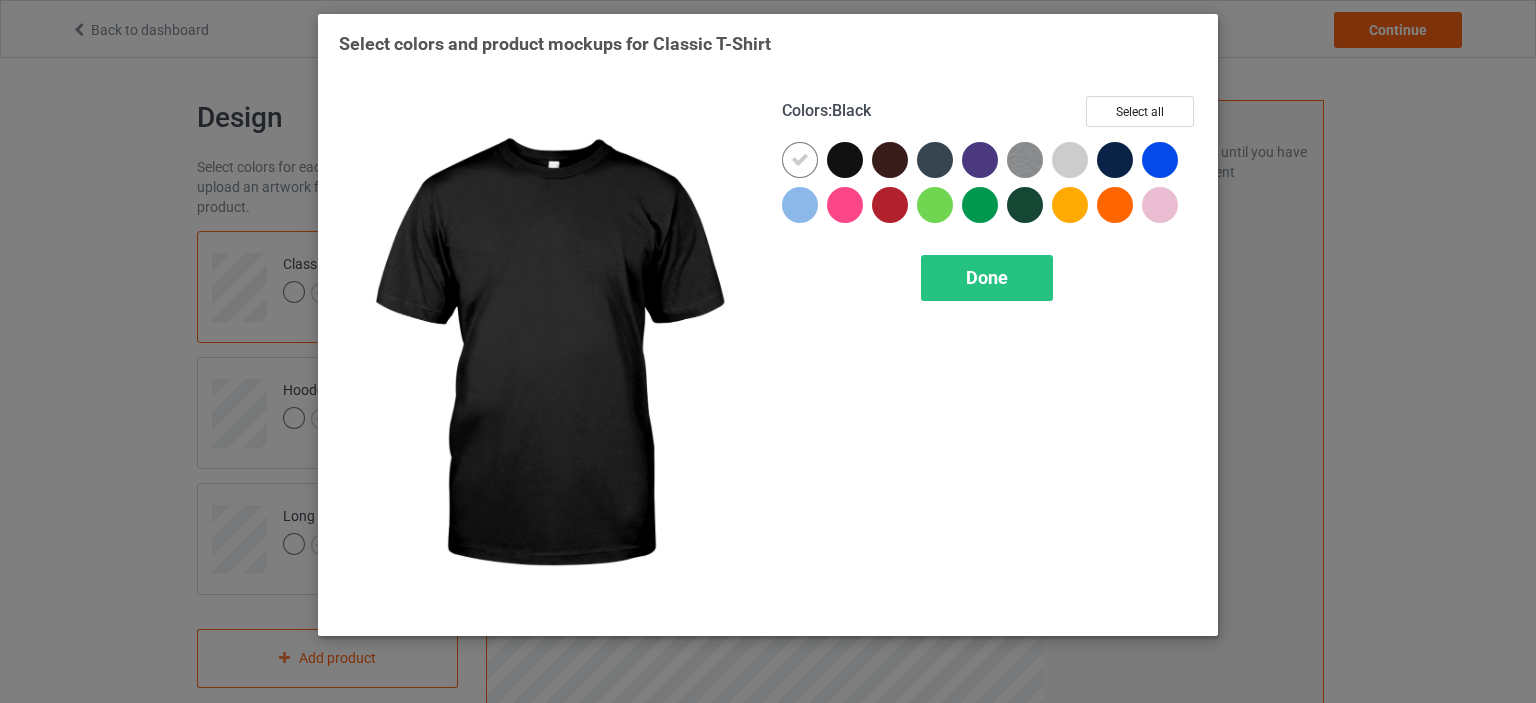 click at bounding box center [845, 160] 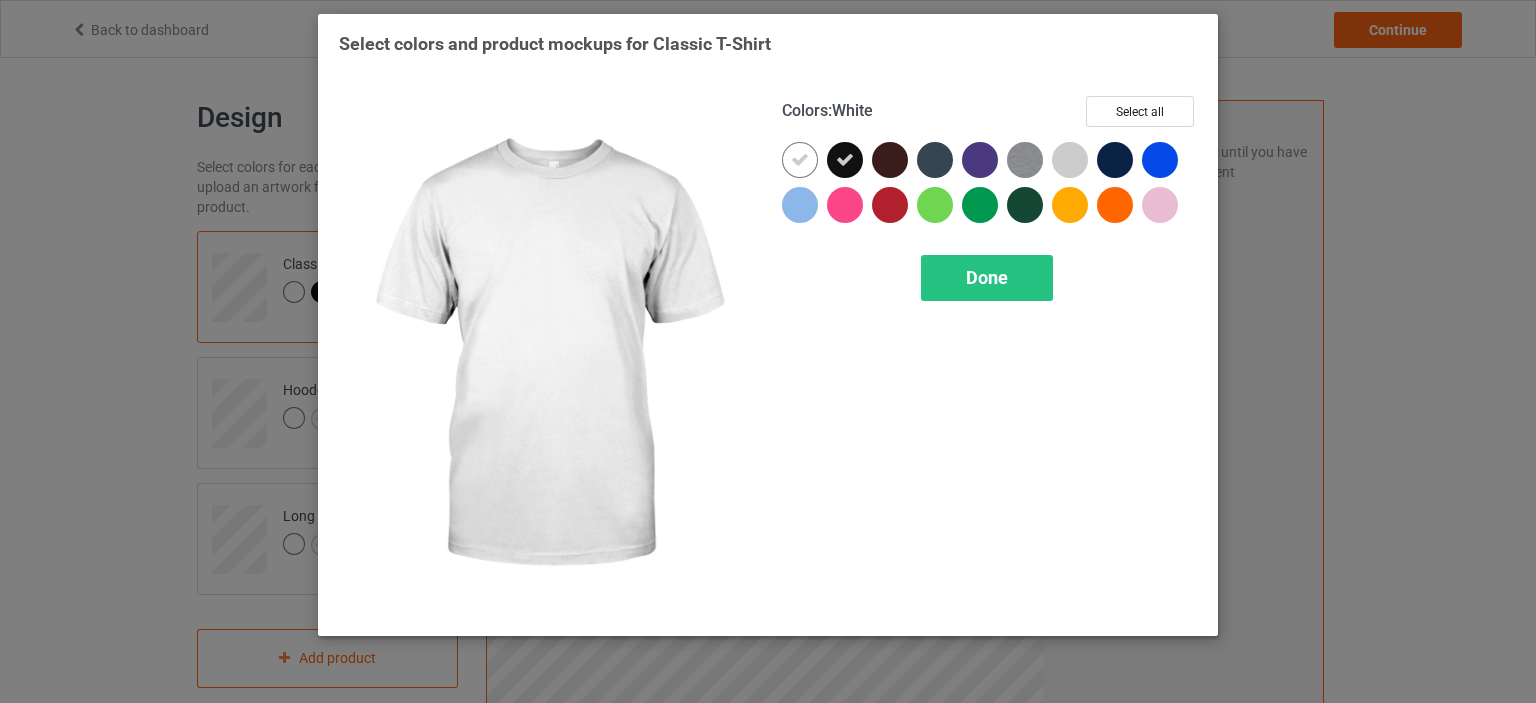 click at bounding box center (800, 160) 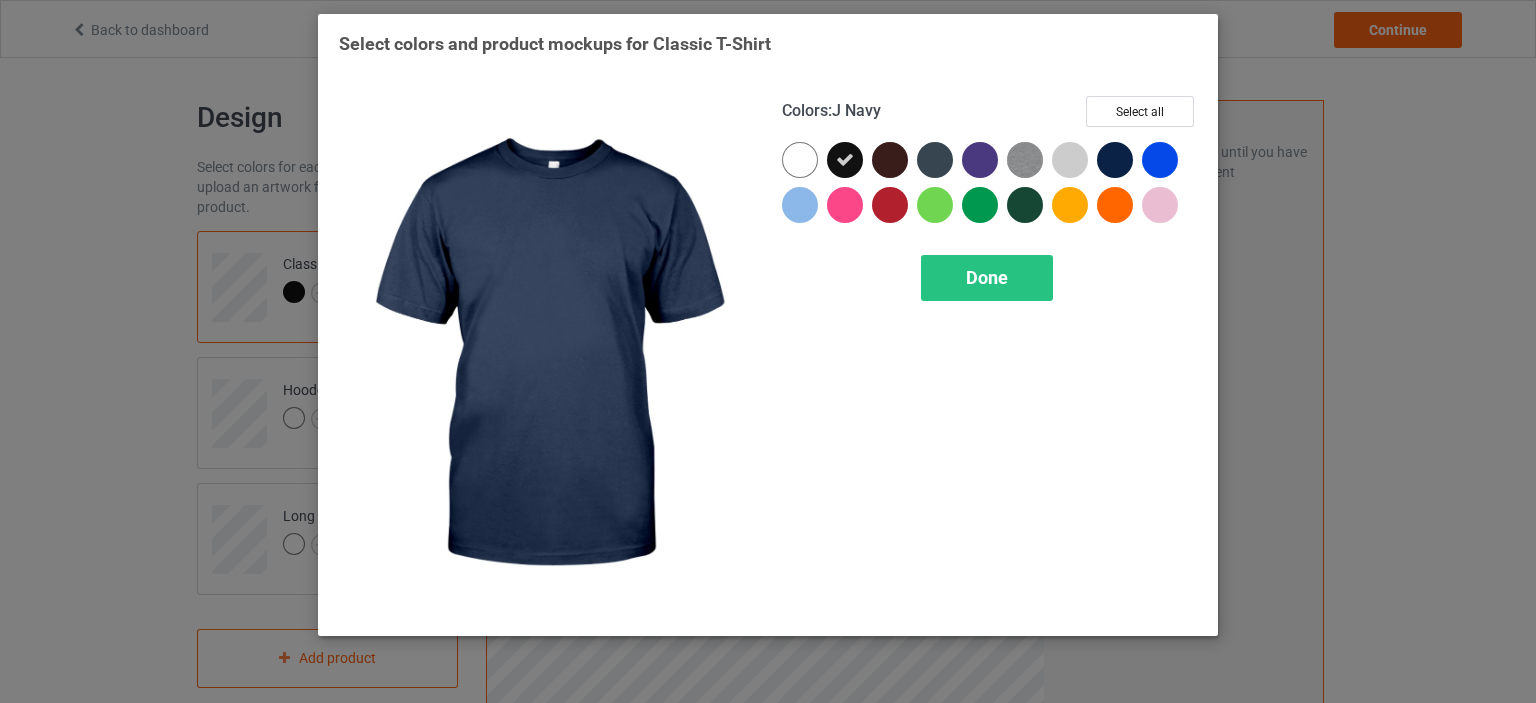 click at bounding box center [1115, 160] 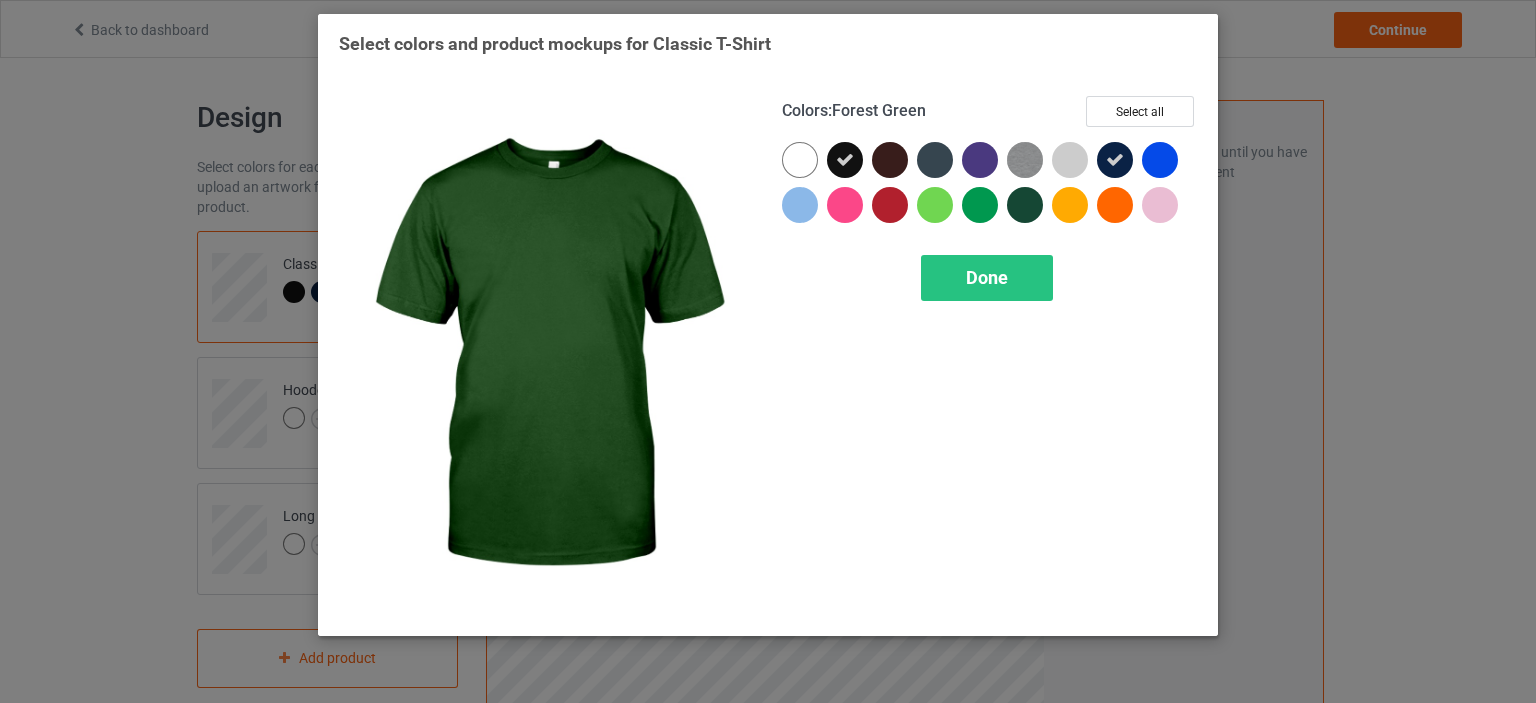 click at bounding box center [1025, 205] 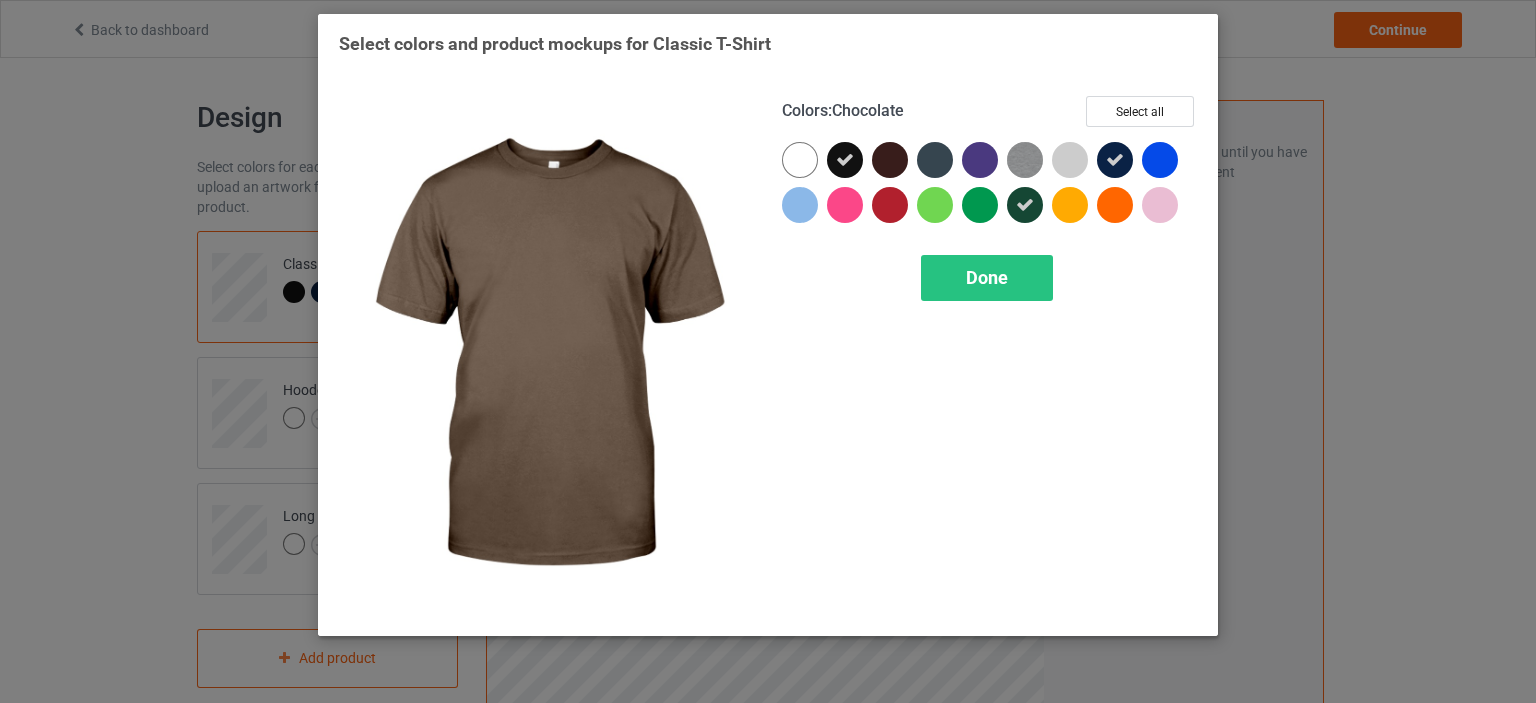 click at bounding box center (890, 160) 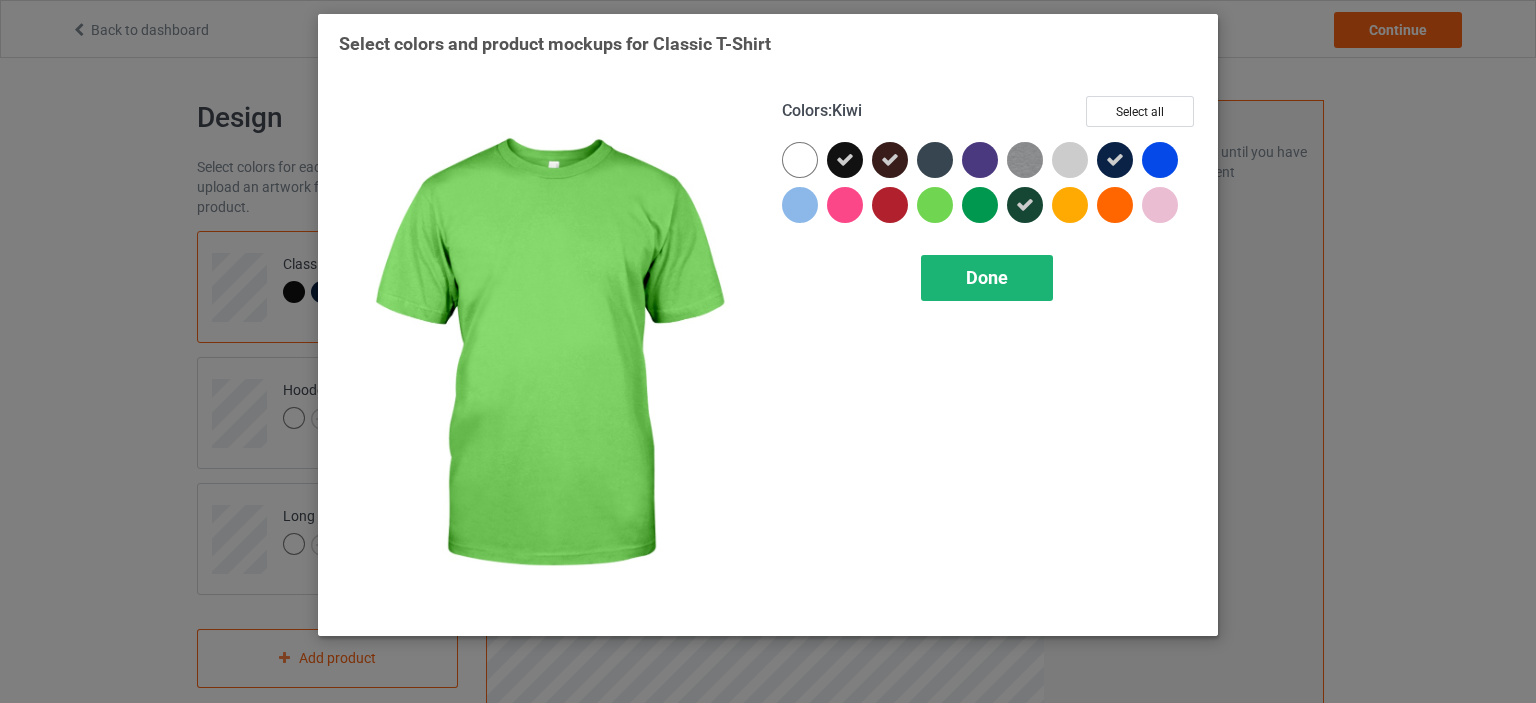 click on "Done" at bounding box center [987, 278] 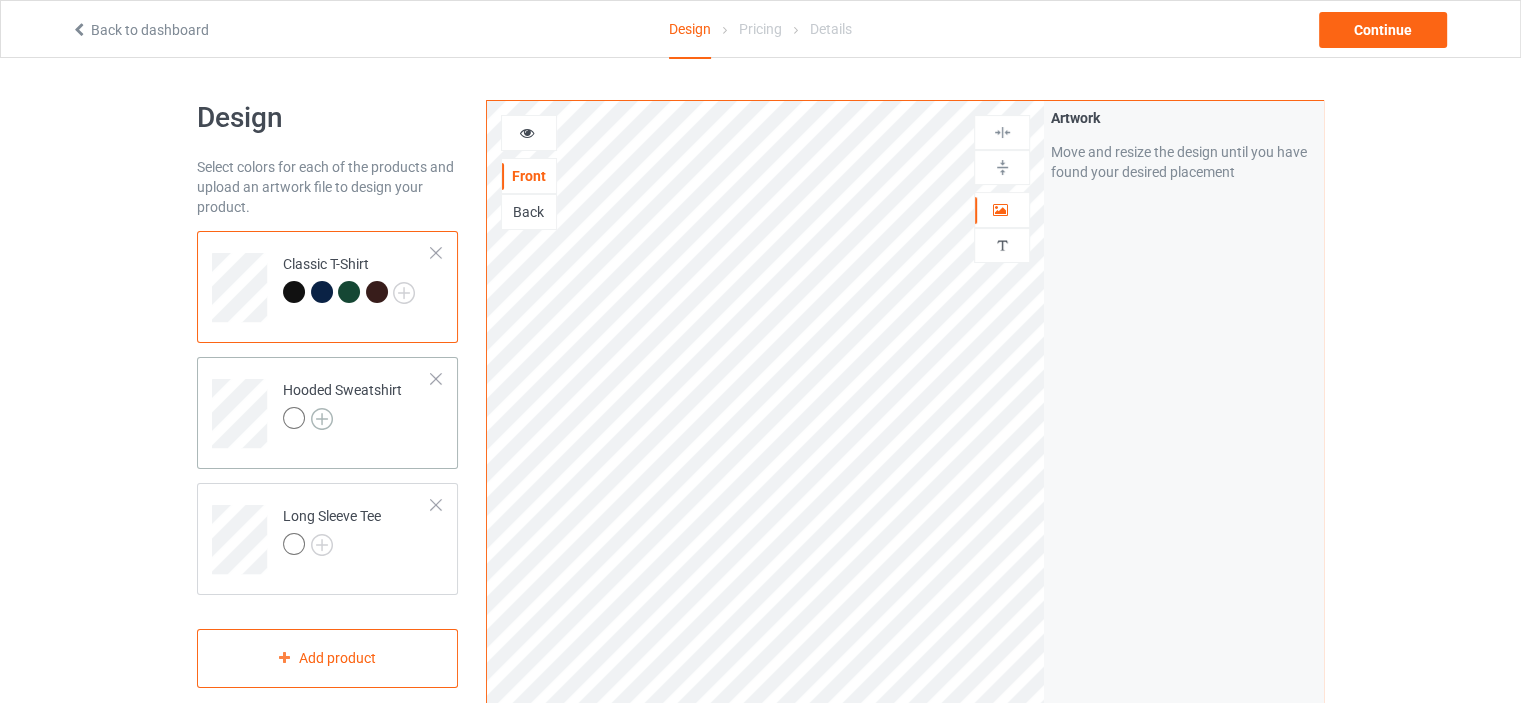click at bounding box center (322, 419) 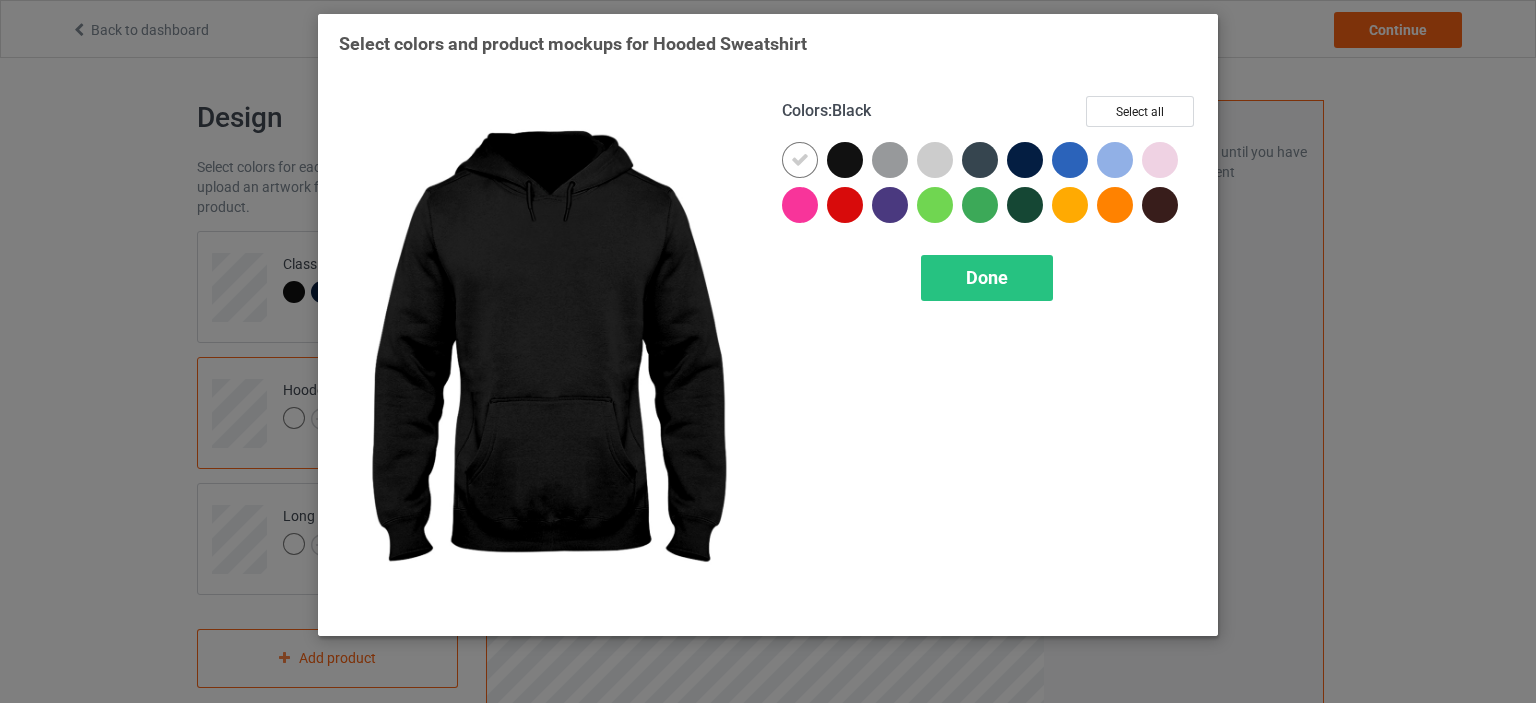 click at bounding box center (845, 160) 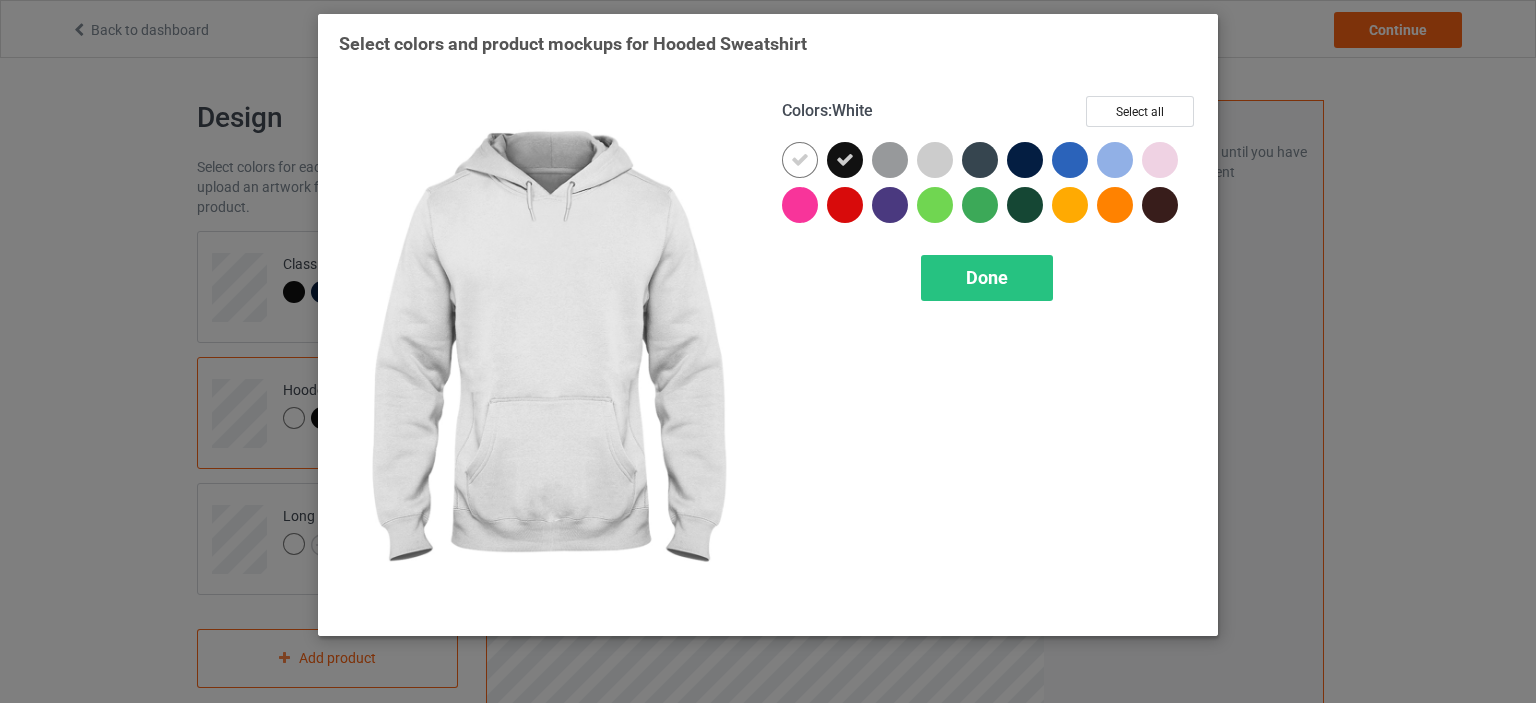 click at bounding box center [800, 160] 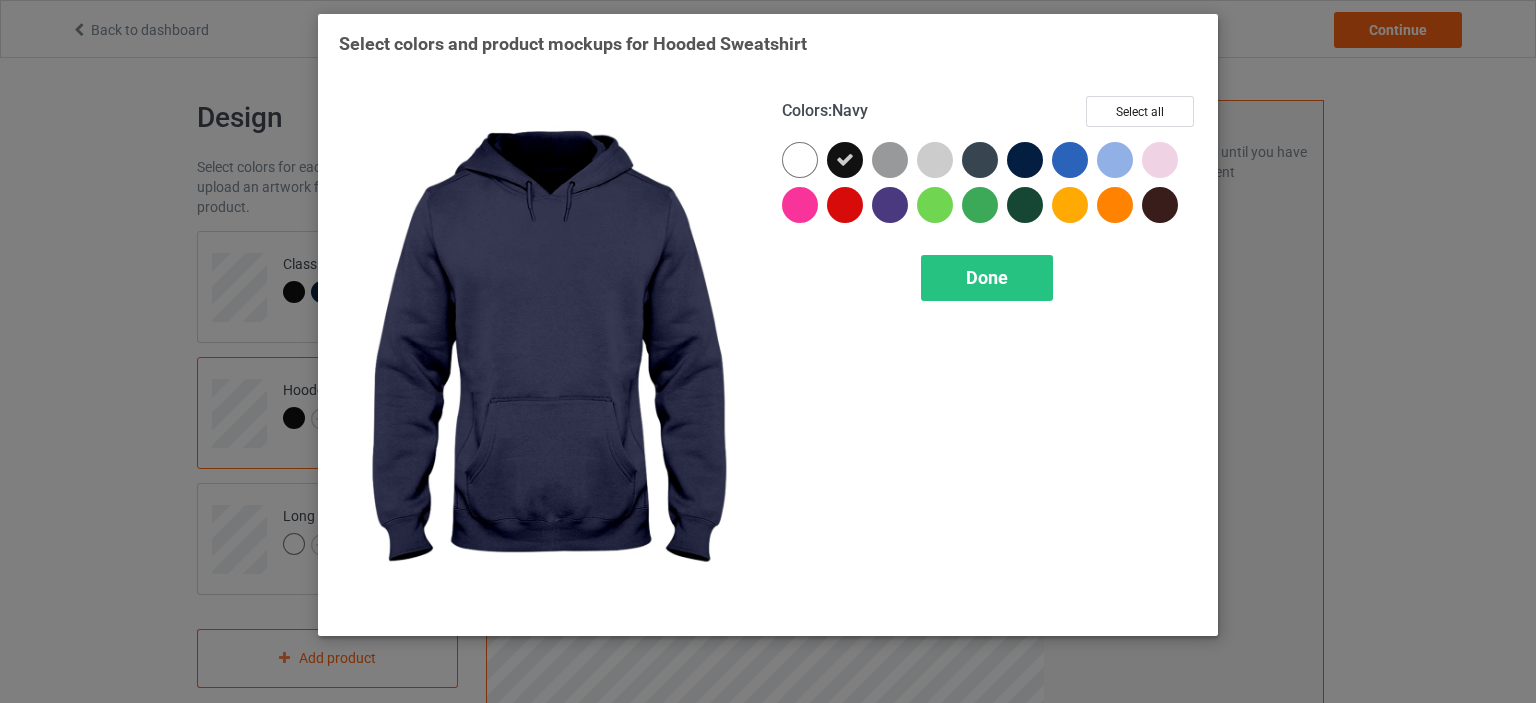 click at bounding box center [1025, 160] 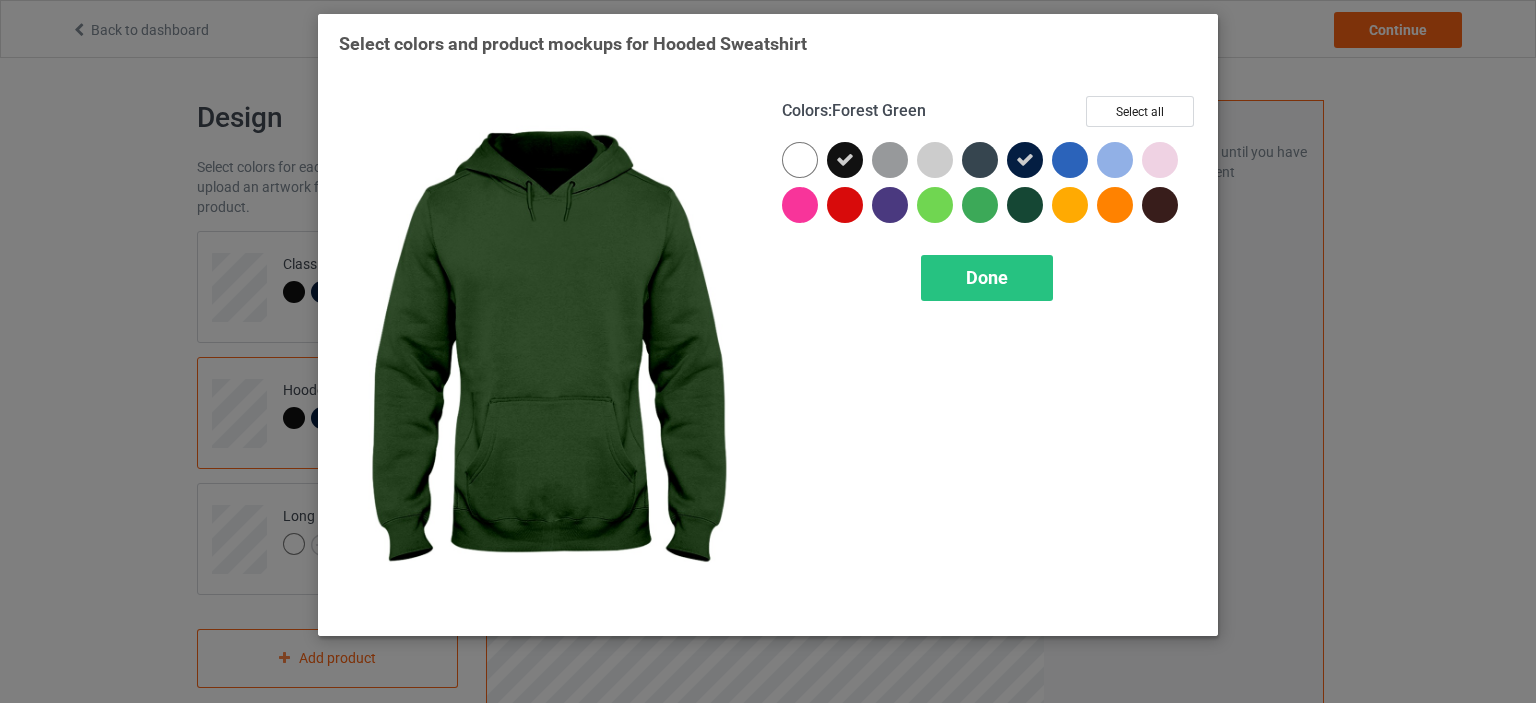 click at bounding box center [1025, 205] 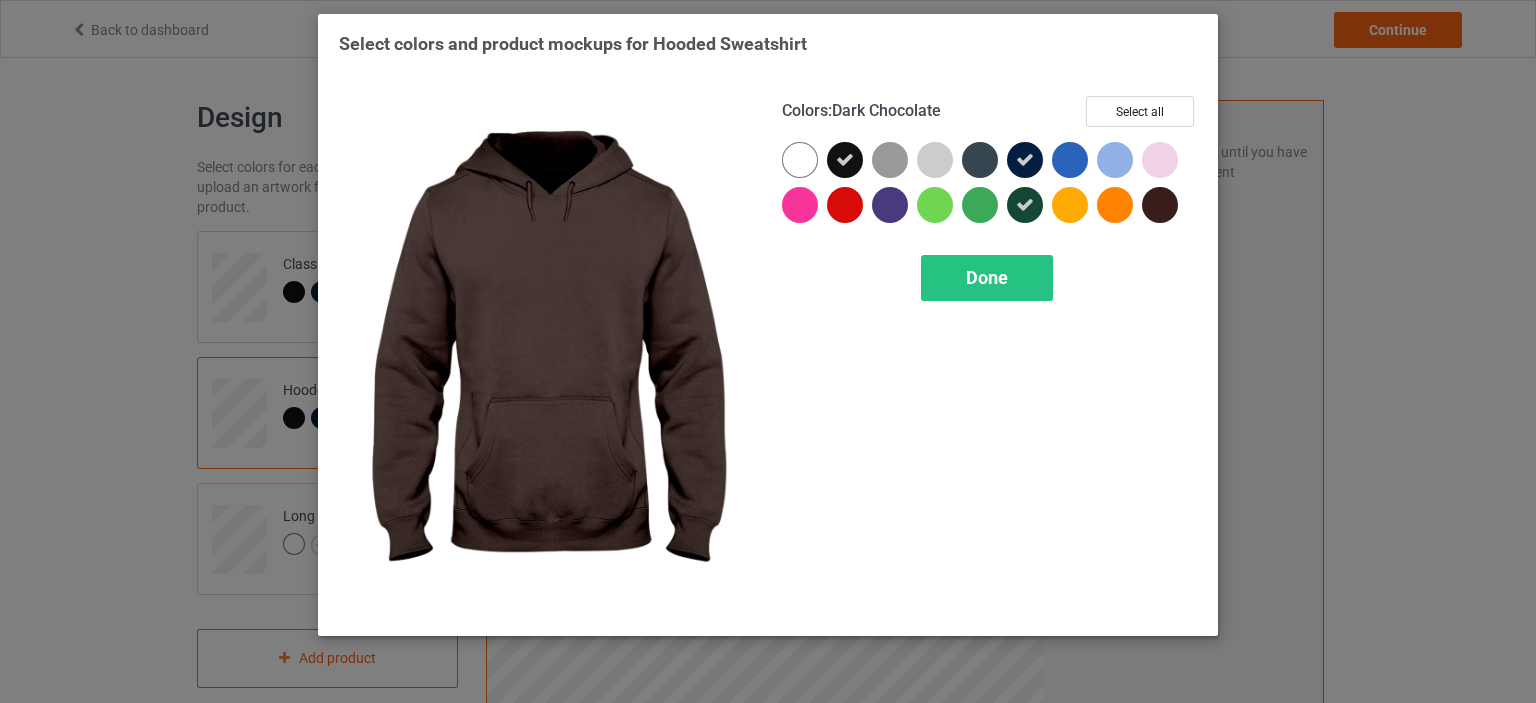 drag, startPoint x: 1158, startPoint y: 209, endPoint x: 1076, endPoint y: 263, distance: 98.1835 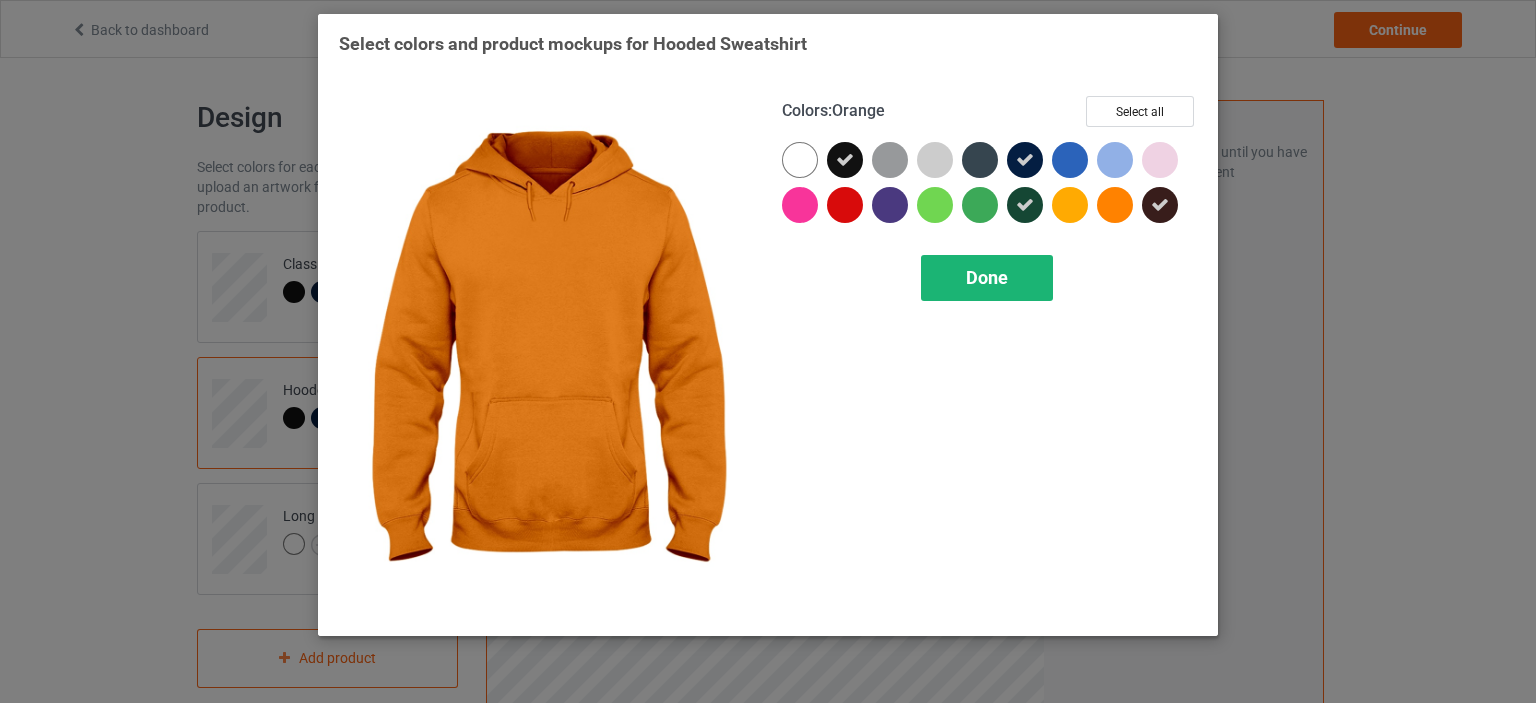 click on "Done" at bounding box center [987, 277] 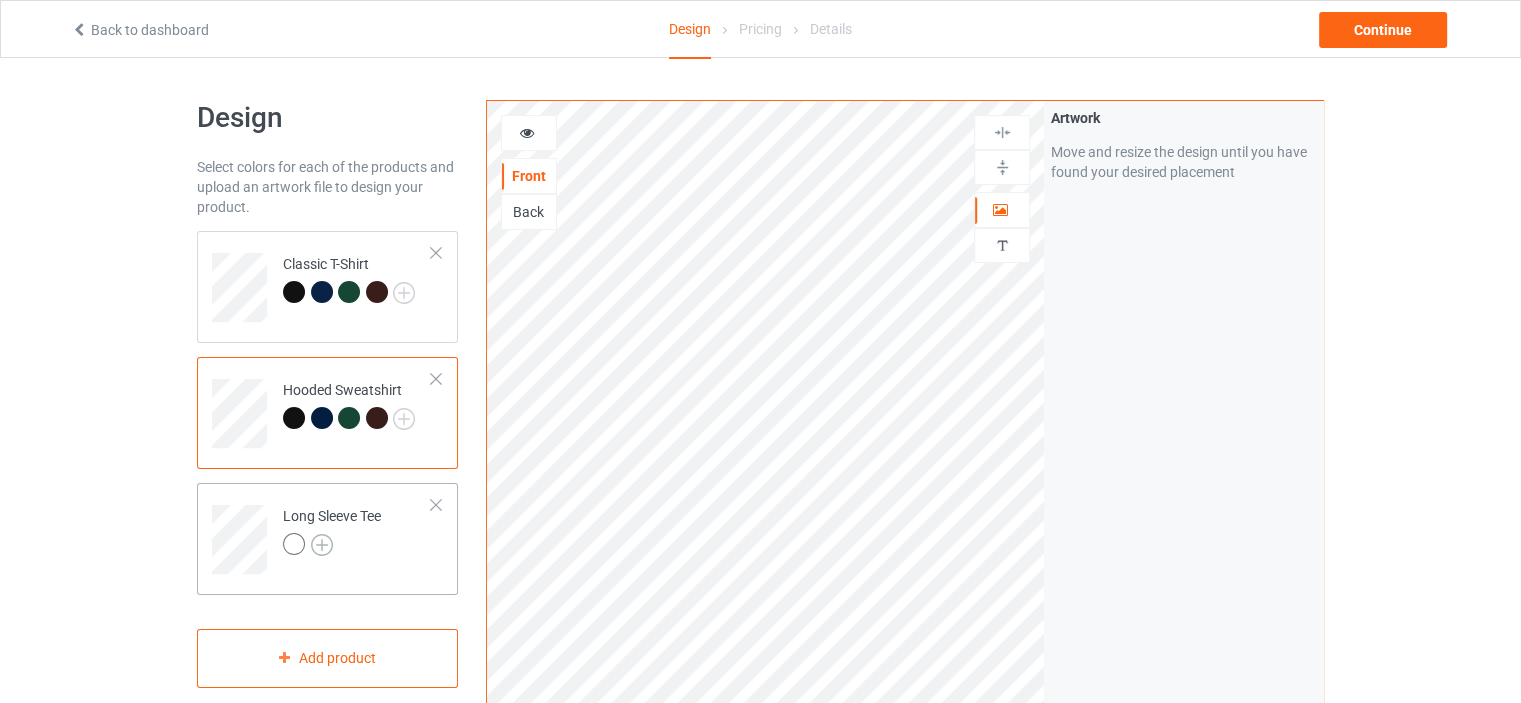 click at bounding box center (322, 545) 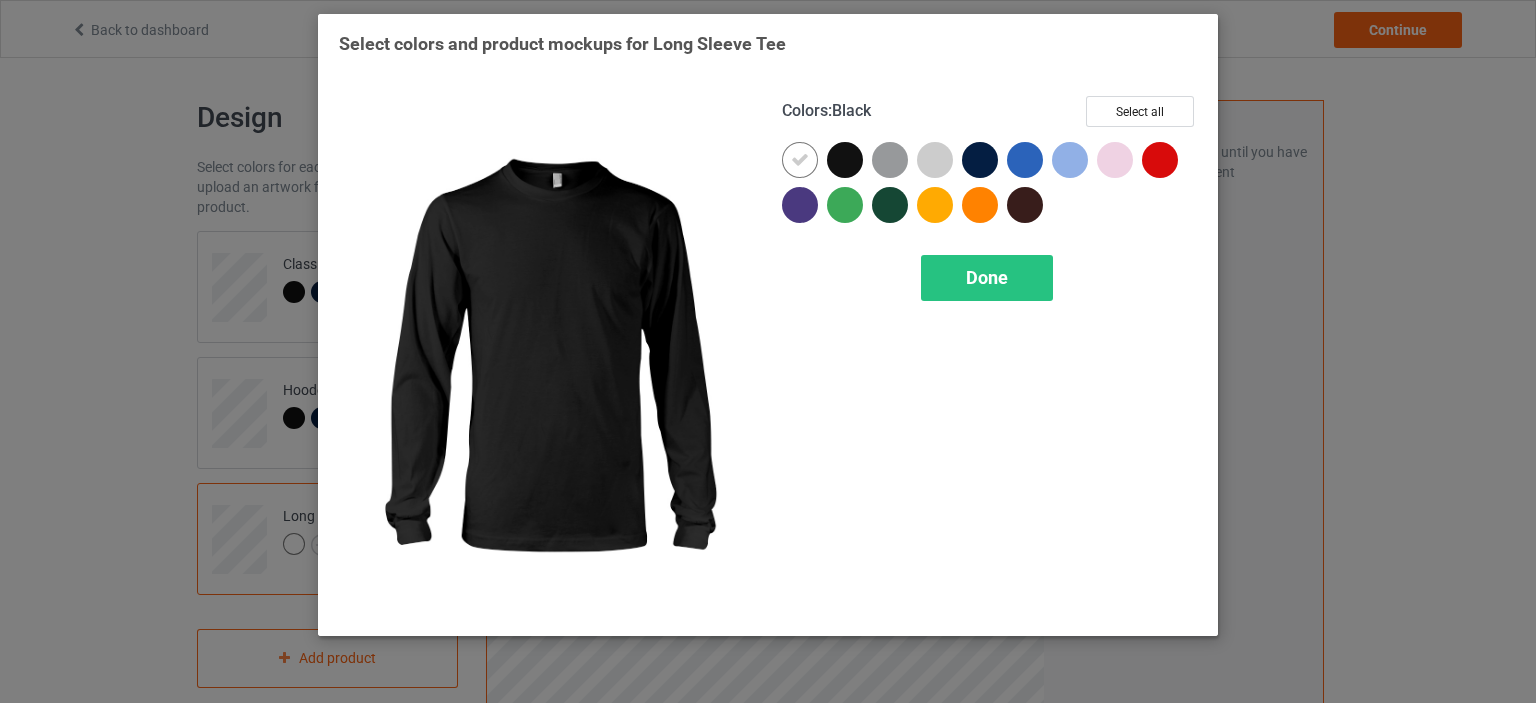 drag, startPoint x: 840, startPoint y: 159, endPoint x: 821, endPoint y: 161, distance: 19.104973 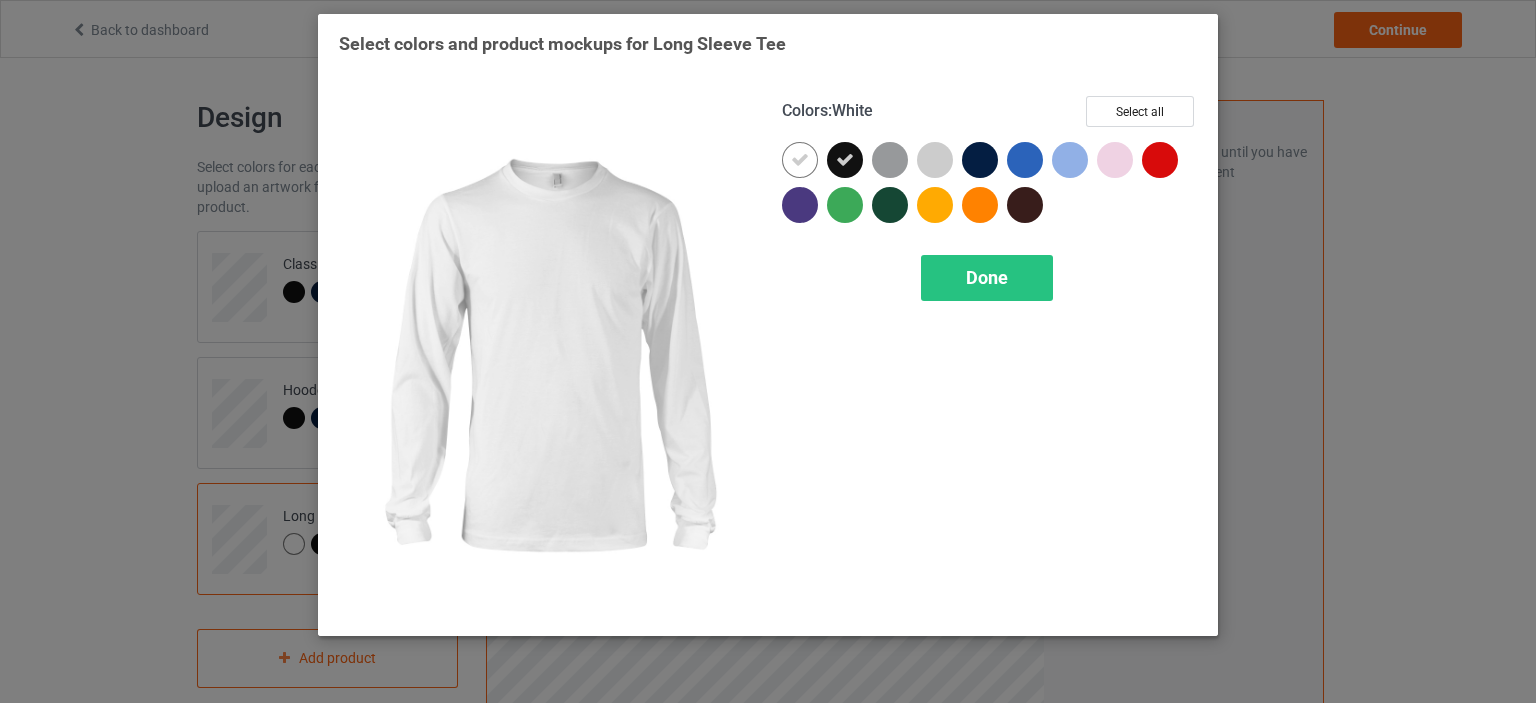 click at bounding box center [800, 160] 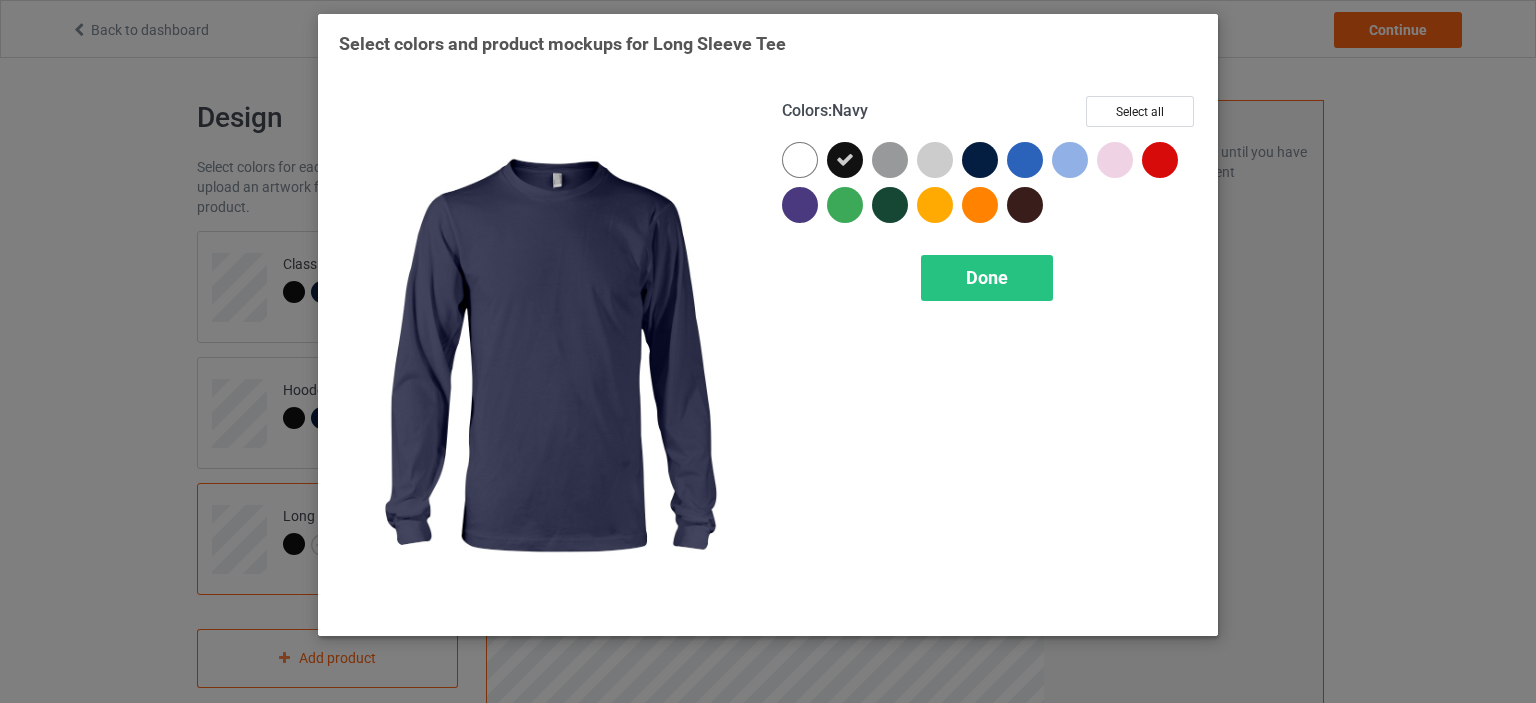 click at bounding box center (980, 160) 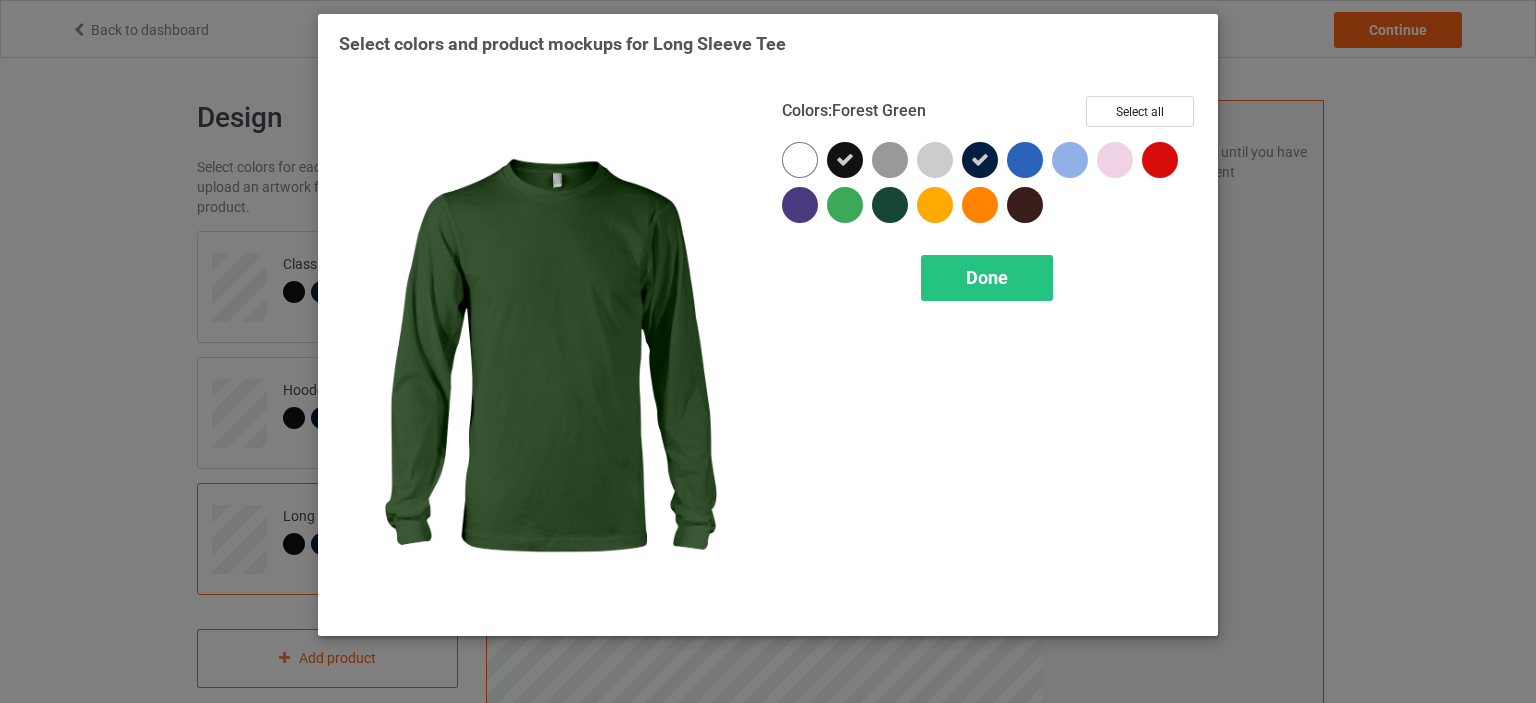 click at bounding box center [890, 205] 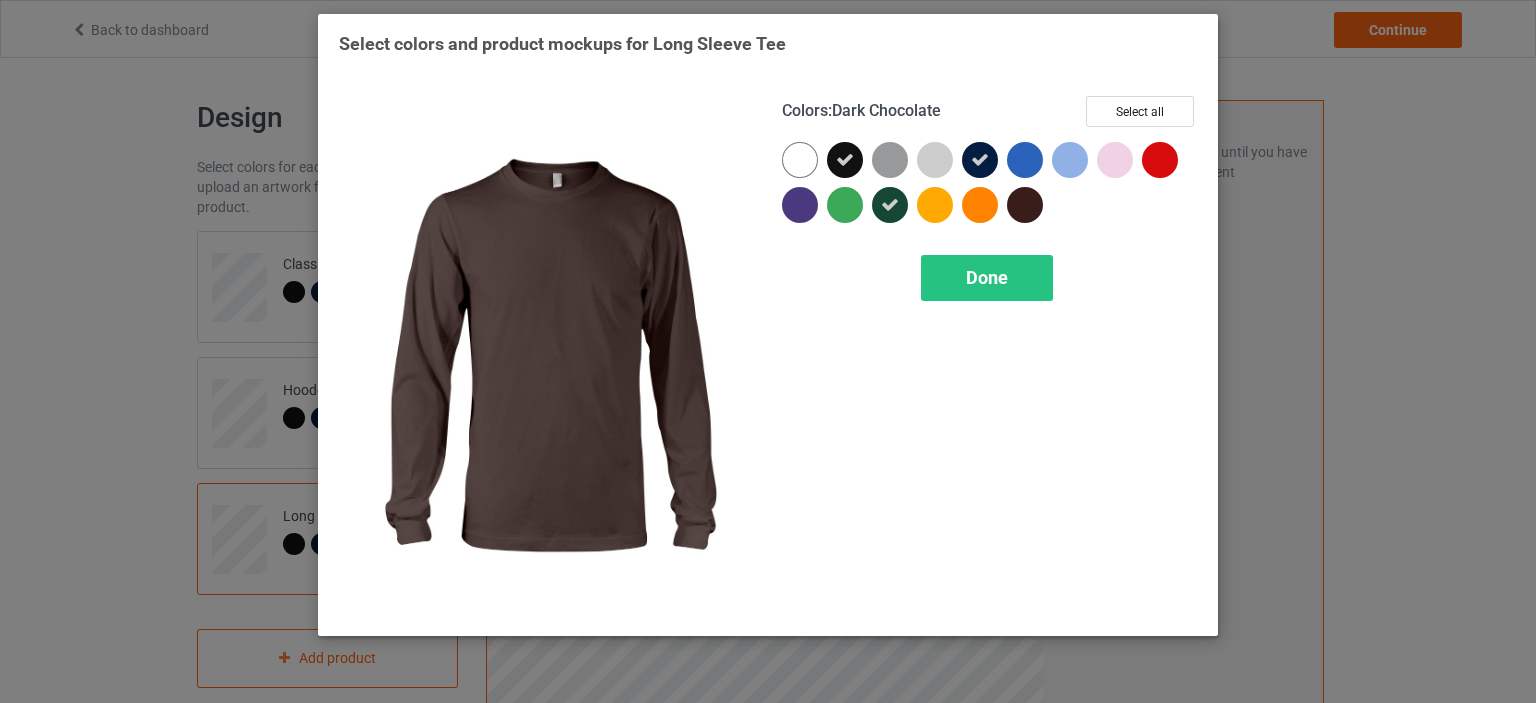 click at bounding box center (1025, 205) 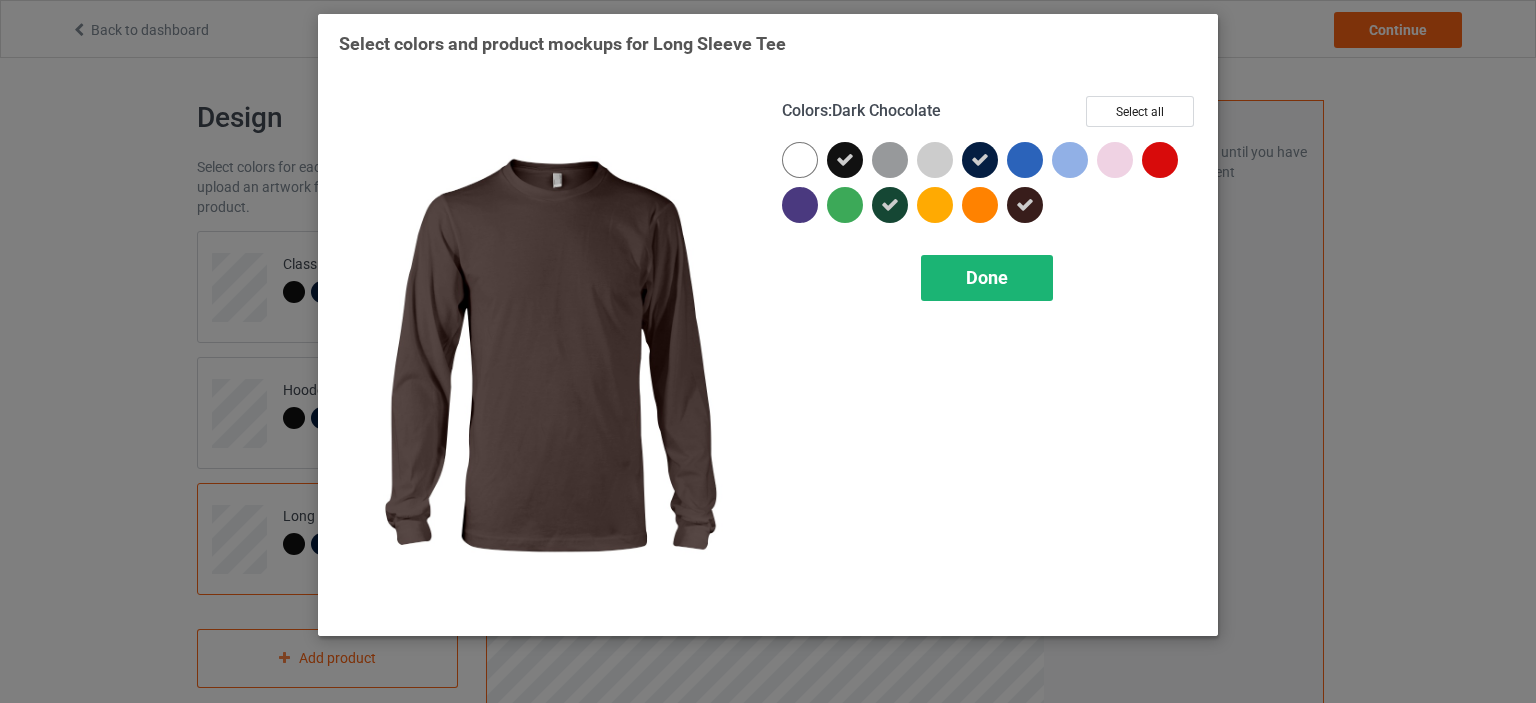 click on "Done" at bounding box center (987, 277) 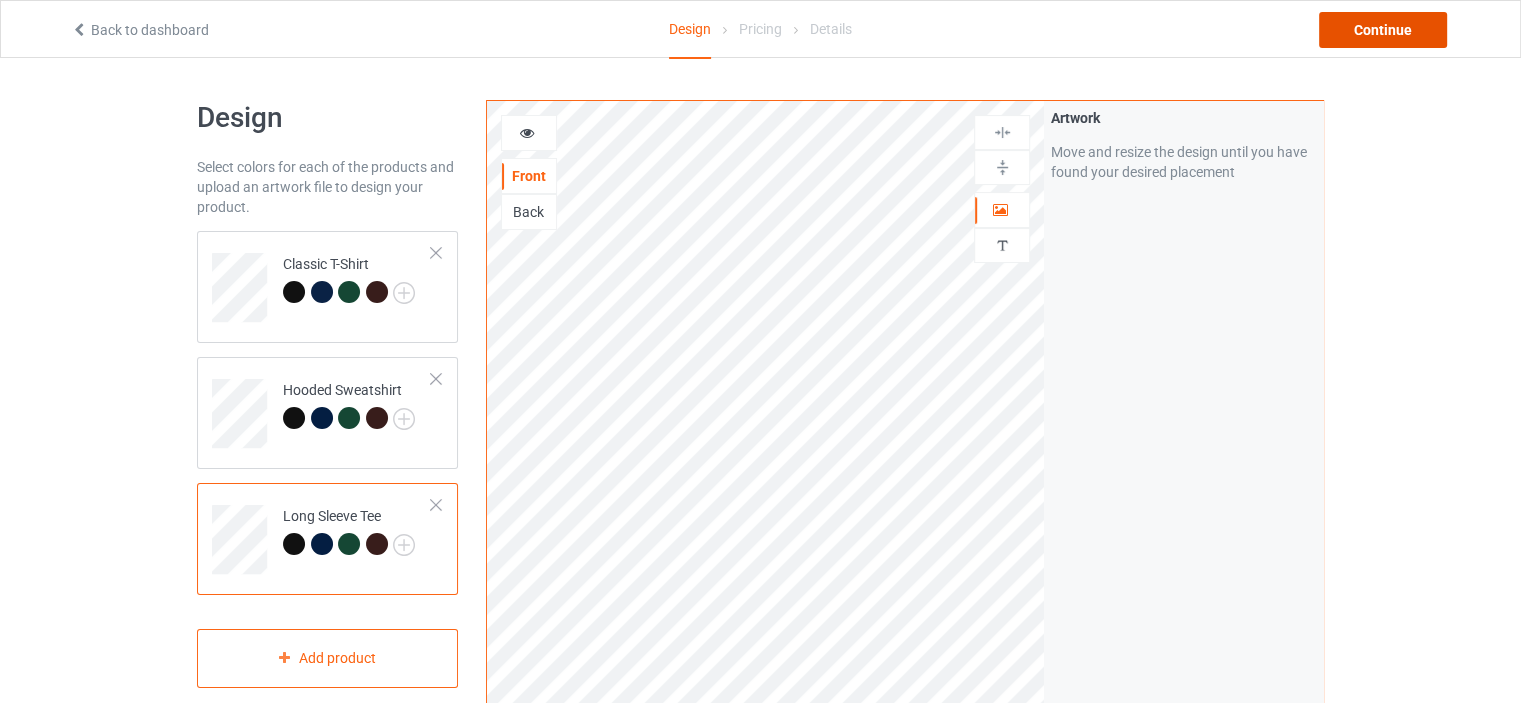 click on "Continue" at bounding box center (1383, 30) 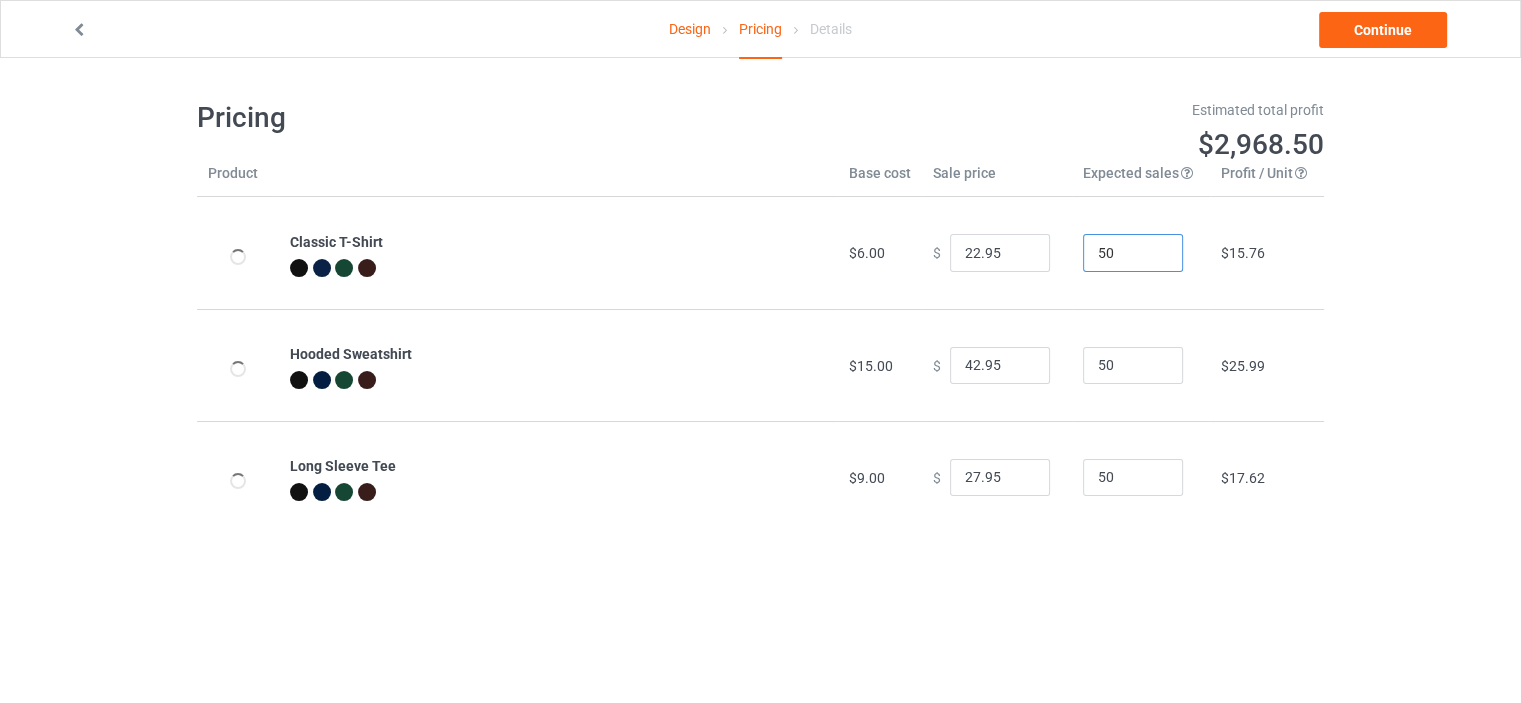 drag, startPoint x: 1100, startPoint y: 249, endPoint x: 1072, endPoint y: 255, distance: 28.635643 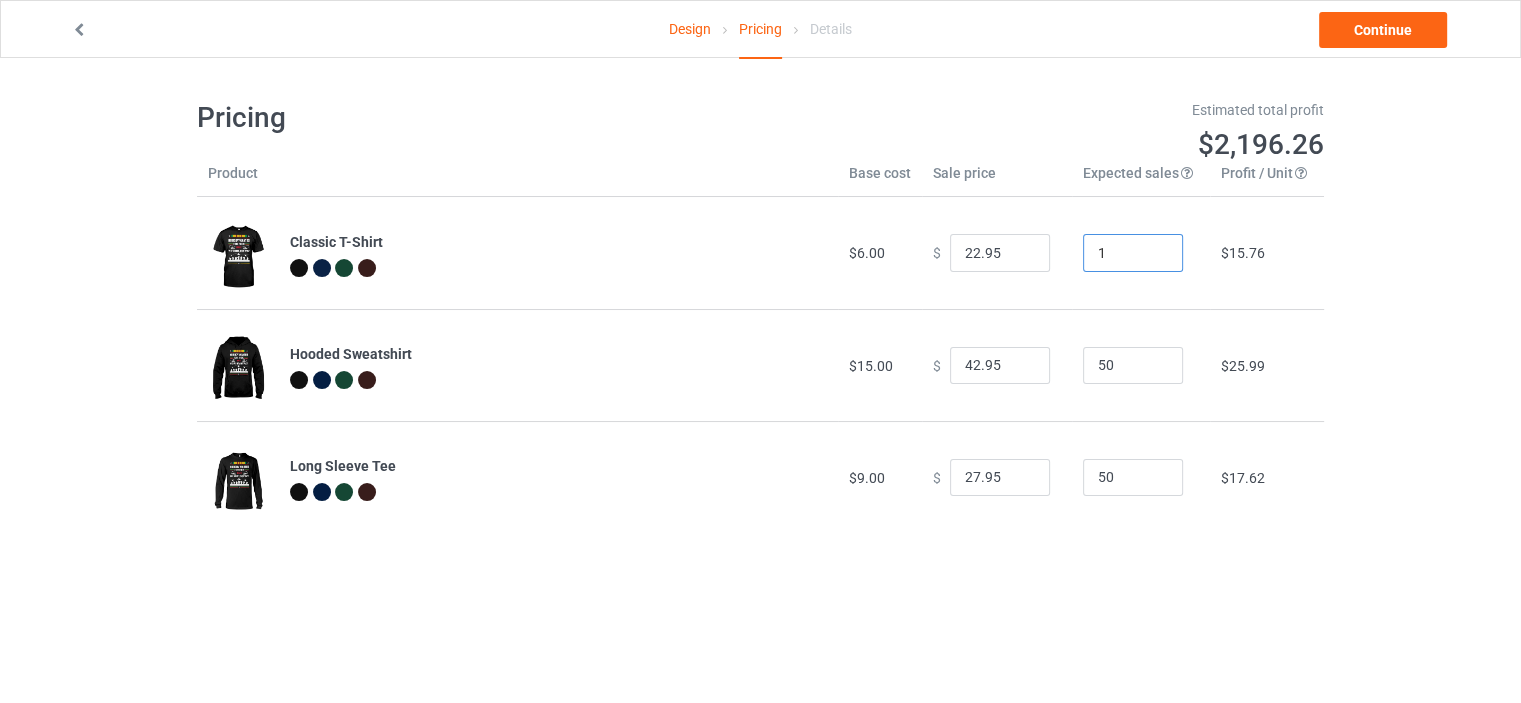 type on "1" 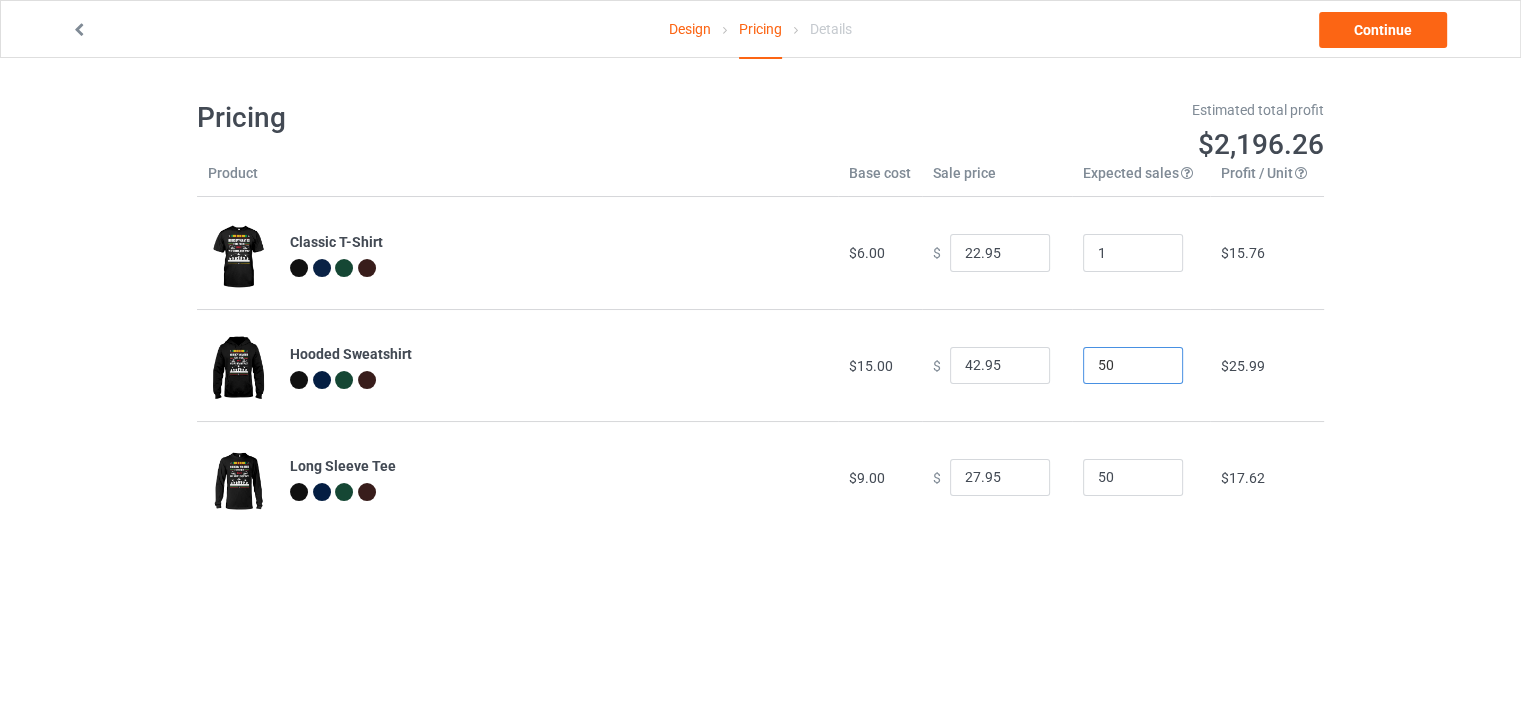 drag, startPoint x: 1088, startPoint y: 367, endPoint x: 1063, endPoint y: 368, distance: 25.019993 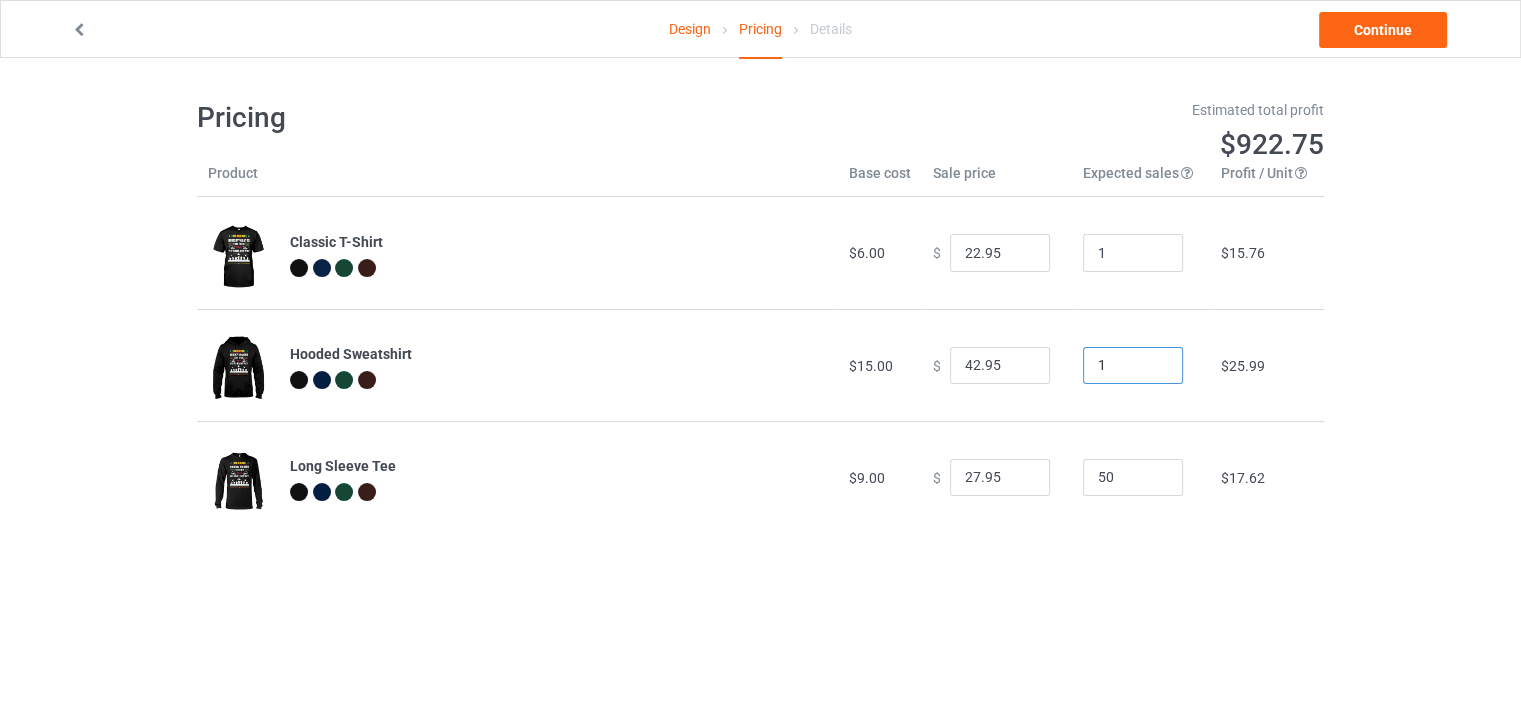 type on "1" 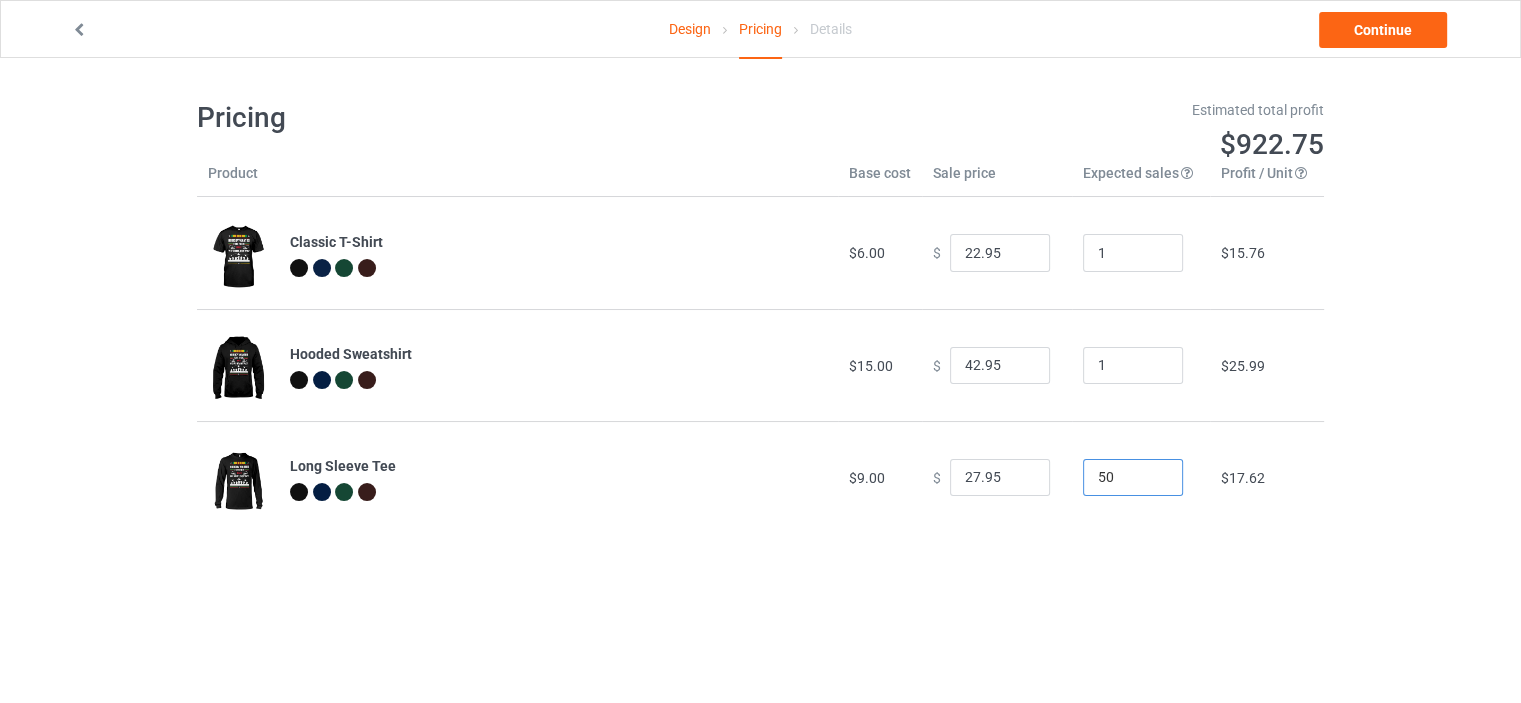 drag, startPoint x: 1115, startPoint y: 475, endPoint x: 1067, endPoint y: 481, distance: 48.373547 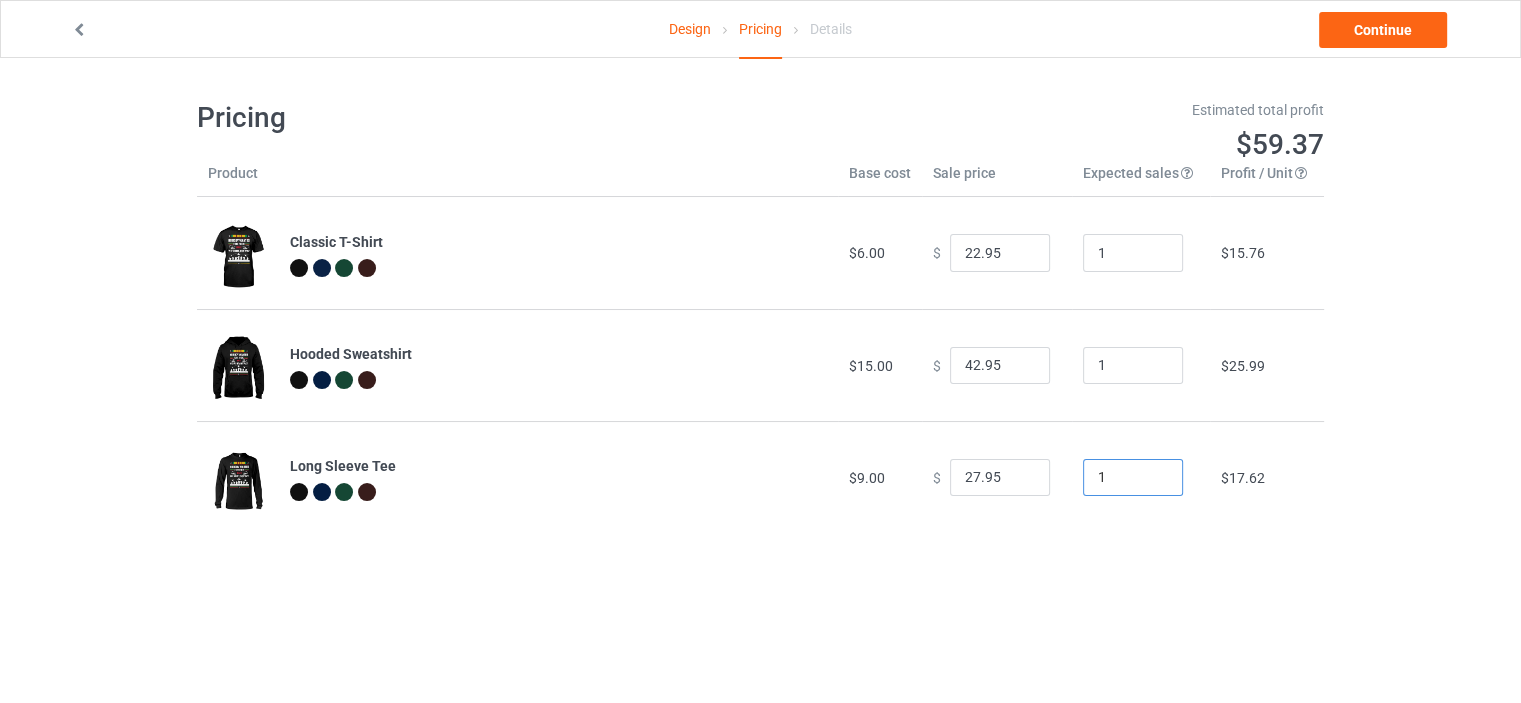 type on "1" 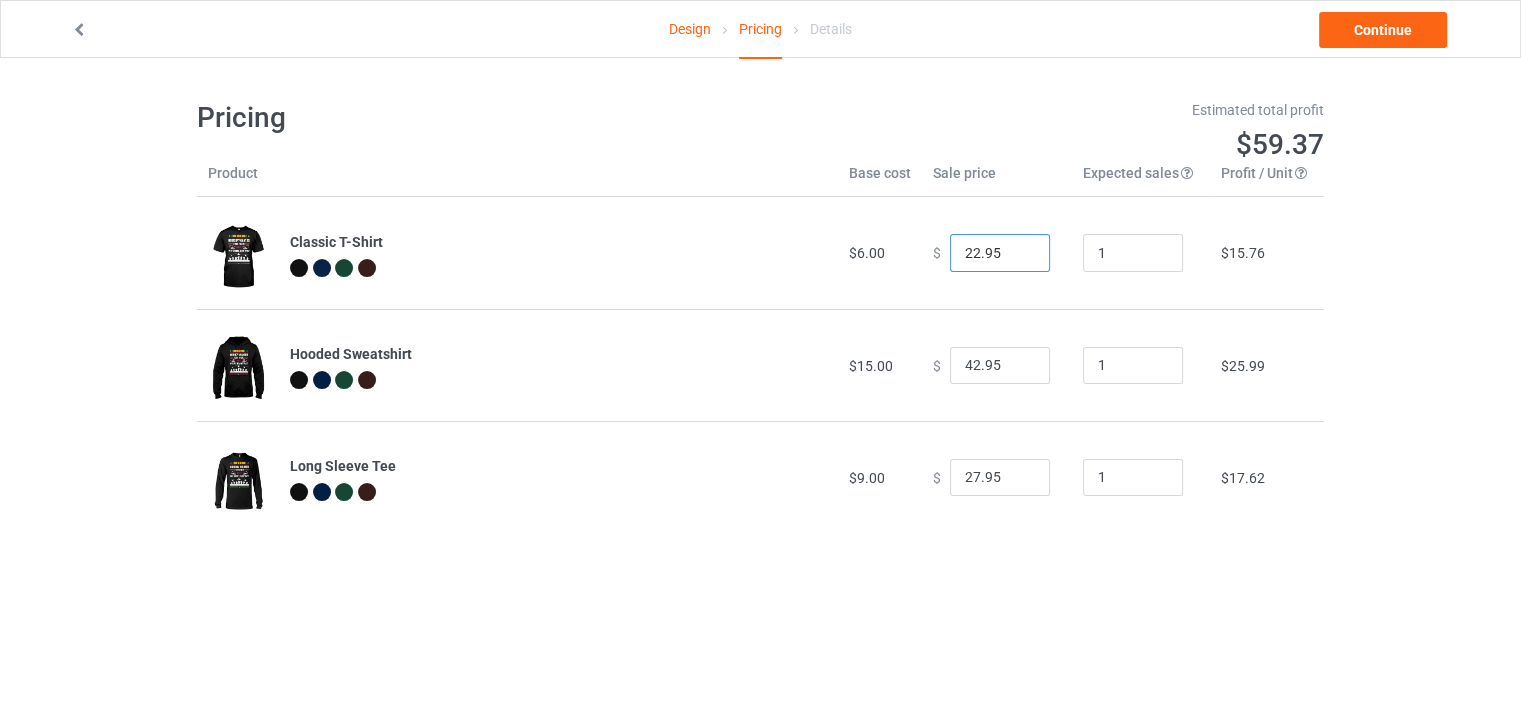 click on "22.95" at bounding box center (1000, 253) 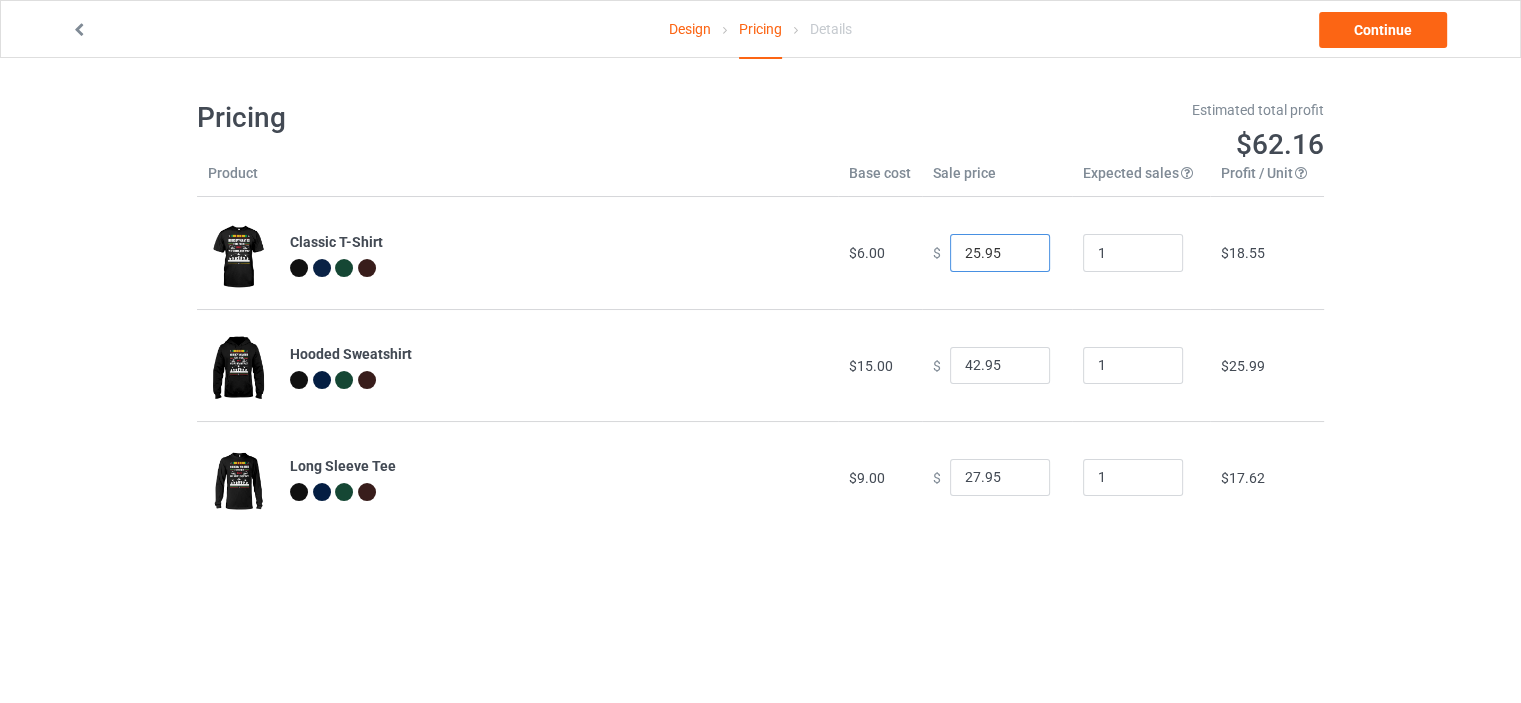 type on "25.95" 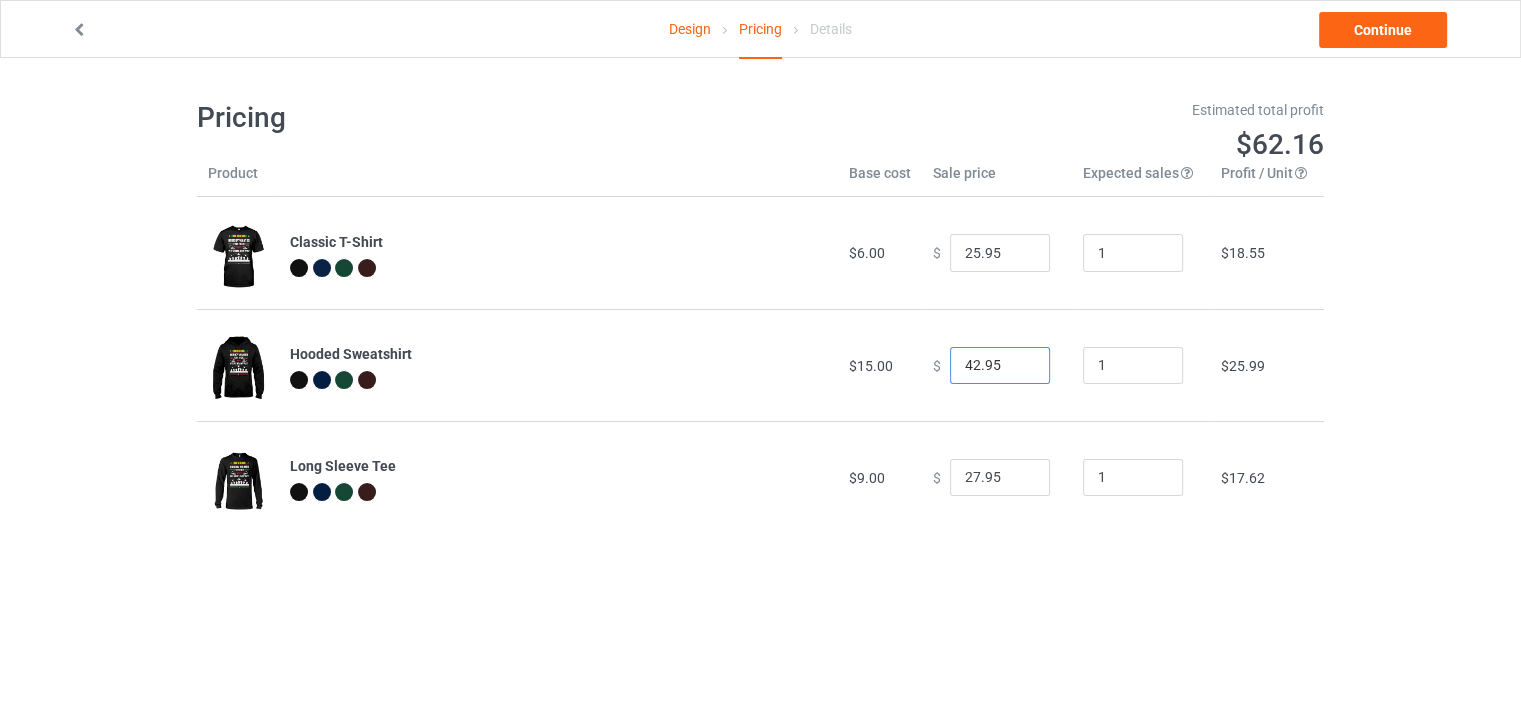 click on "42.95" at bounding box center (1000, 366) 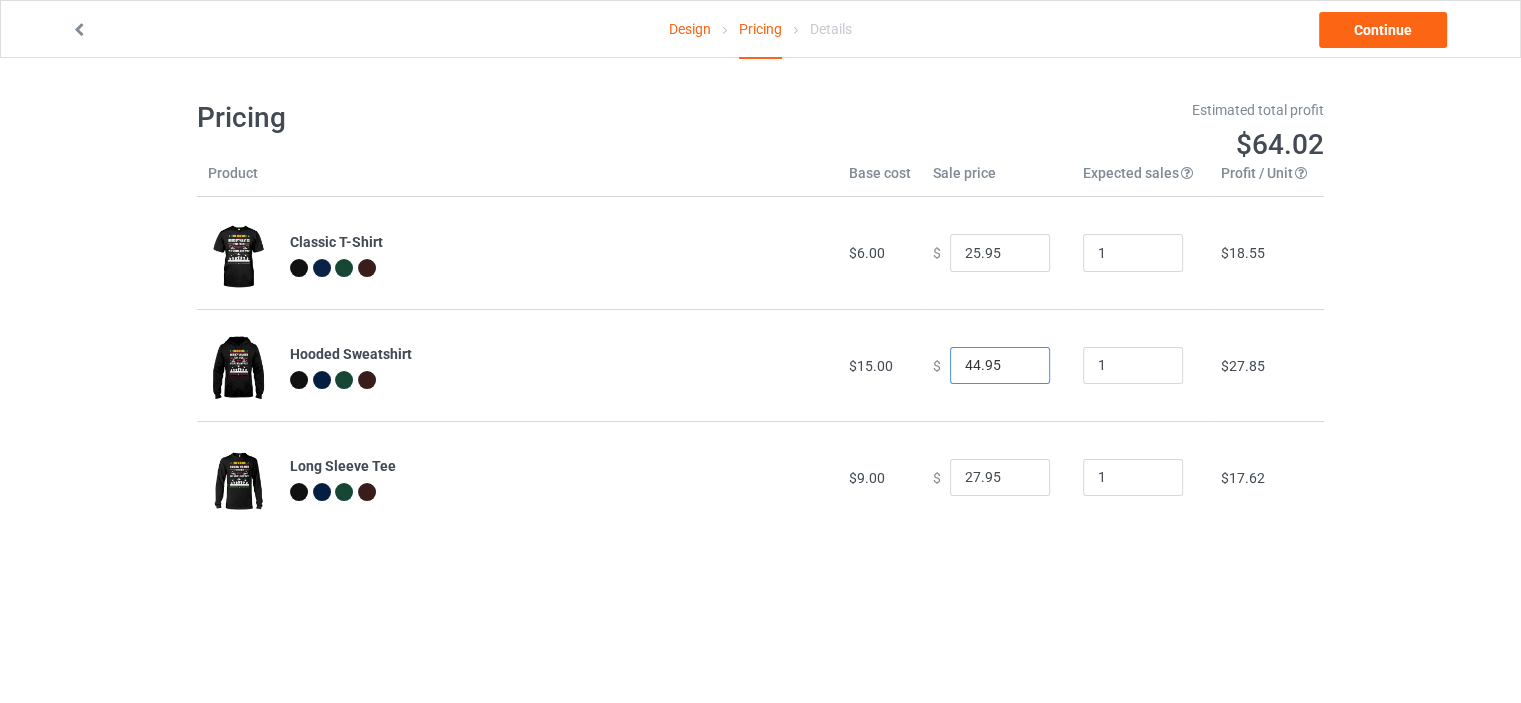 type on "44.95" 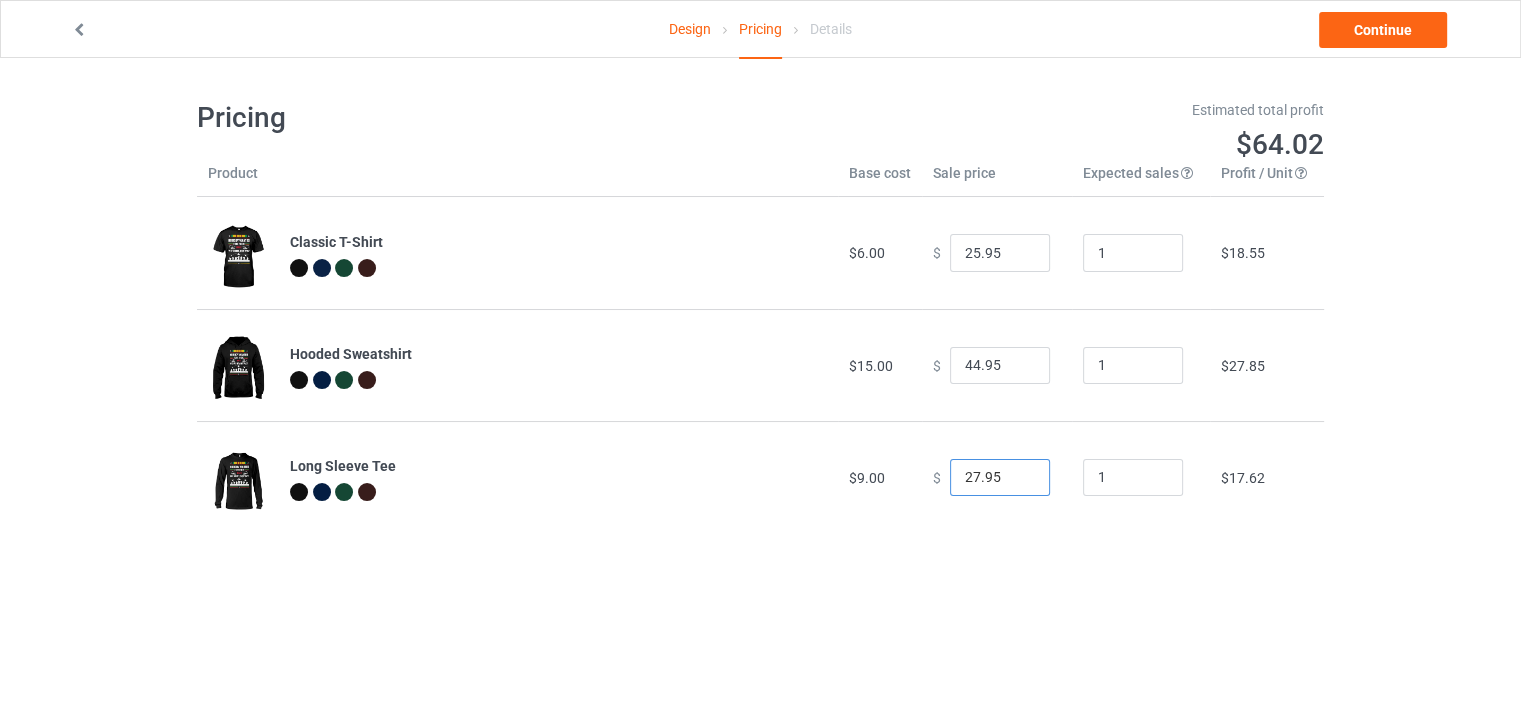 drag, startPoint x: 968, startPoint y: 481, endPoint x: 941, endPoint y: 480, distance: 27.018513 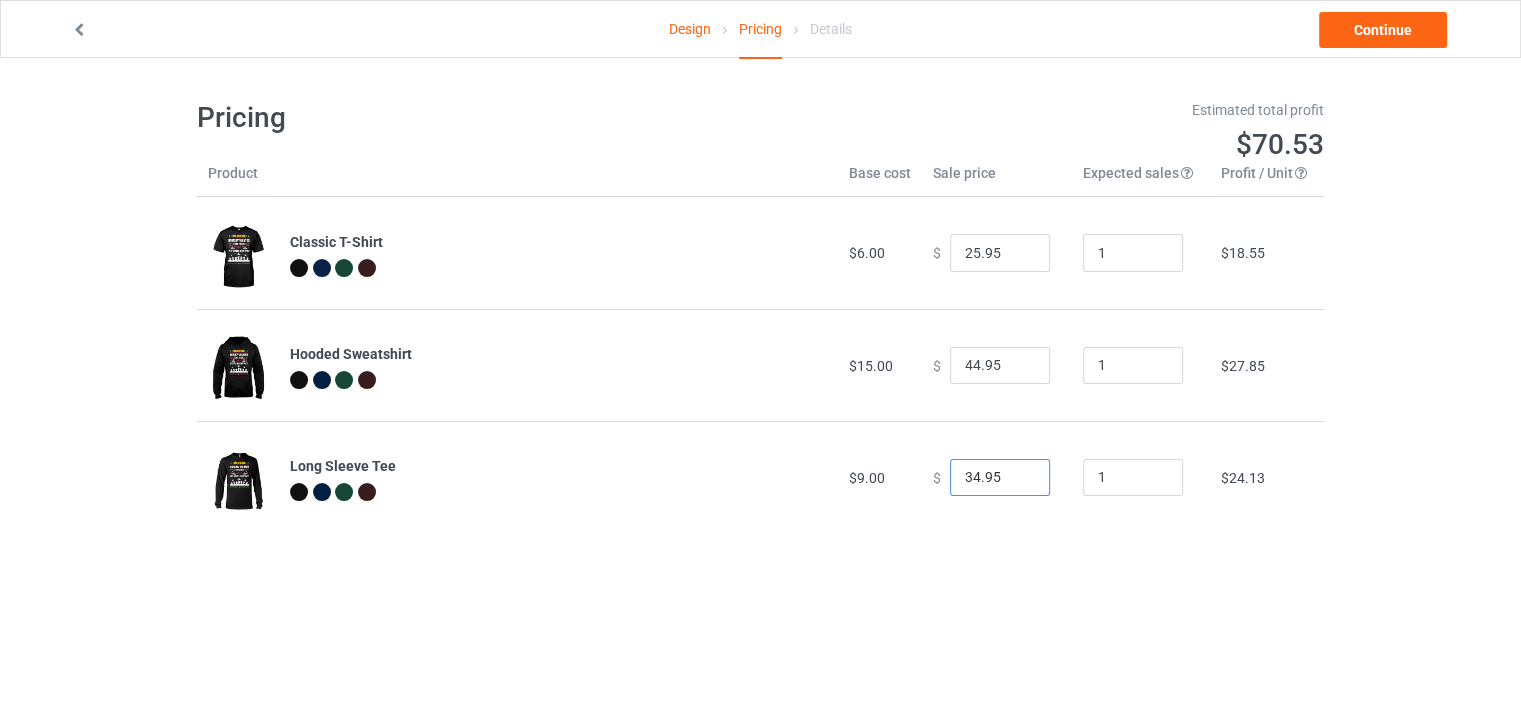 type on "34.95" 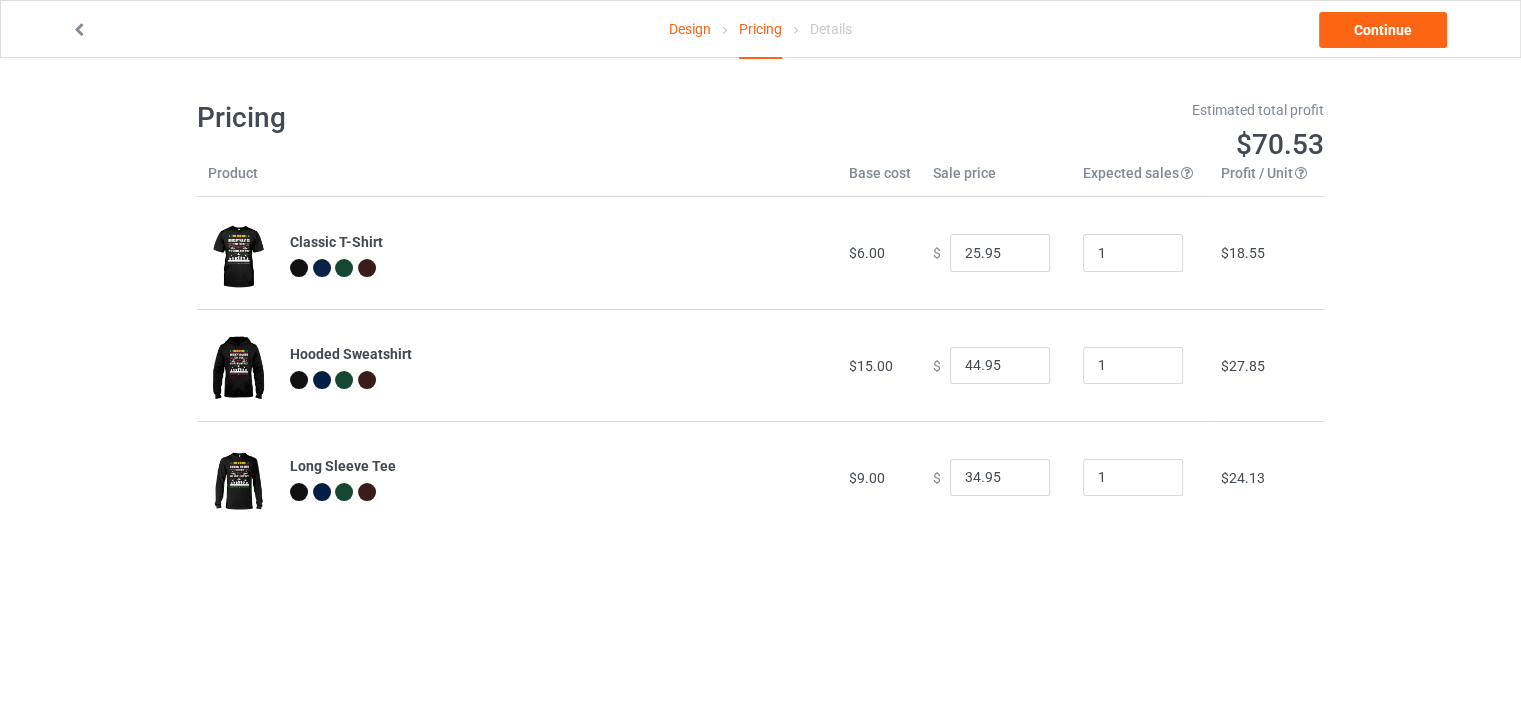 click on "Design Pricing Details Continue Pricing Estimated total profit $70.53 Product Base cost Sale price Expected sales   Your expected sales will change your profit estimate (on the right), but will not affect the actual amount of profit you earn. Profit / Unit   Your profit is your sale price minus your base cost and processing fee. Classic T-Shirt $6.00 $     25.95 1 $18.55 Hooded Sweatshirt $15.00 $     44.95 1 $27.85 Long Sleeve Tee $9.00 $     34.95 1 $24.13" at bounding box center [760, 316] 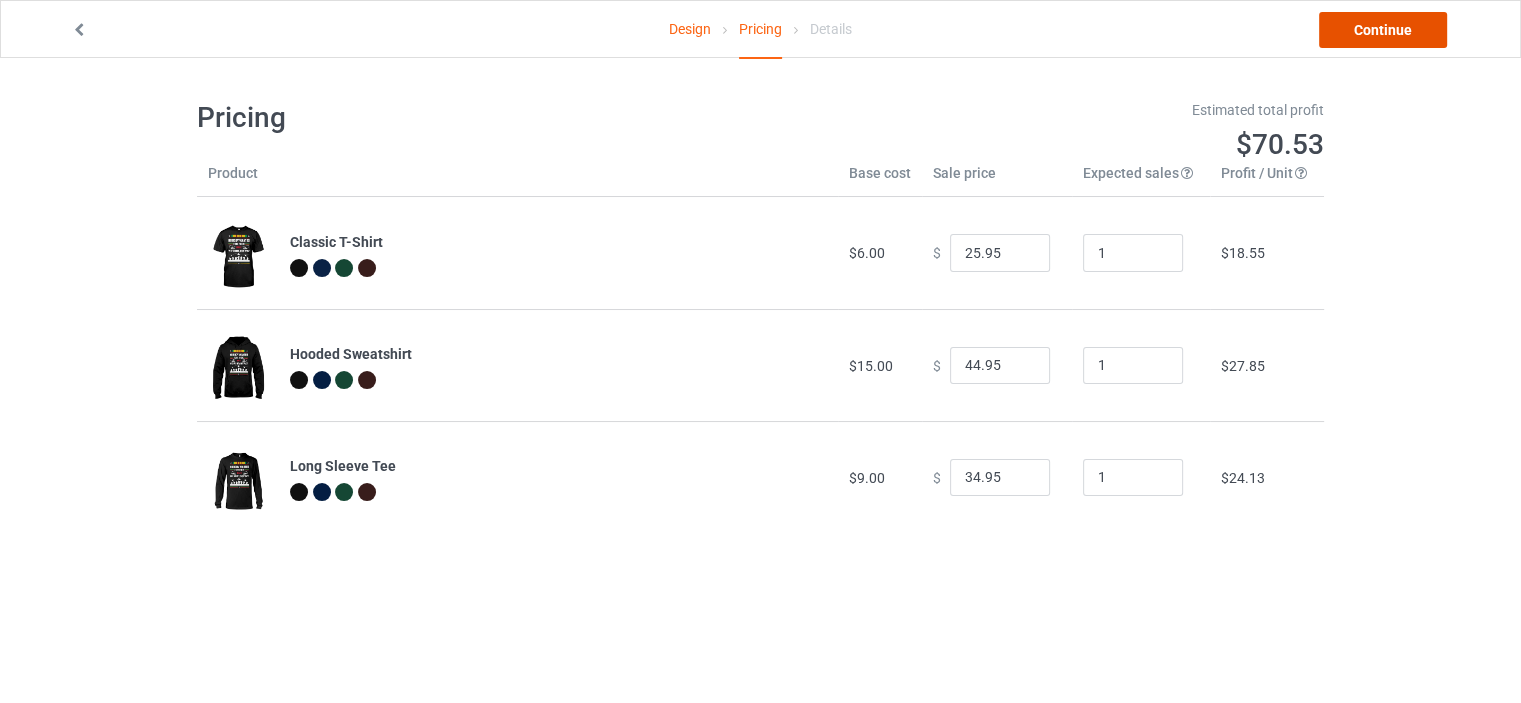 click on "Continue" at bounding box center [1383, 30] 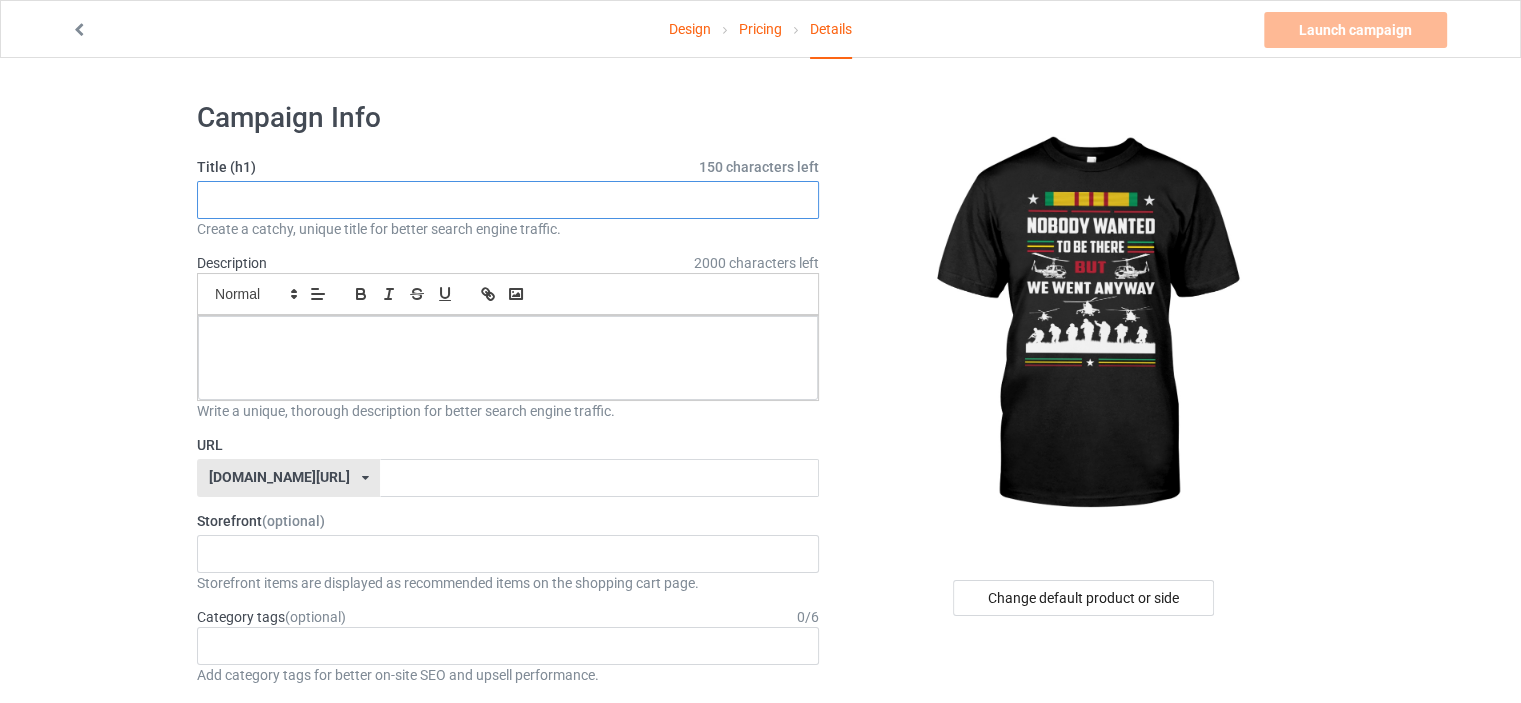 click at bounding box center [508, 200] 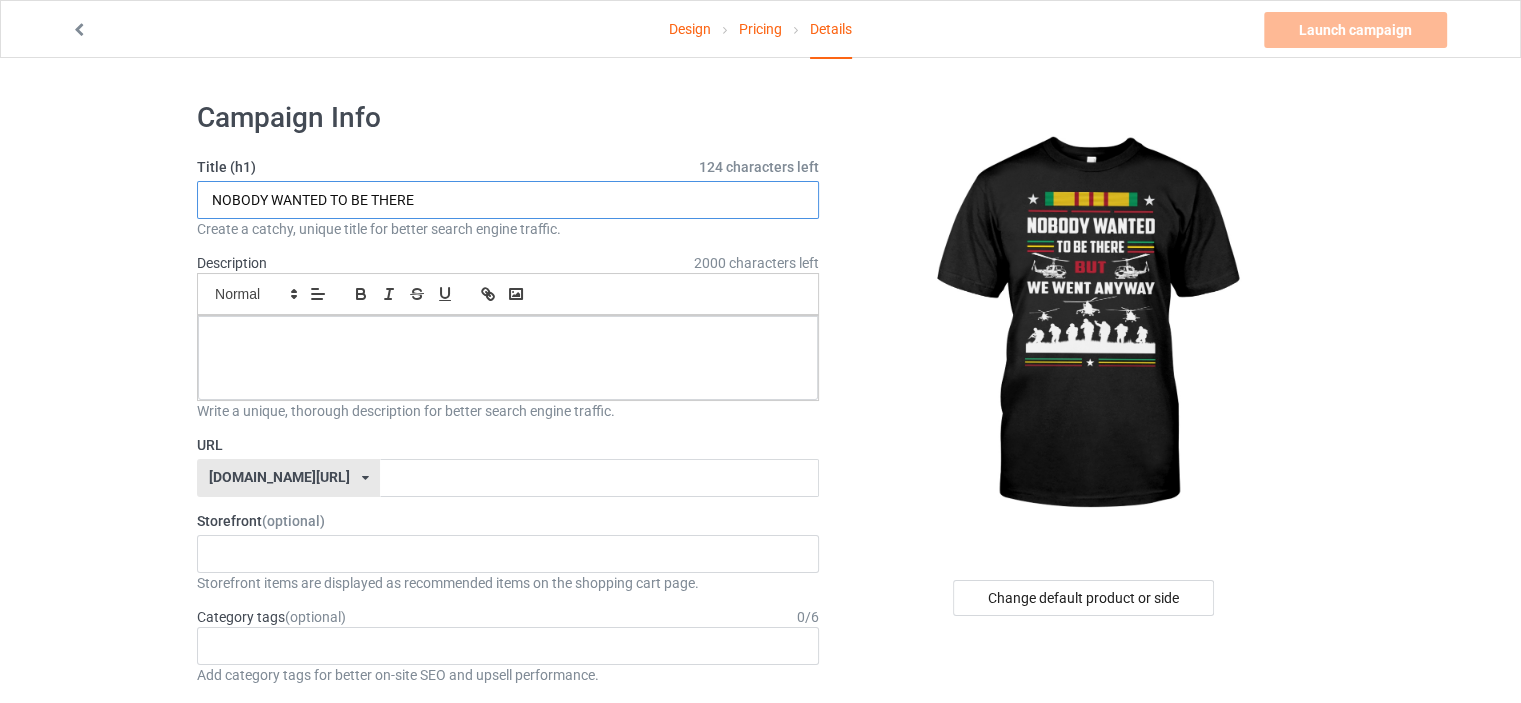 drag, startPoint x: 424, startPoint y: 196, endPoint x: 175, endPoint y: 200, distance: 249.03212 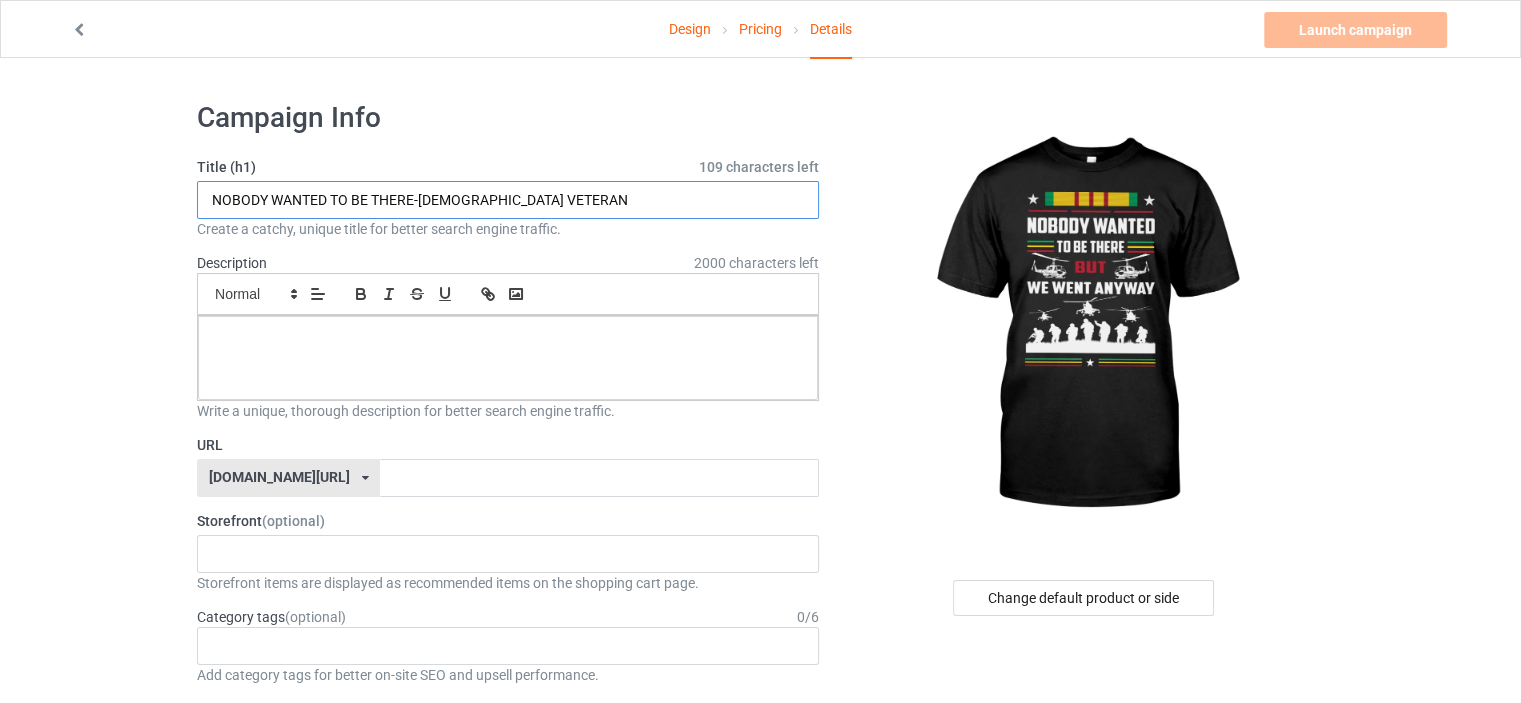 drag, startPoint x: 558, startPoint y: 195, endPoint x: 60, endPoint y: 207, distance: 498.14456 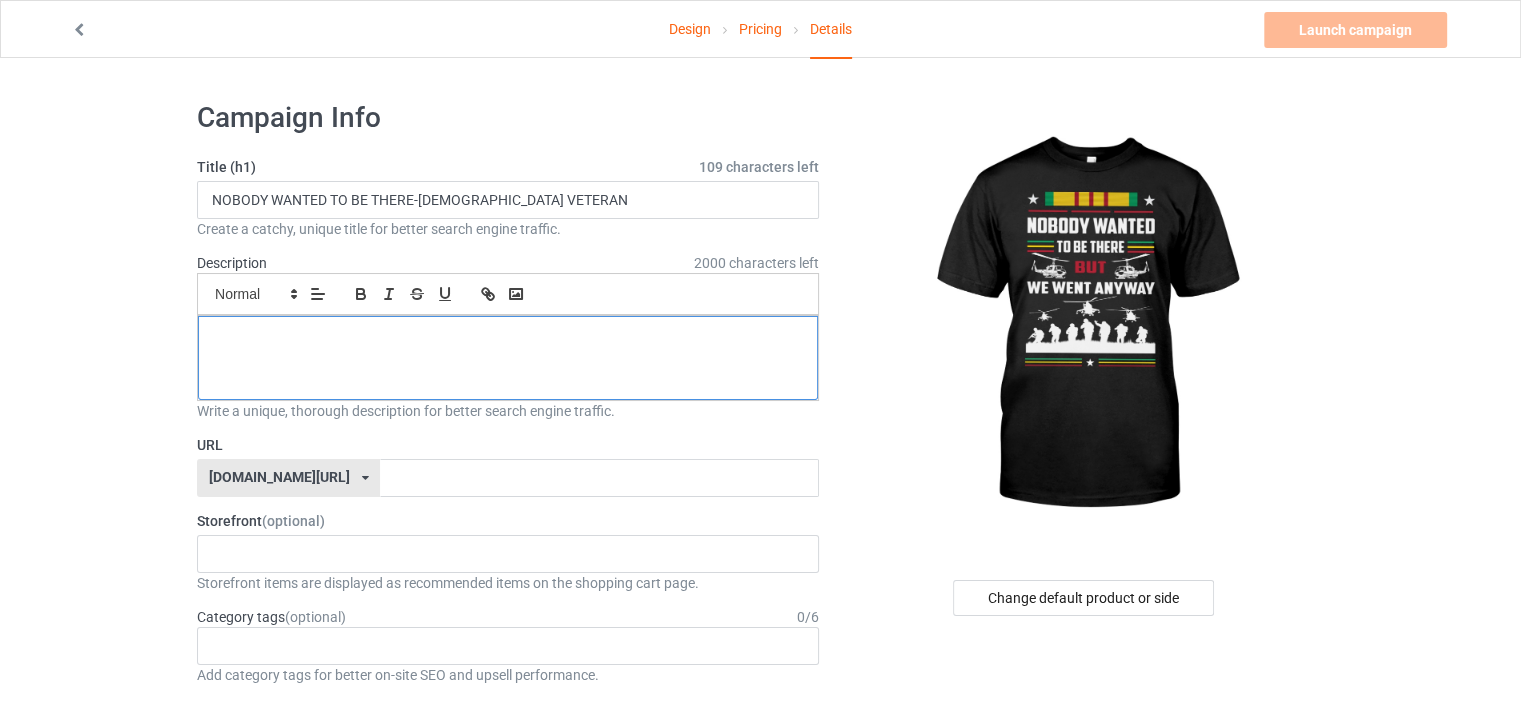 click at bounding box center (508, 338) 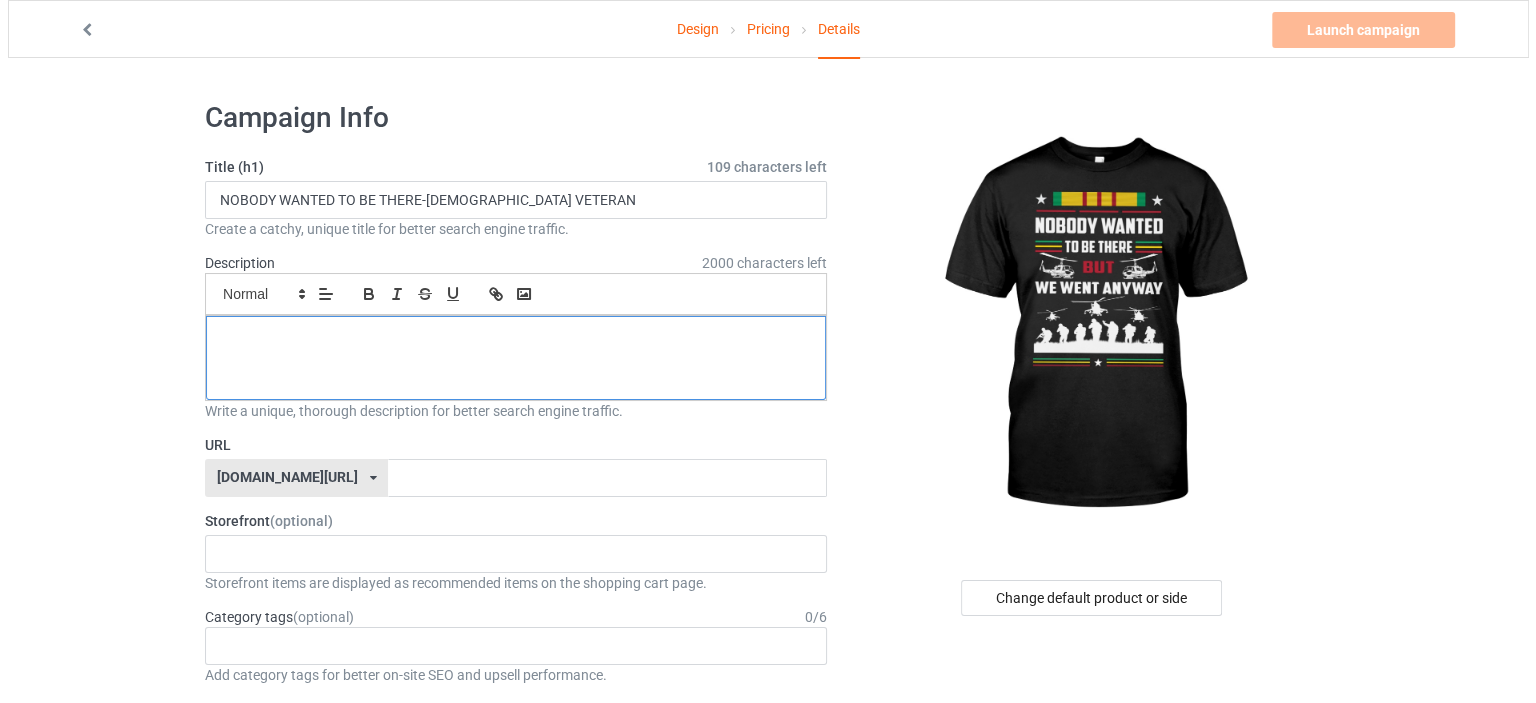 scroll, scrollTop: 0, scrollLeft: 0, axis: both 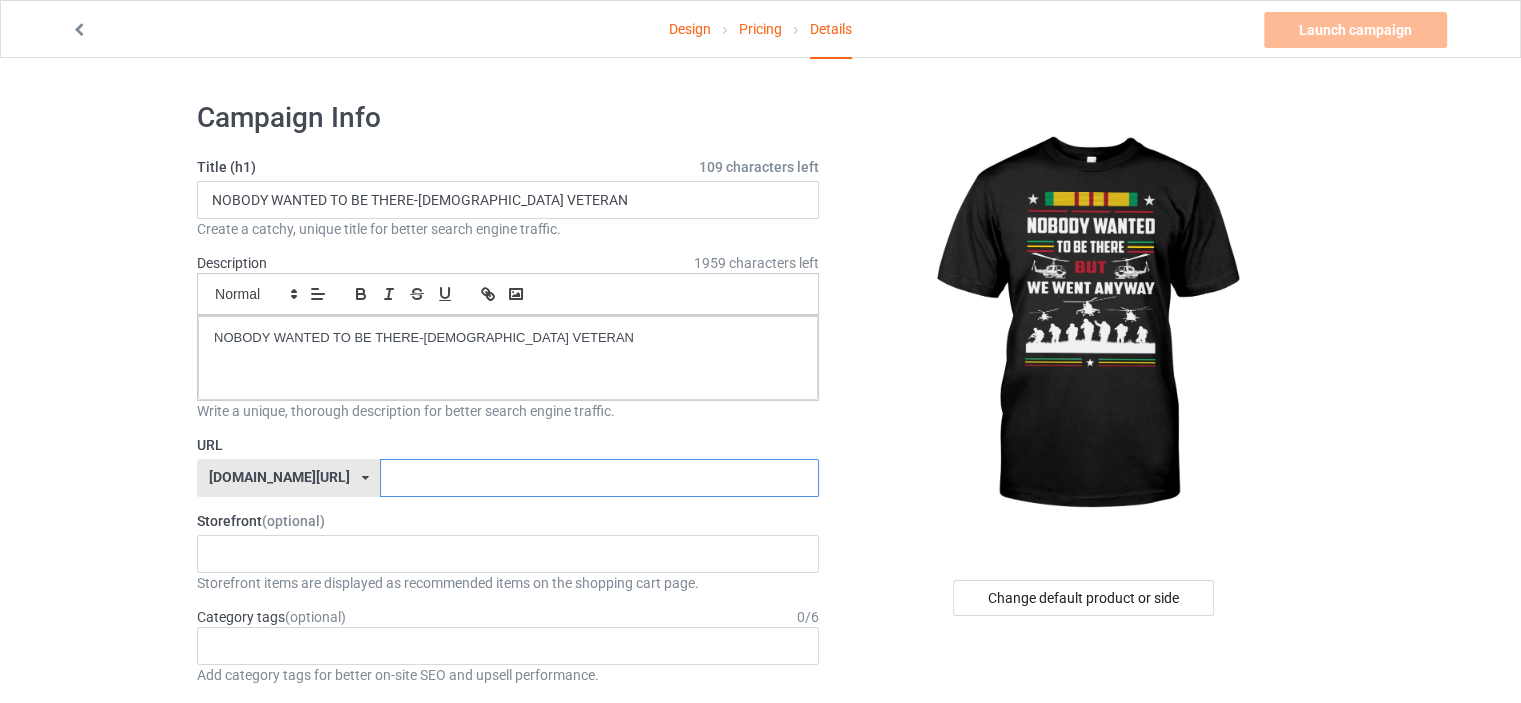 click at bounding box center [599, 478] 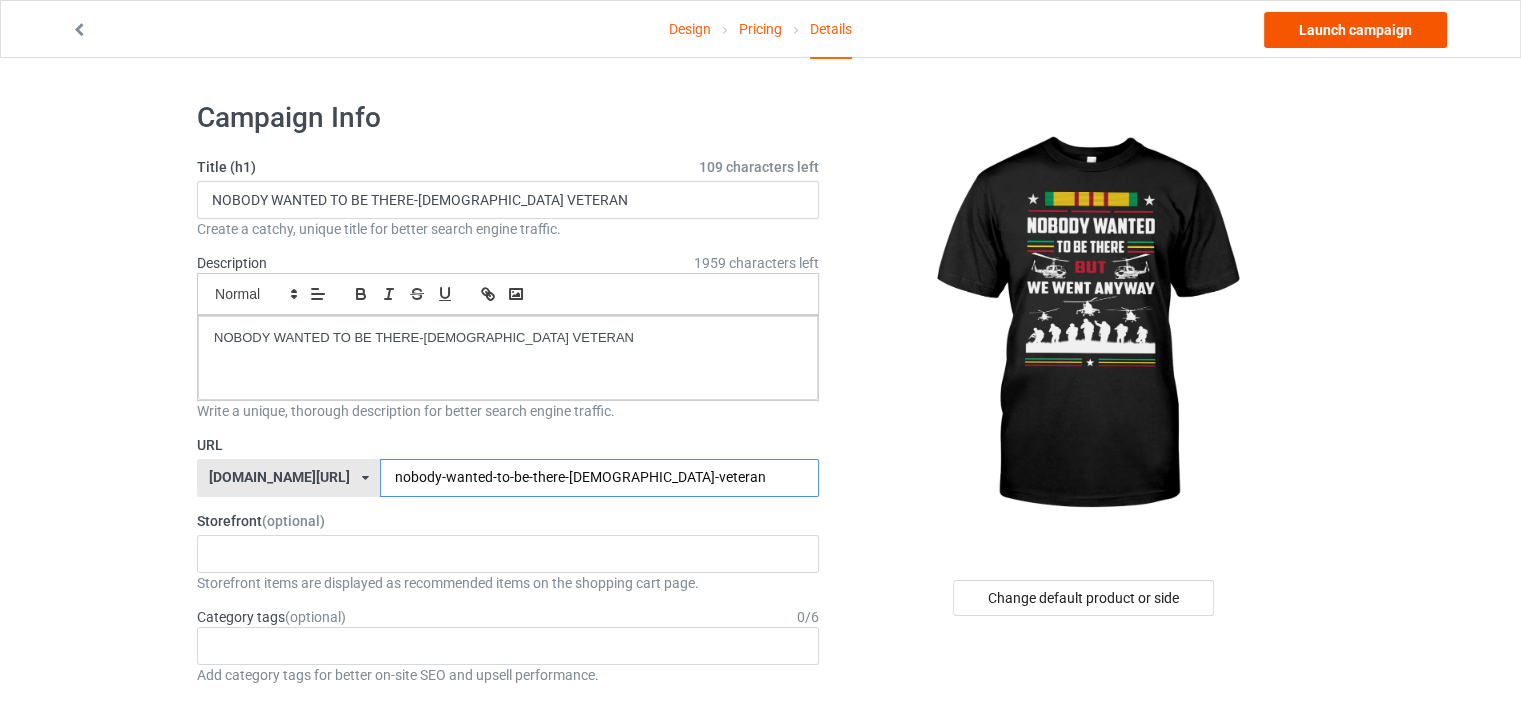 type on "nobody-wanted-to-be-there-[DEMOGRAPHIC_DATA]-veteran" 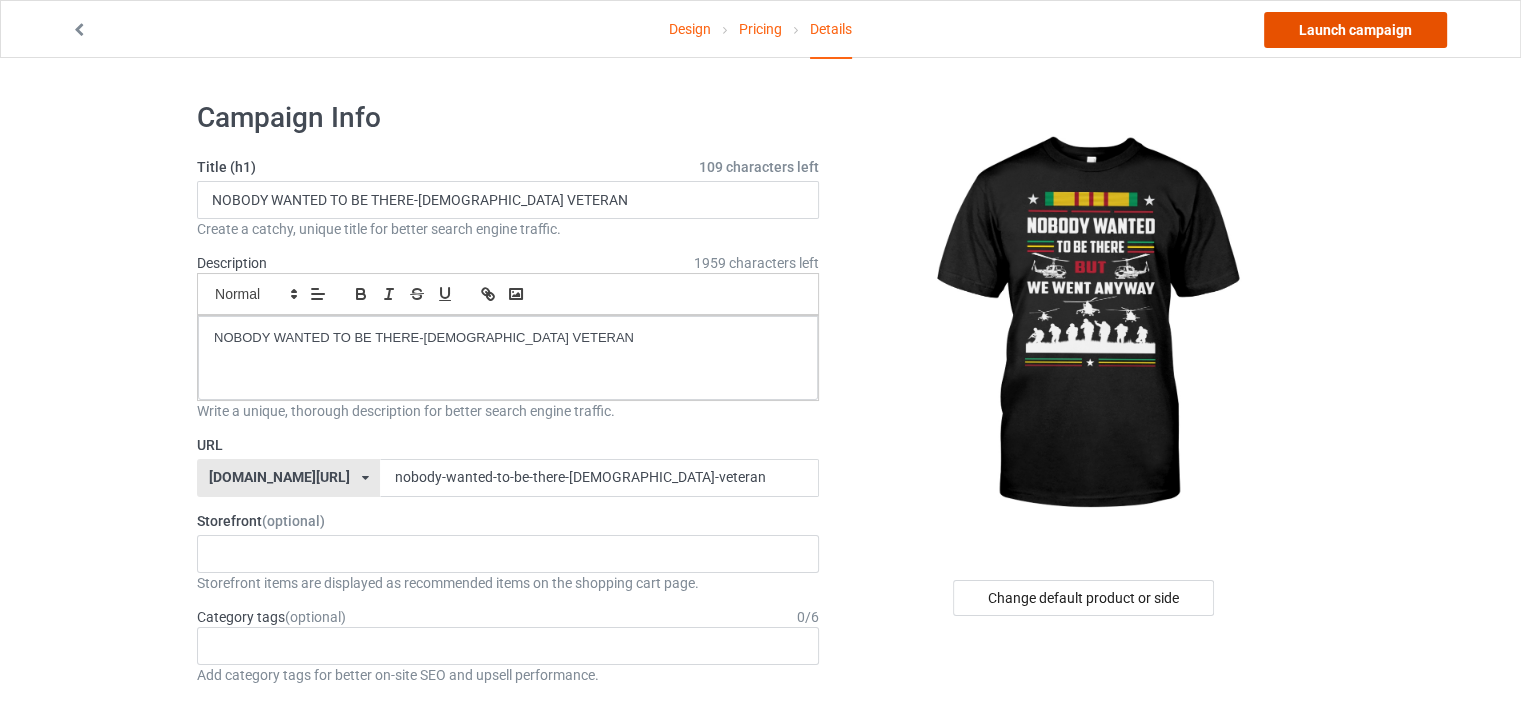 click on "Launch campaign" at bounding box center (1355, 30) 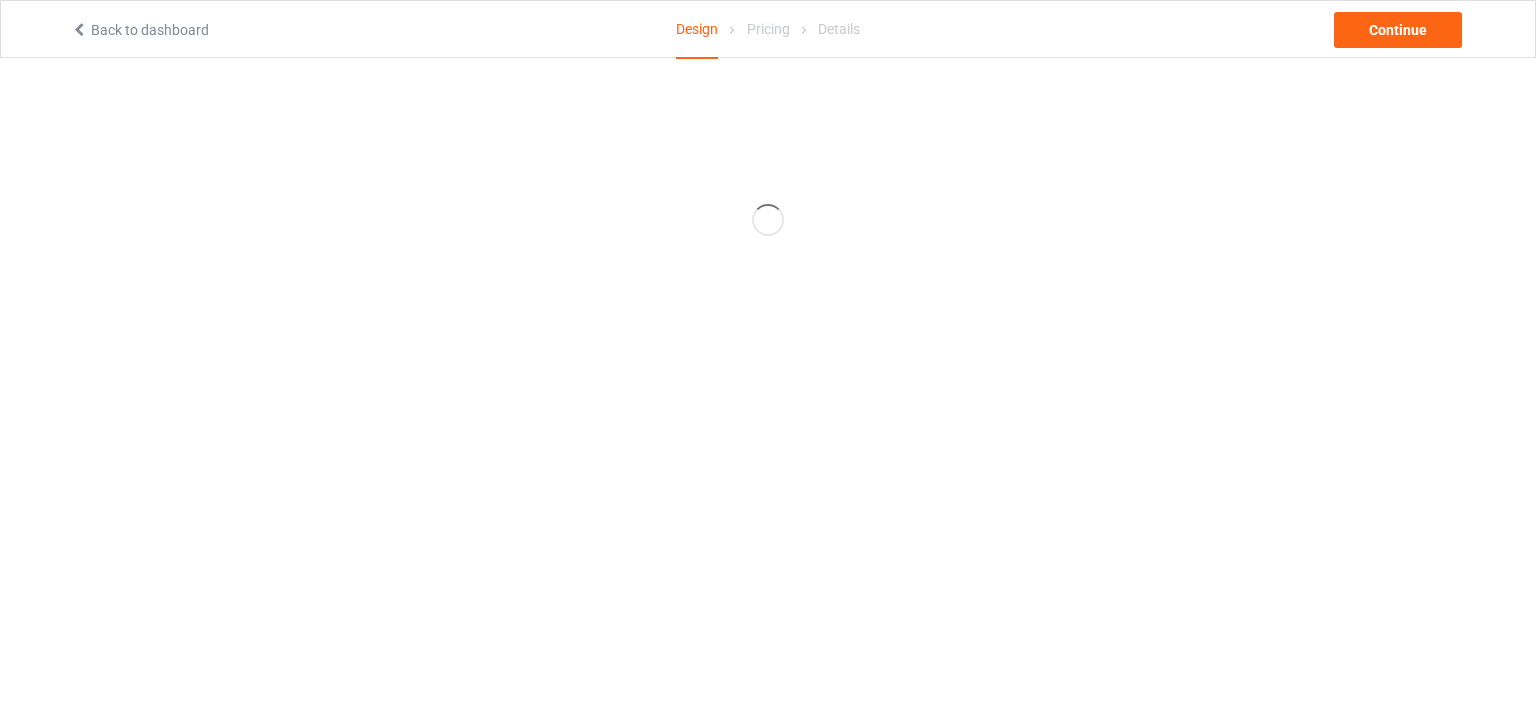 scroll, scrollTop: 0, scrollLeft: 0, axis: both 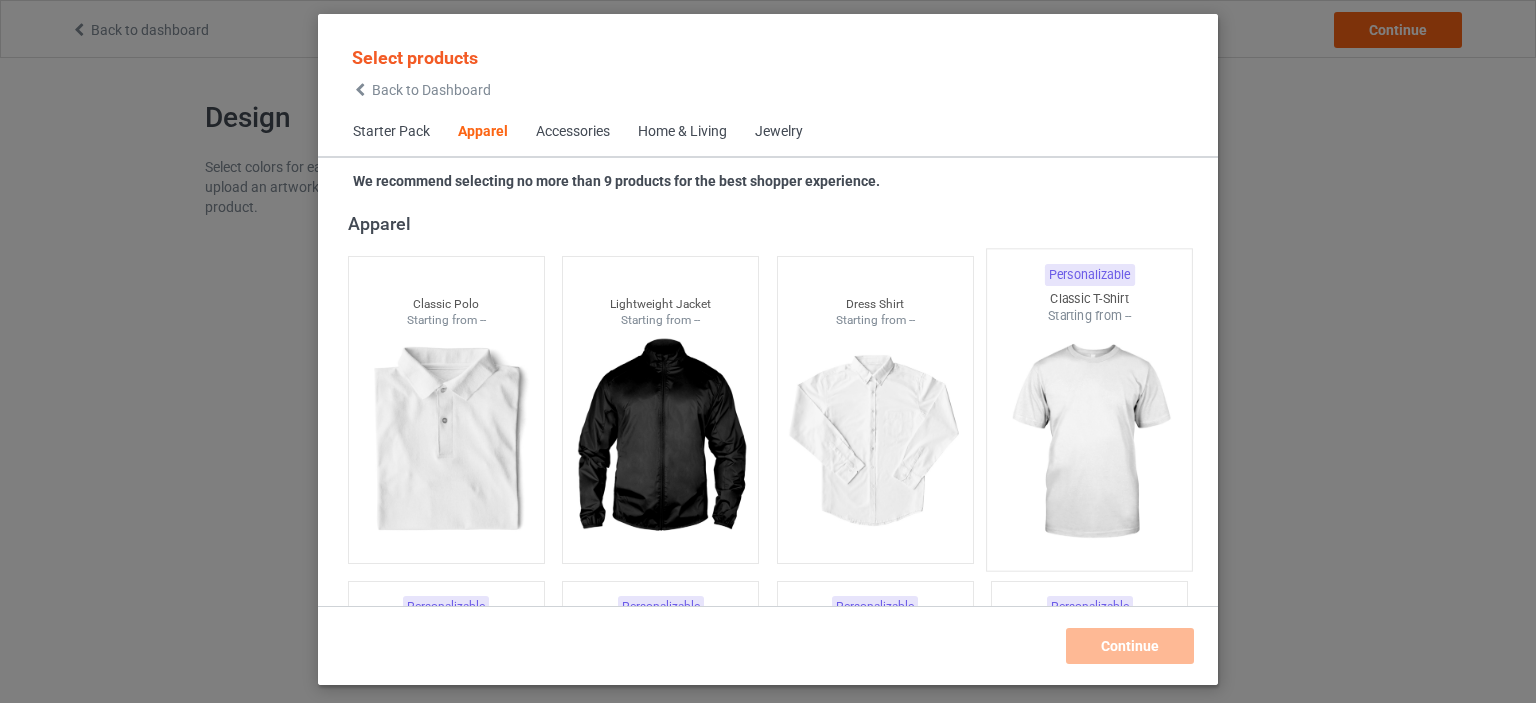 click at bounding box center [1090, 442] 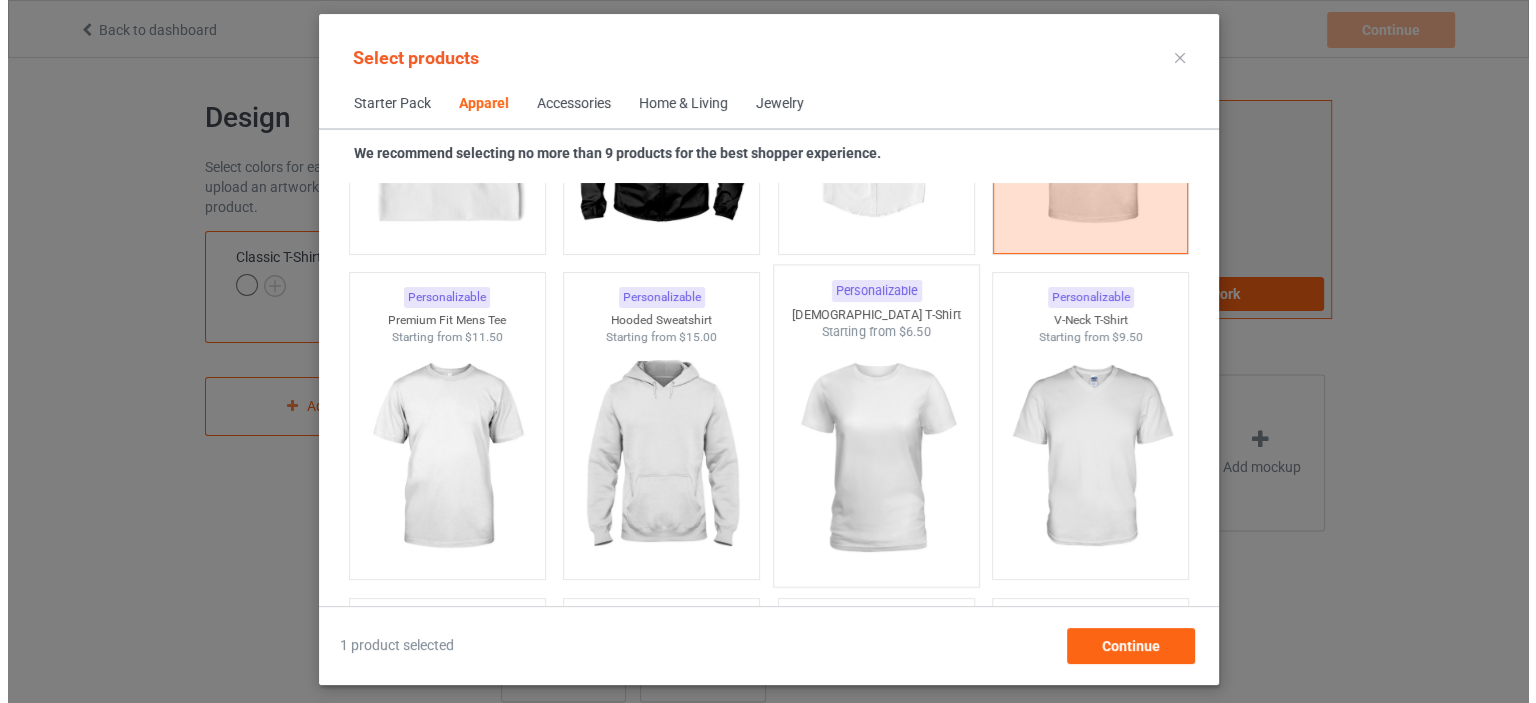 scroll, scrollTop: 1044, scrollLeft: 0, axis: vertical 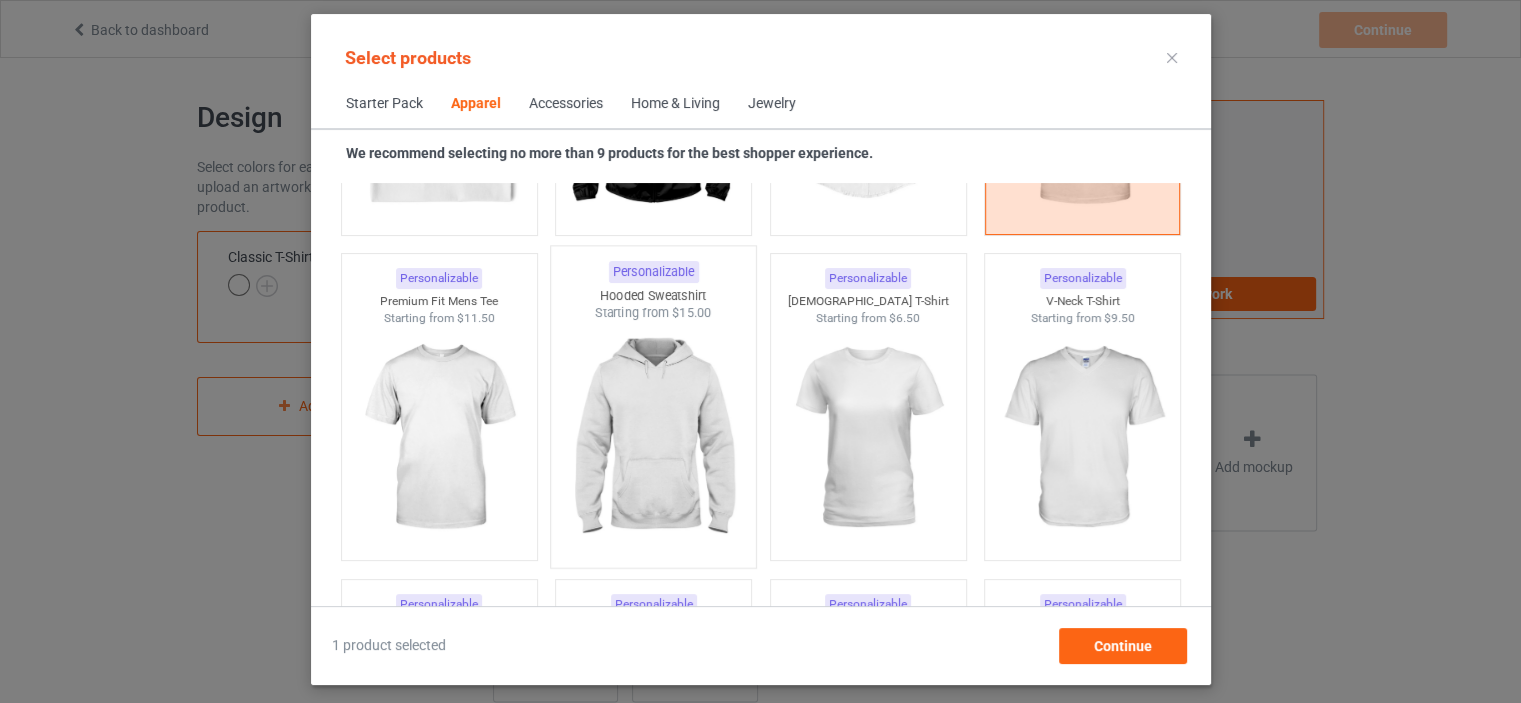 click at bounding box center (653, 439) 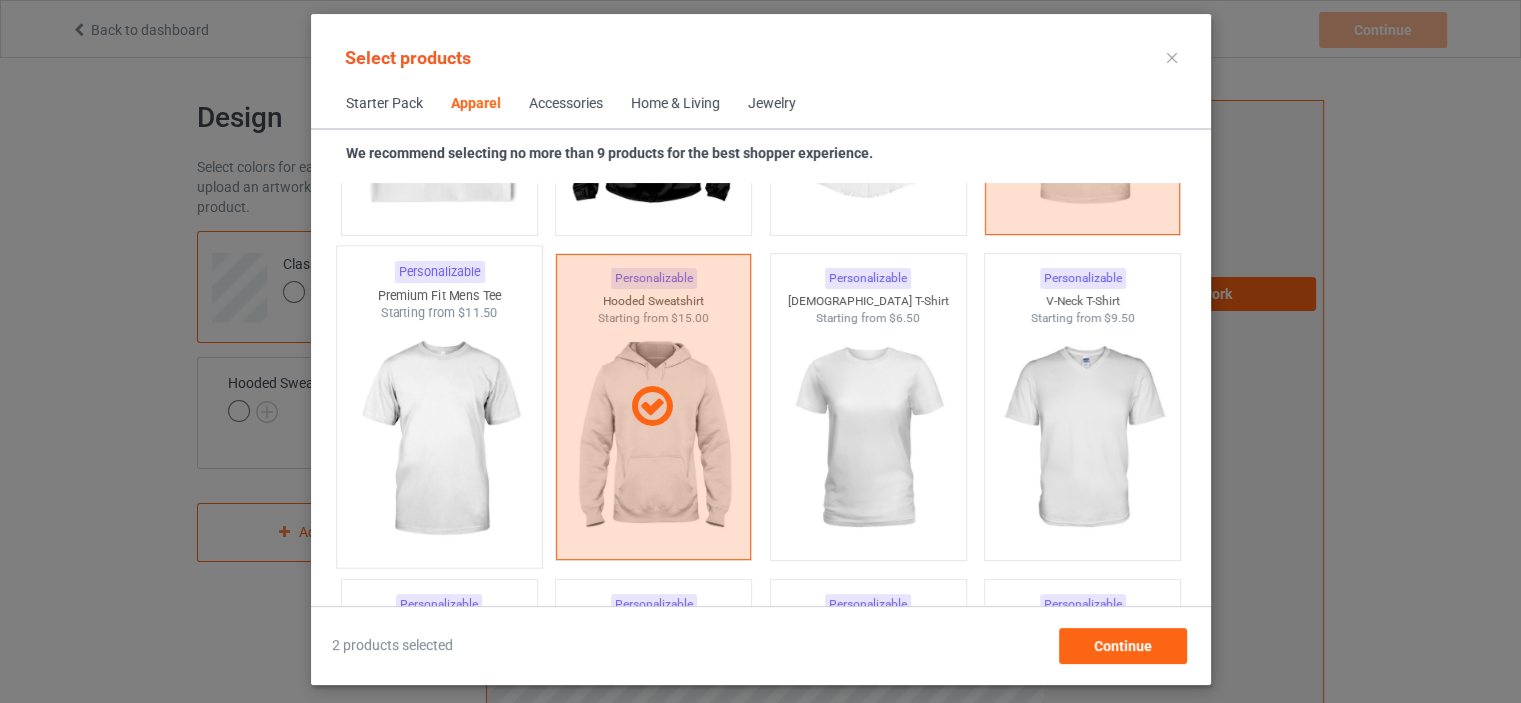 click at bounding box center (439, 439) 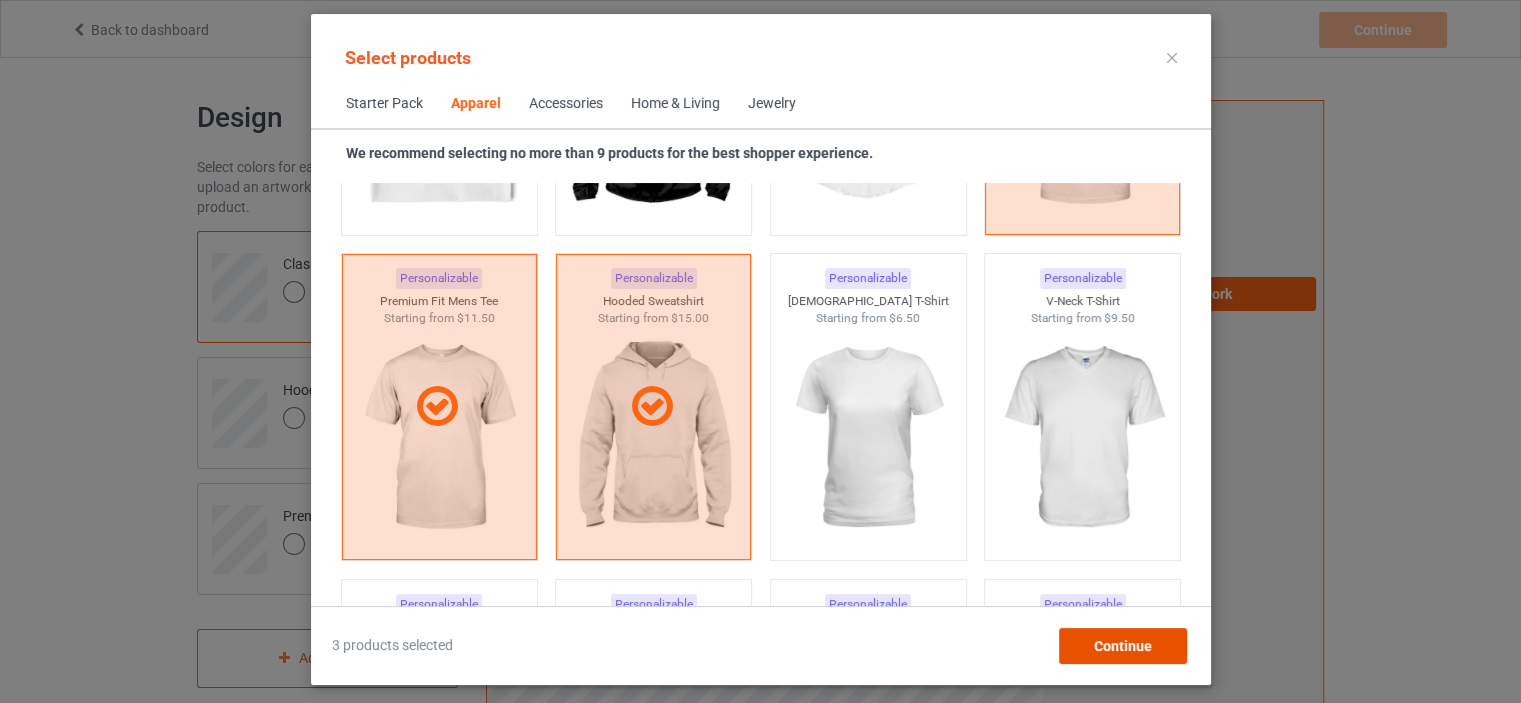 click on "Continue" at bounding box center (1122, 646) 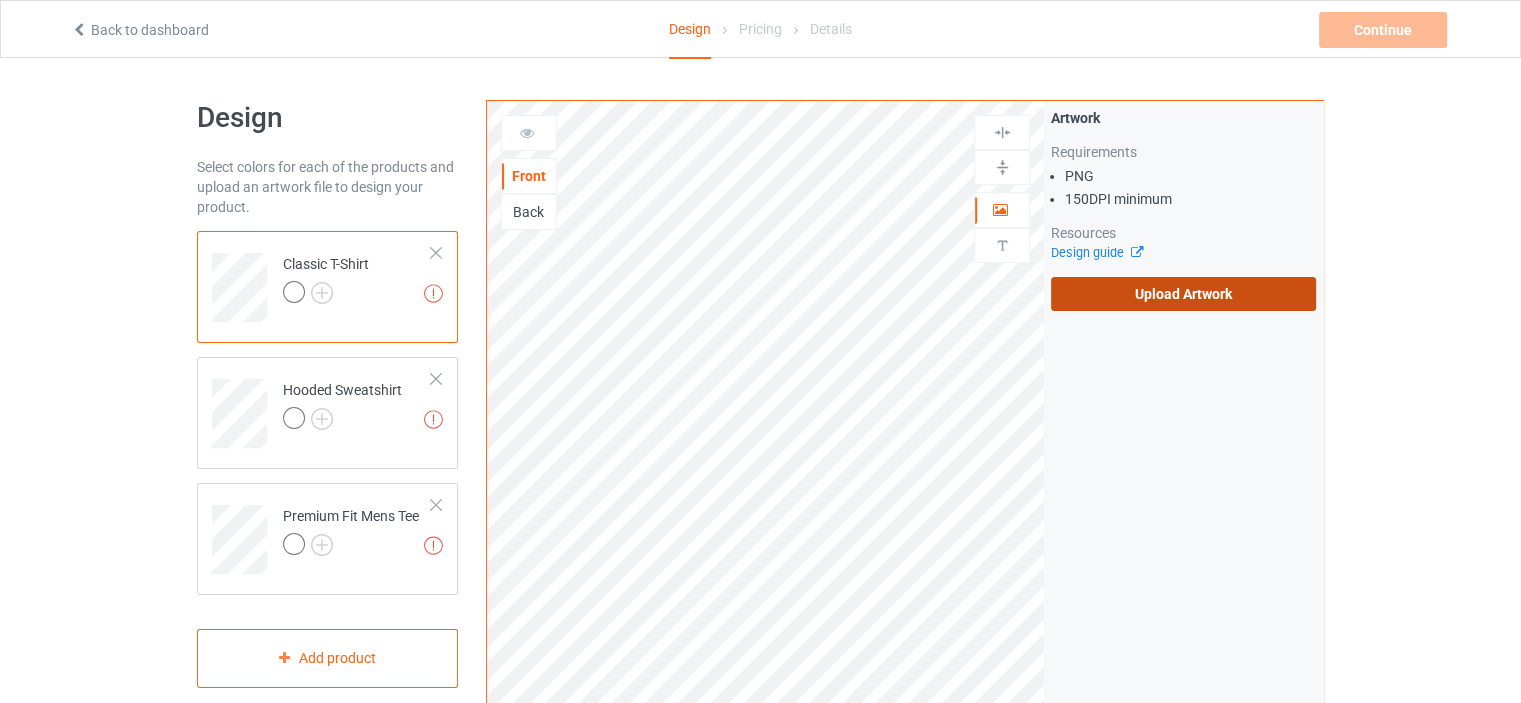 click on "Upload Artwork" at bounding box center (1183, 294) 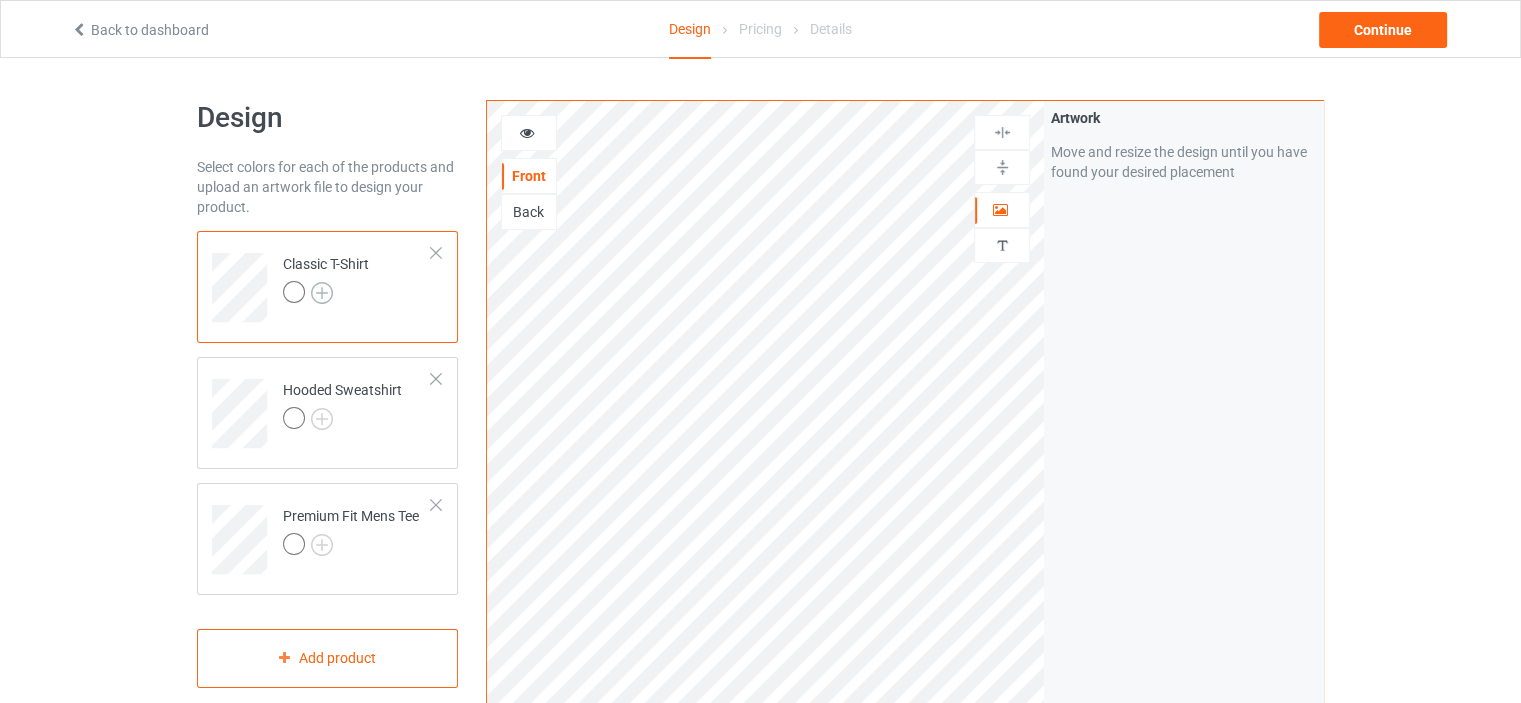 click at bounding box center [322, 293] 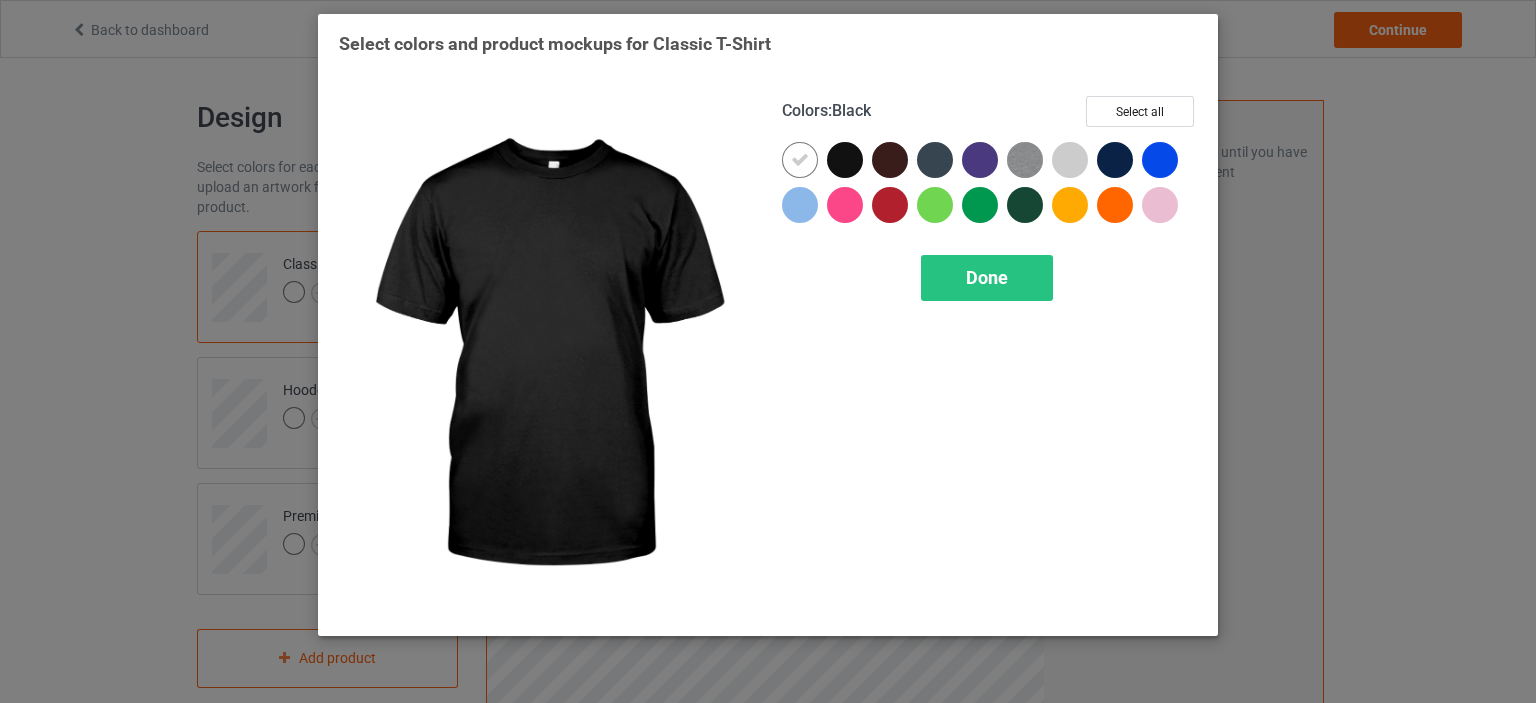 click at bounding box center [845, 160] 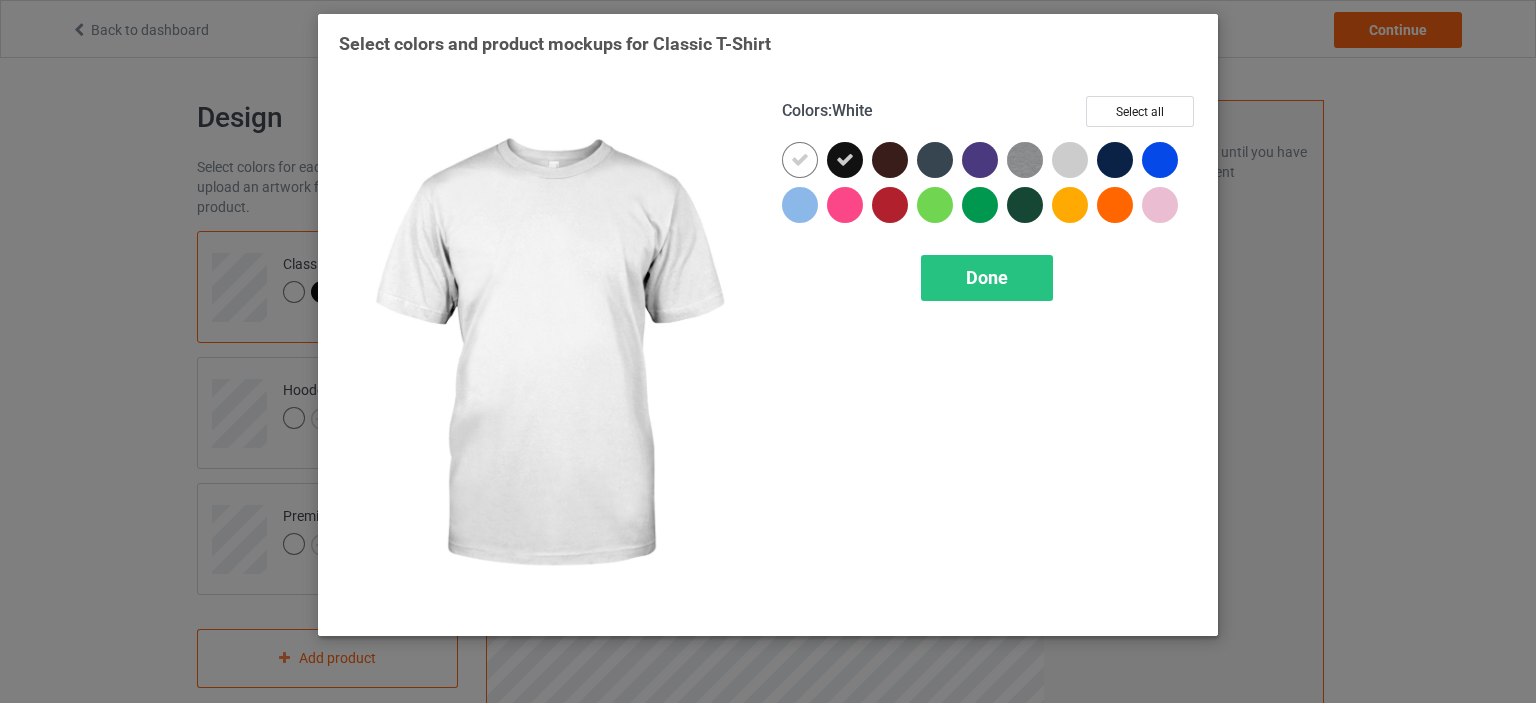 click at bounding box center [800, 160] 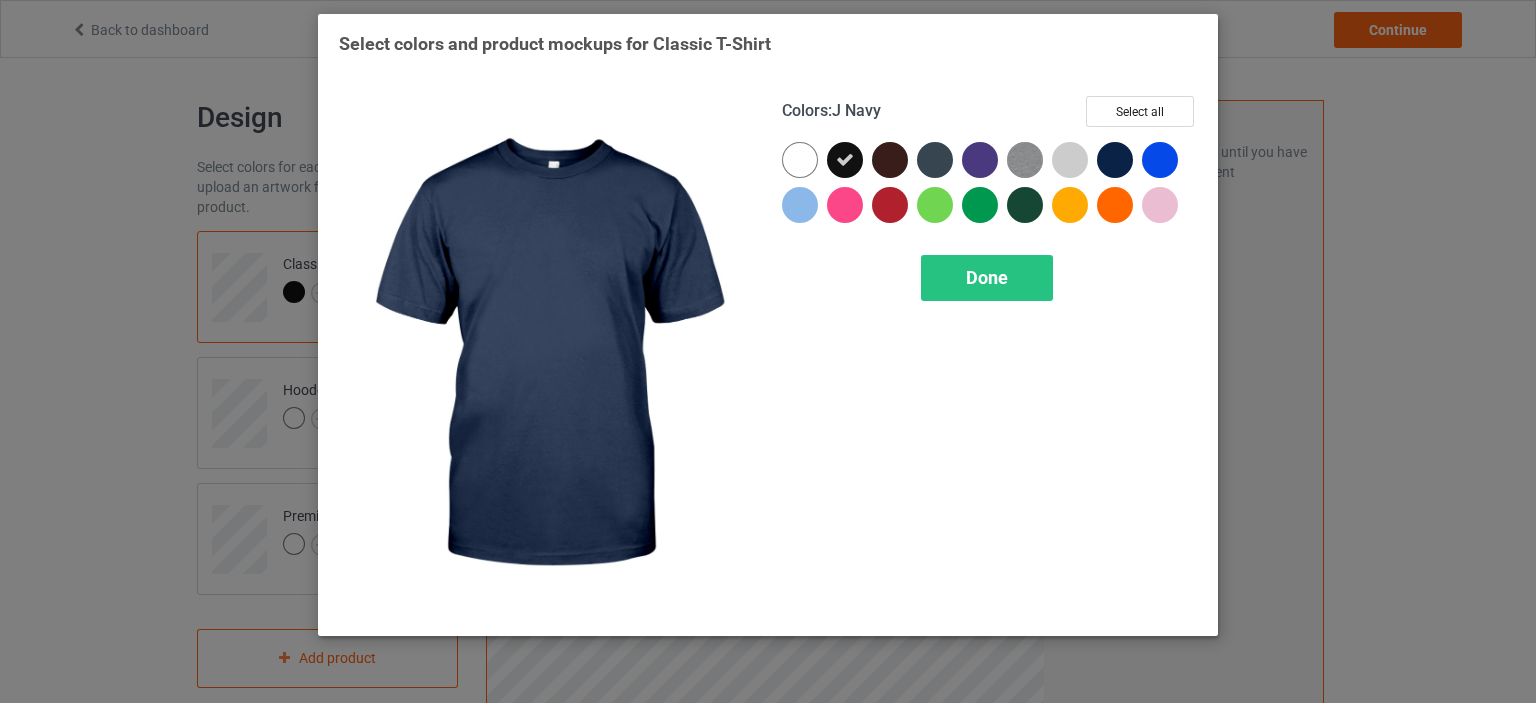 click at bounding box center [1115, 160] 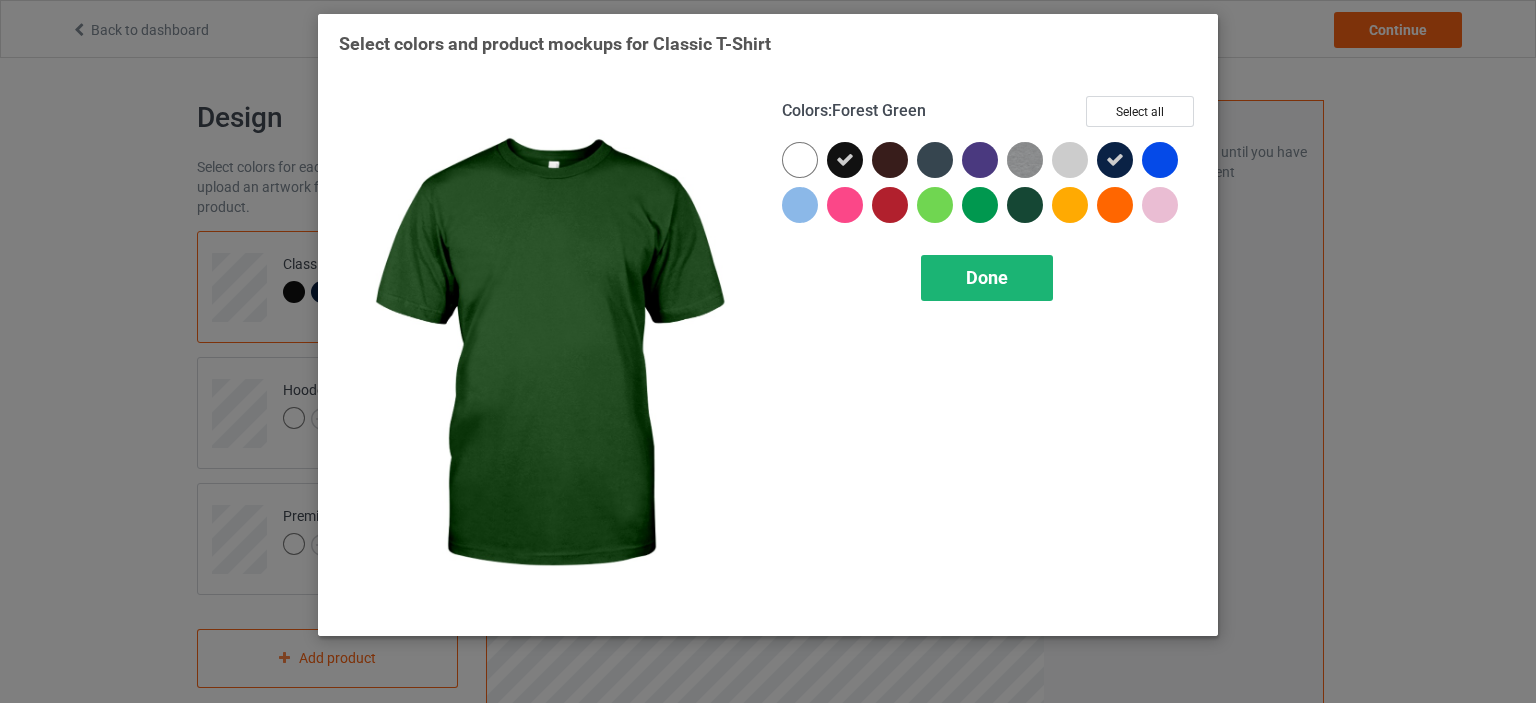 click on "Done" at bounding box center [987, 277] 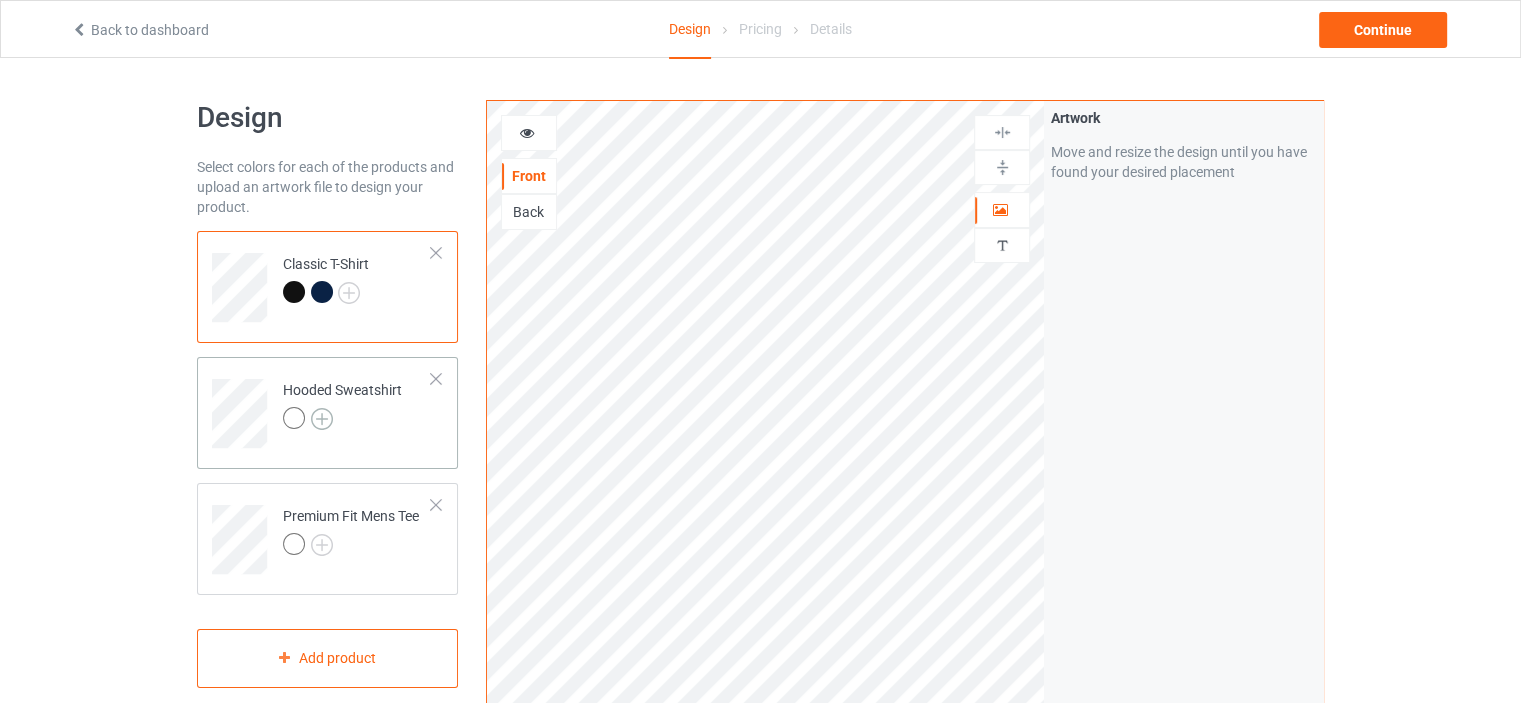 click at bounding box center [322, 419] 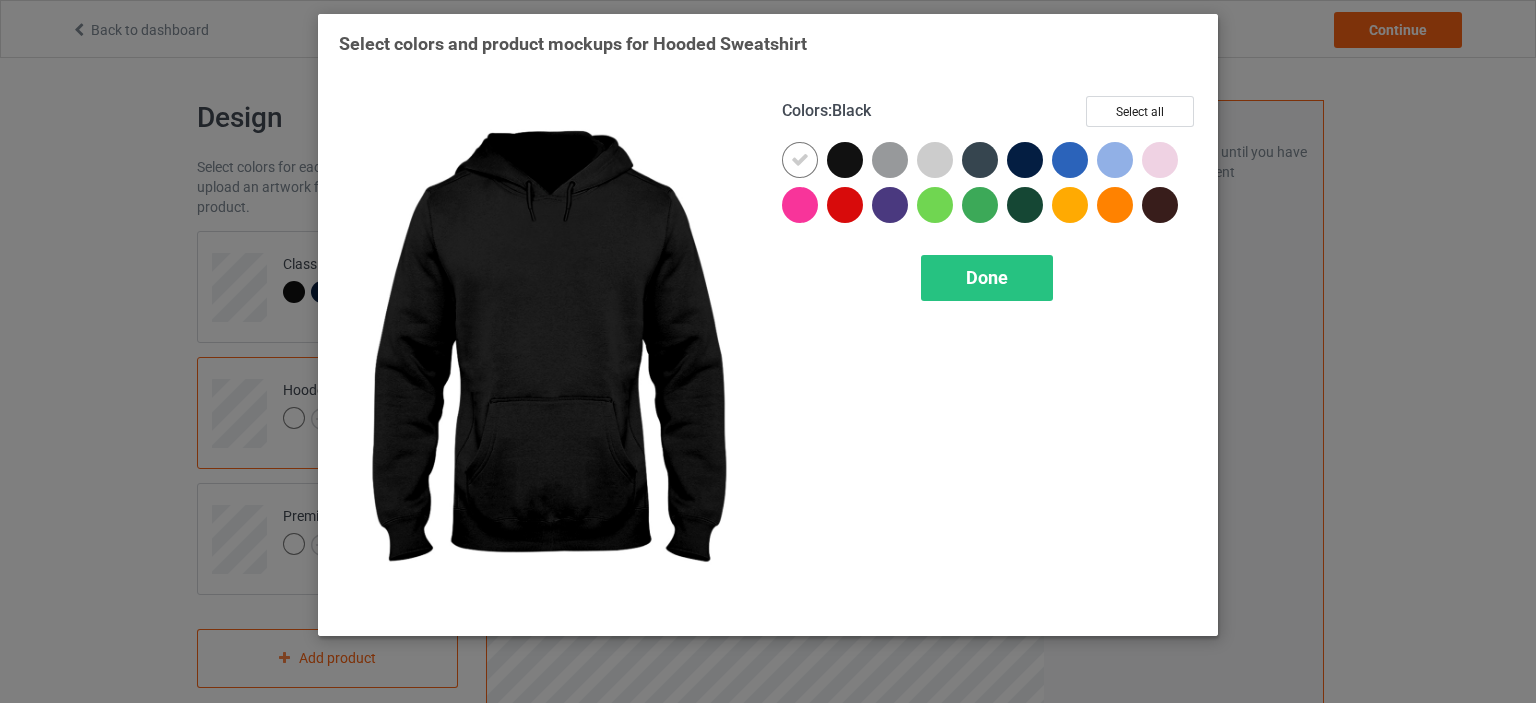 click at bounding box center [845, 160] 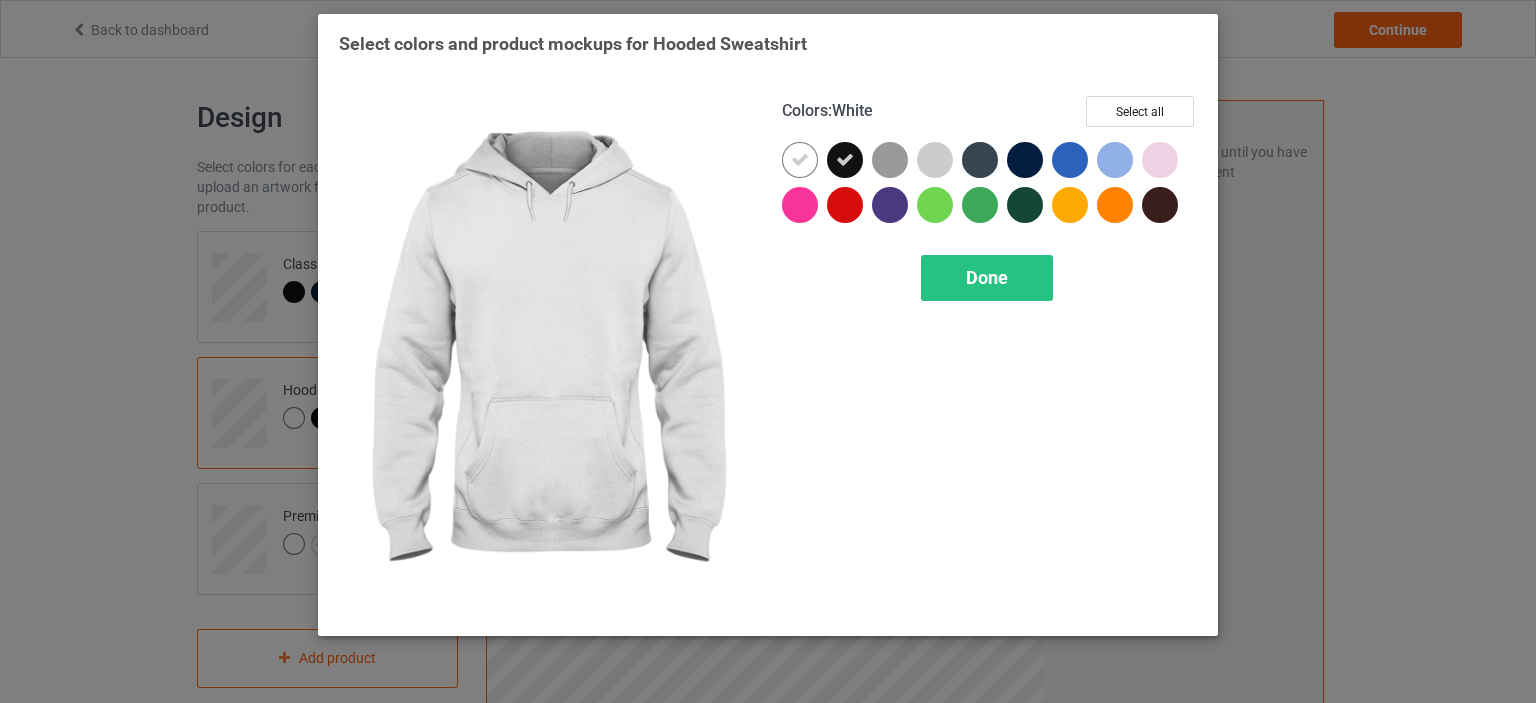 click at bounding box center [800, 160] 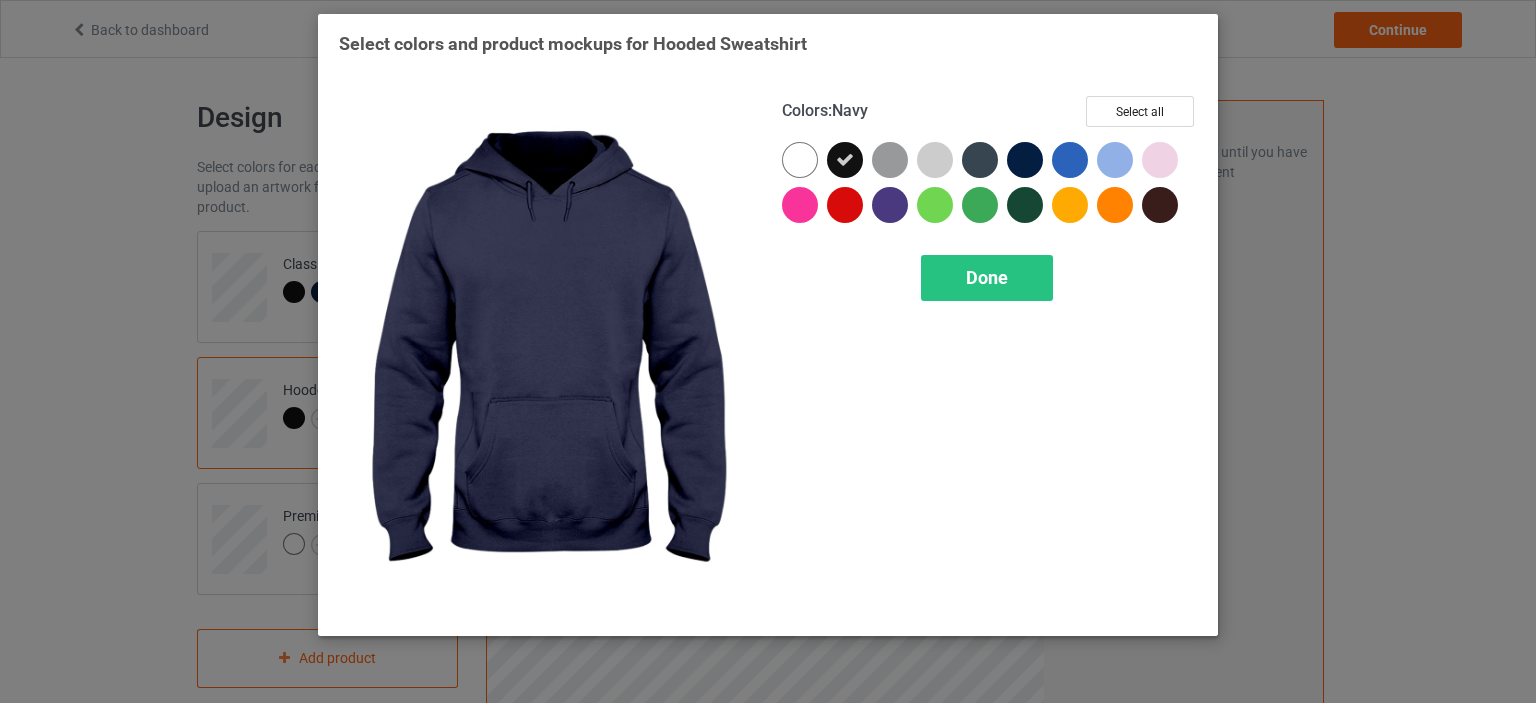 click at bounding box center [1025, 160] 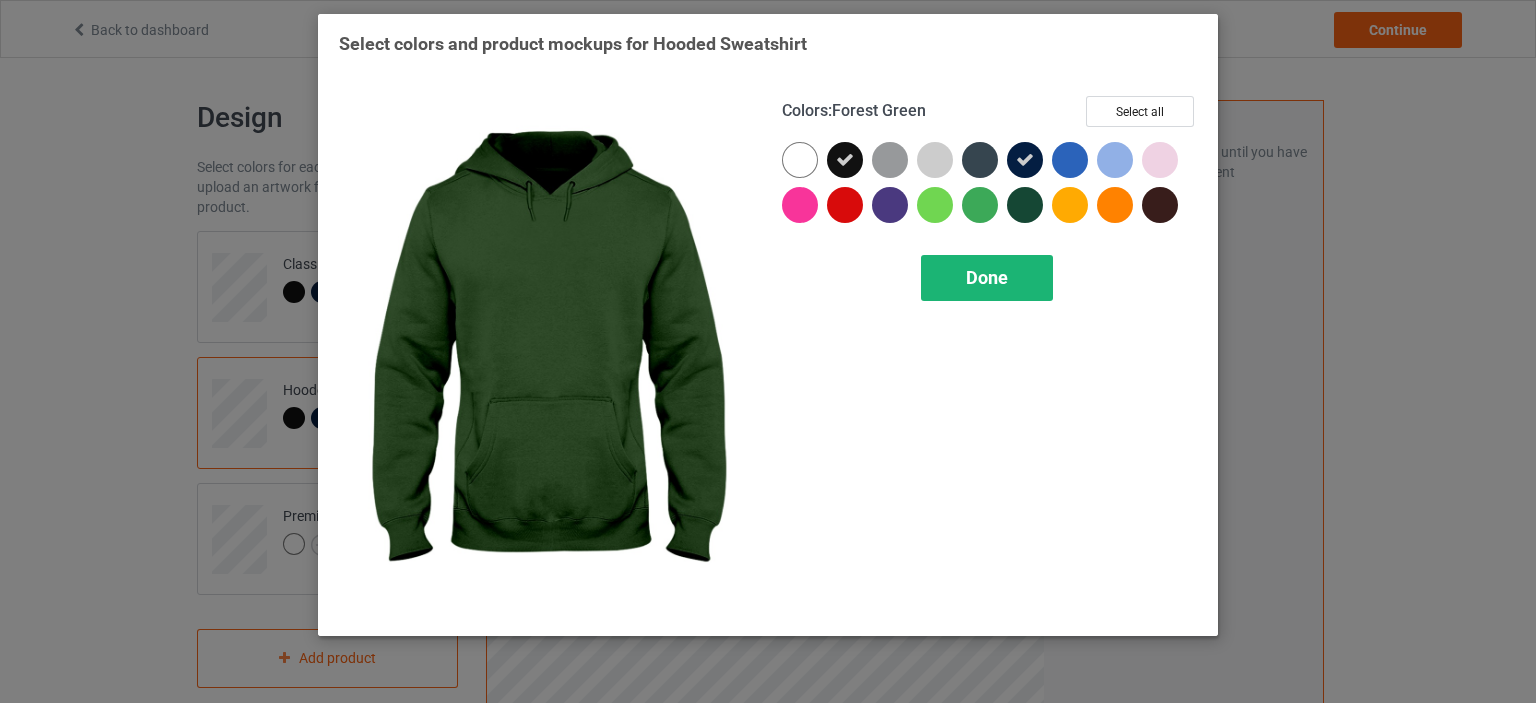 click on "Done" at bounding box center (987, 277) 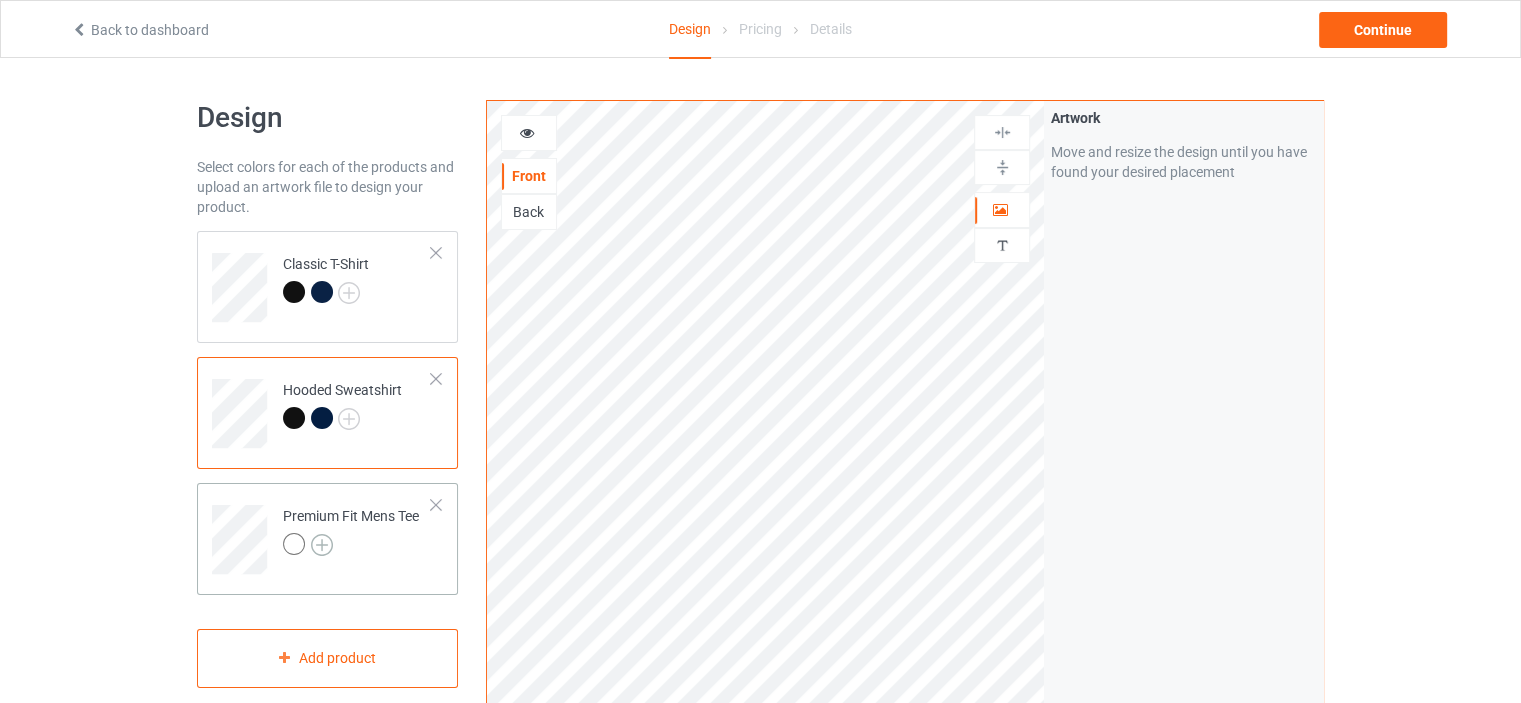 click at bounding box center [322, 545] 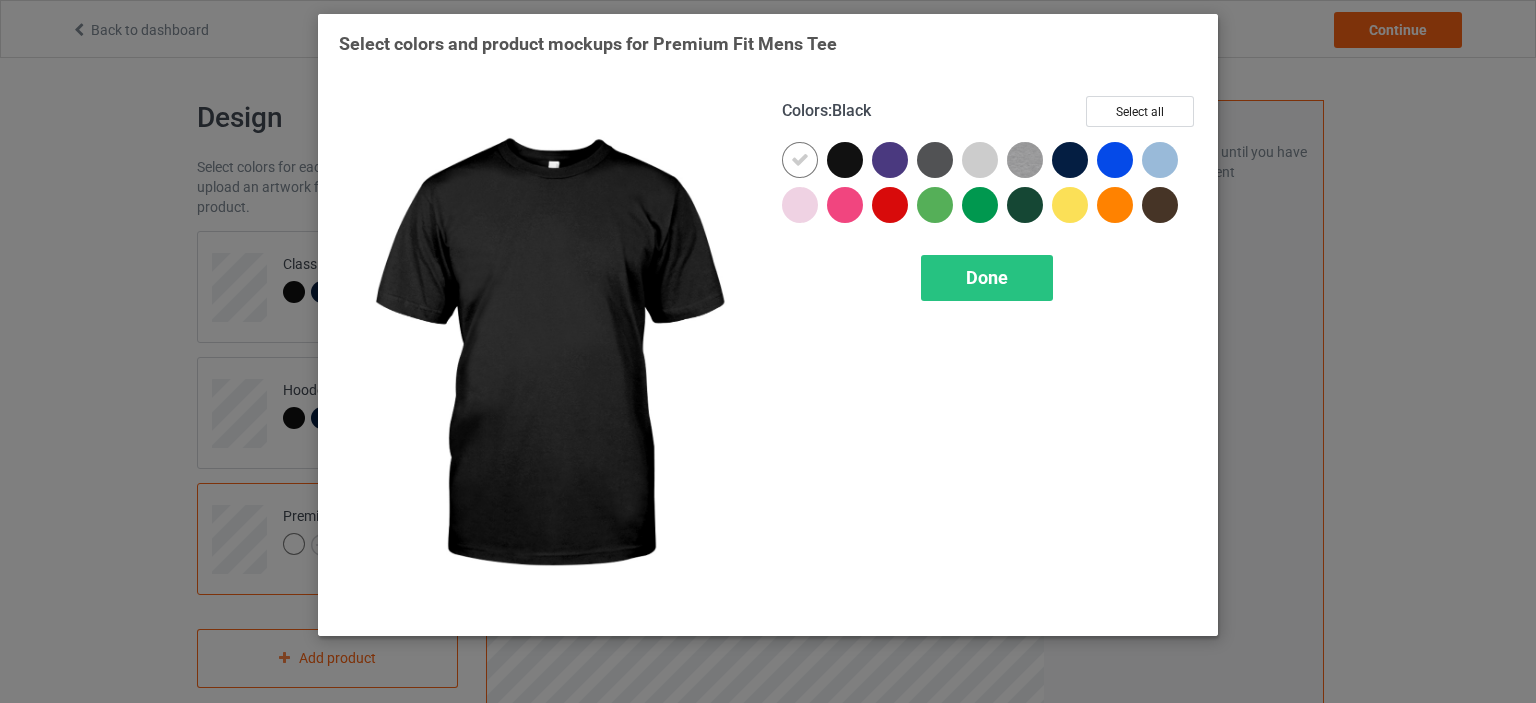 click at bounding box center (845, 160) 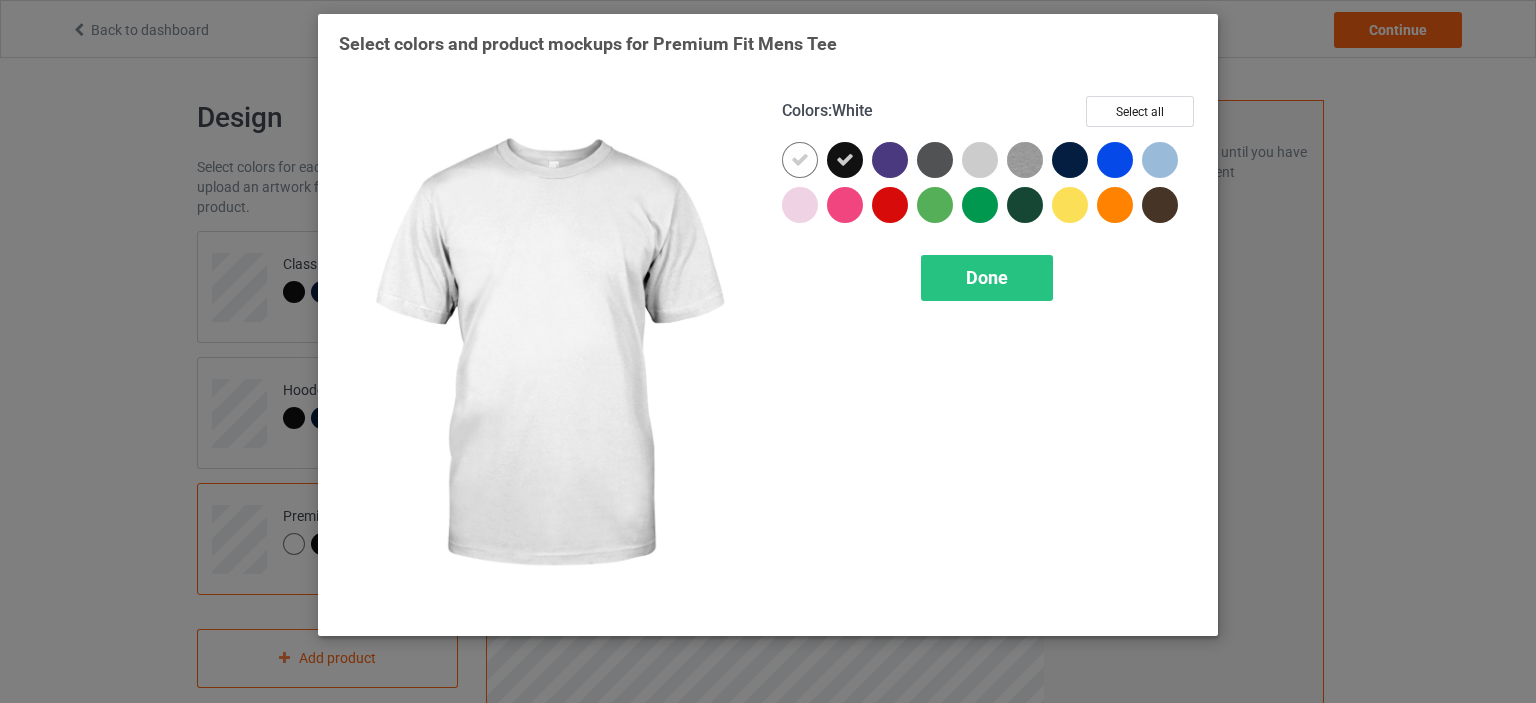 click at bounding box center [800, 160] 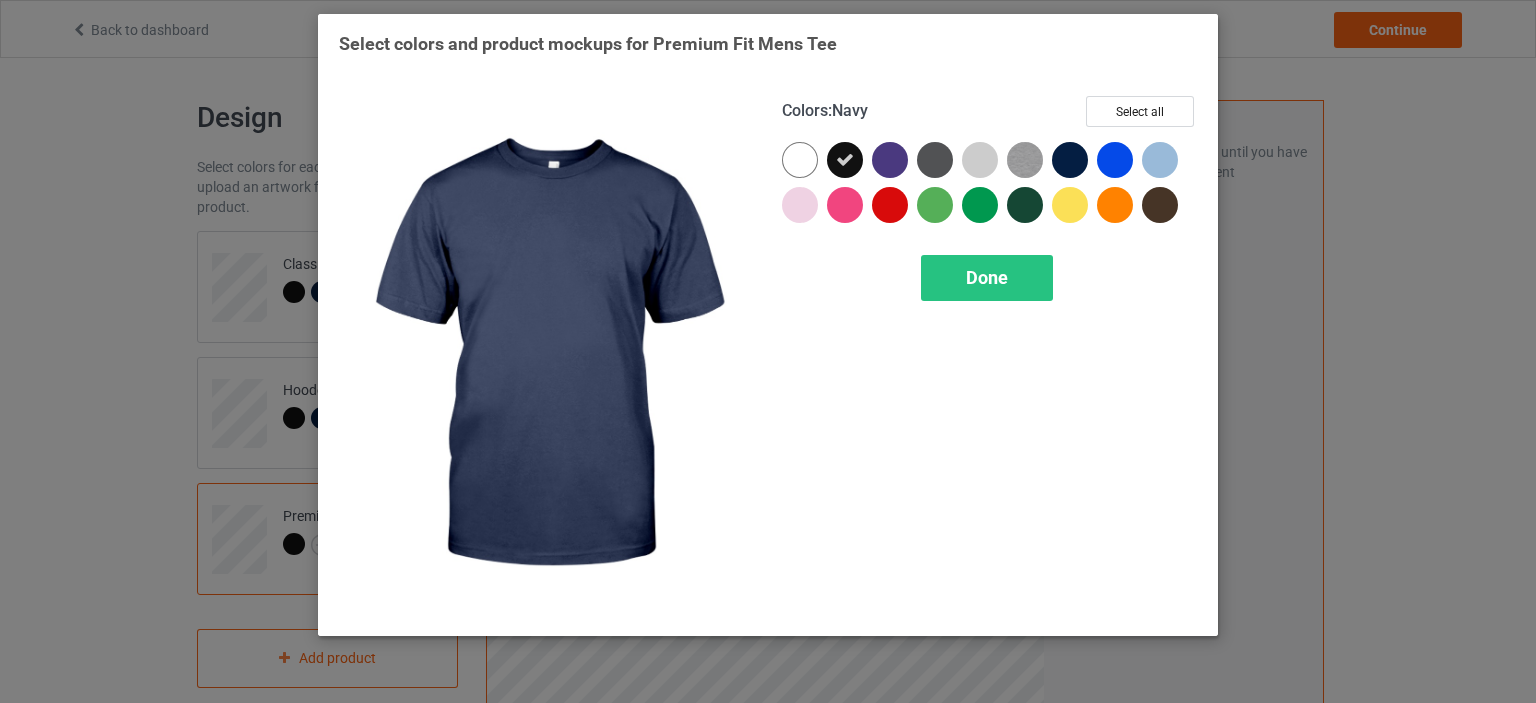 click at bounding box center [1070, 160] 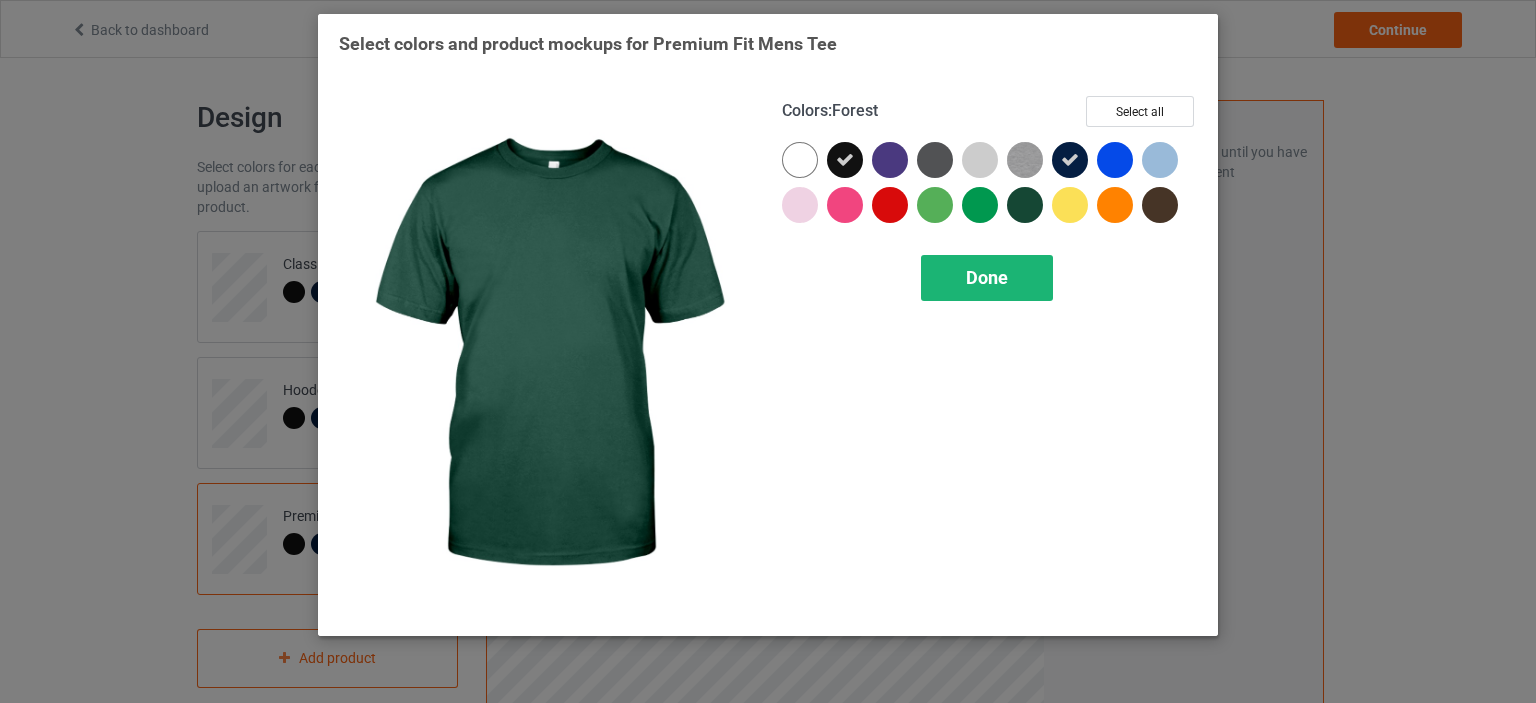 click on "Done" at bounding box center [987, 277] 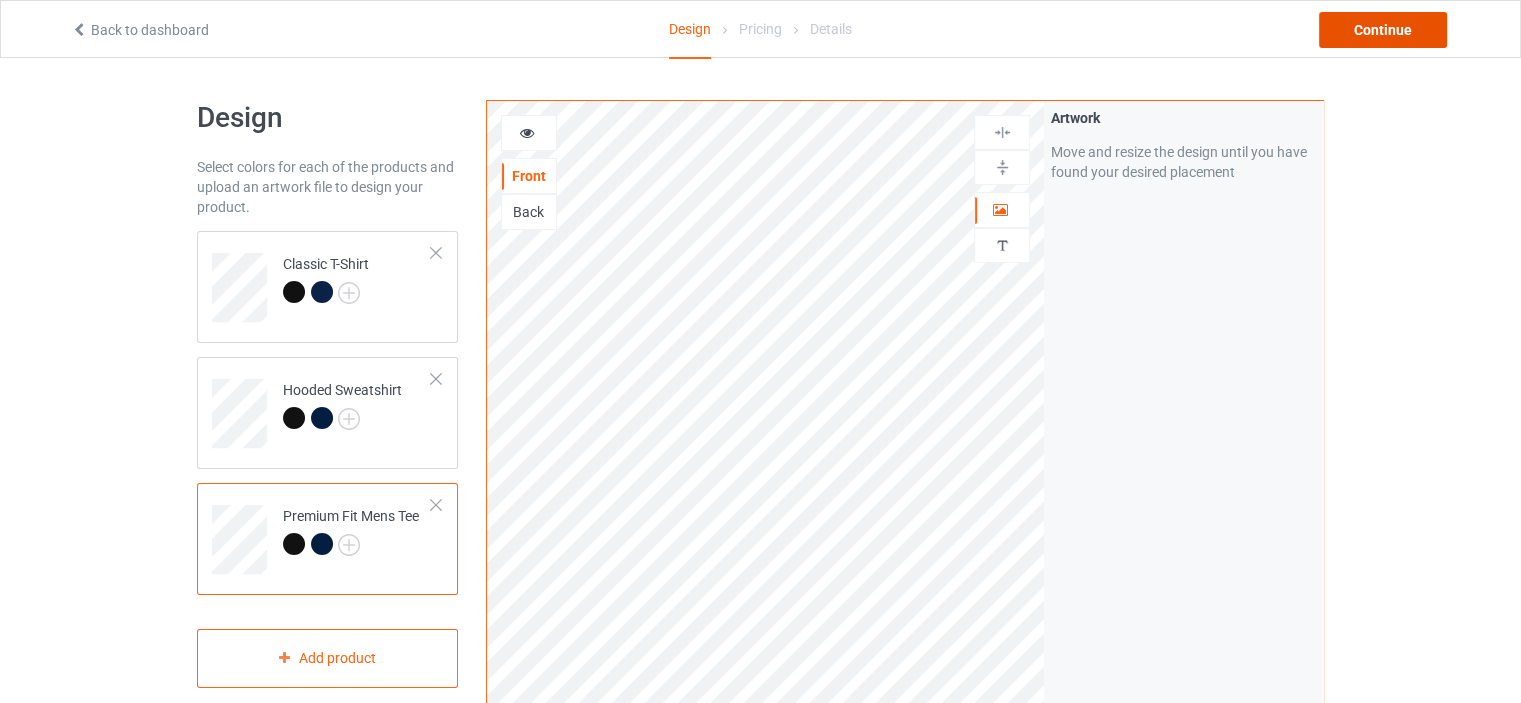 click on "Continue" at bounding box center [1383, 30] 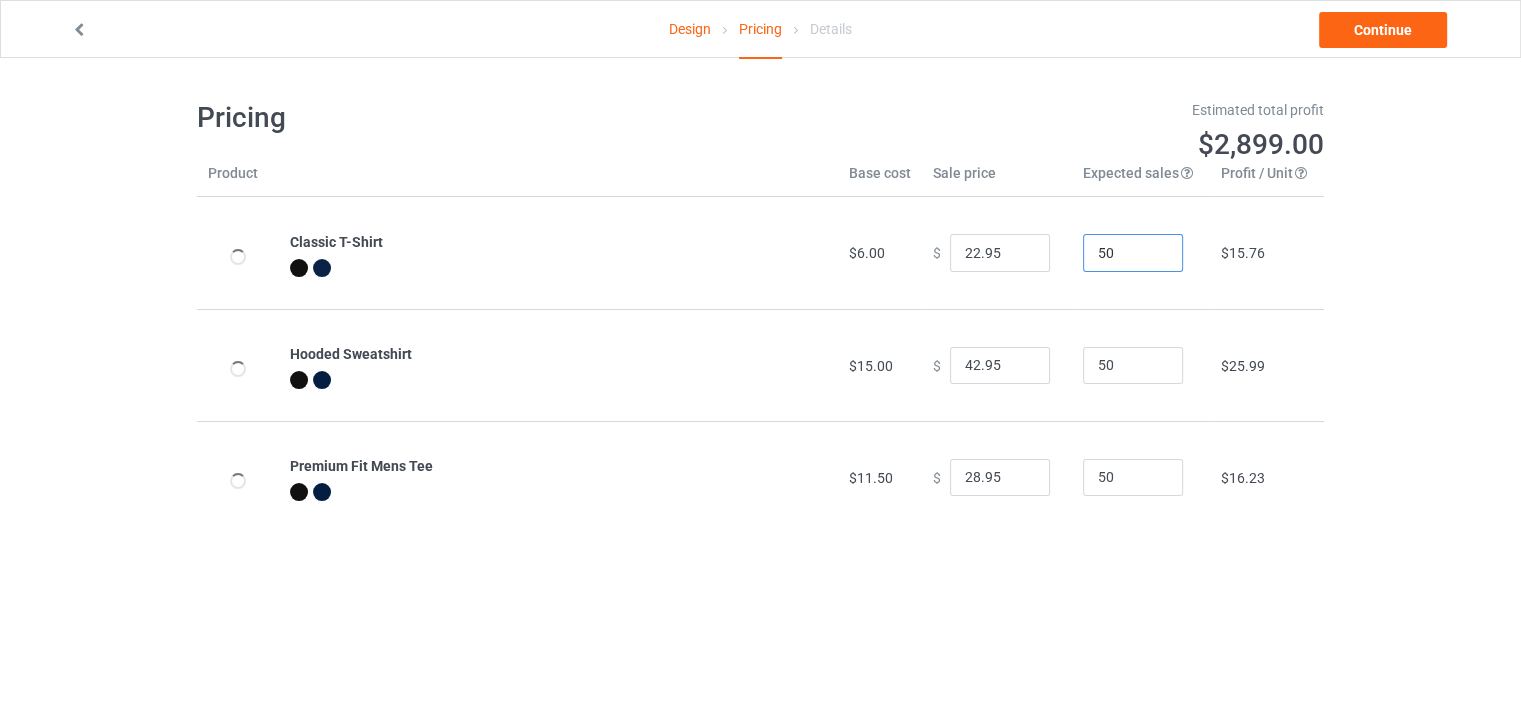 drag, startPoint x: 1116, startPoint y: 248, endPoint x: 1073, endPoint y: 248, distance: 43 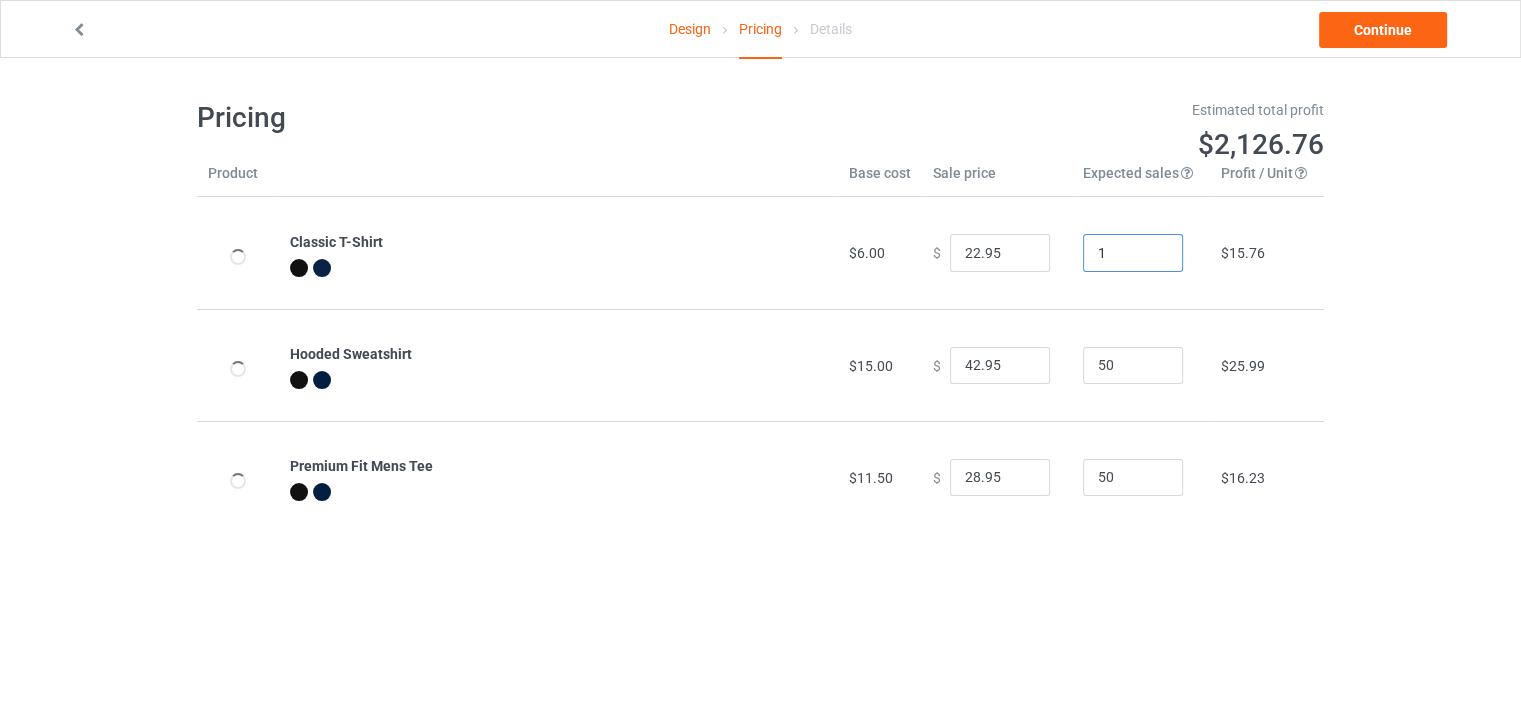 type on "1" 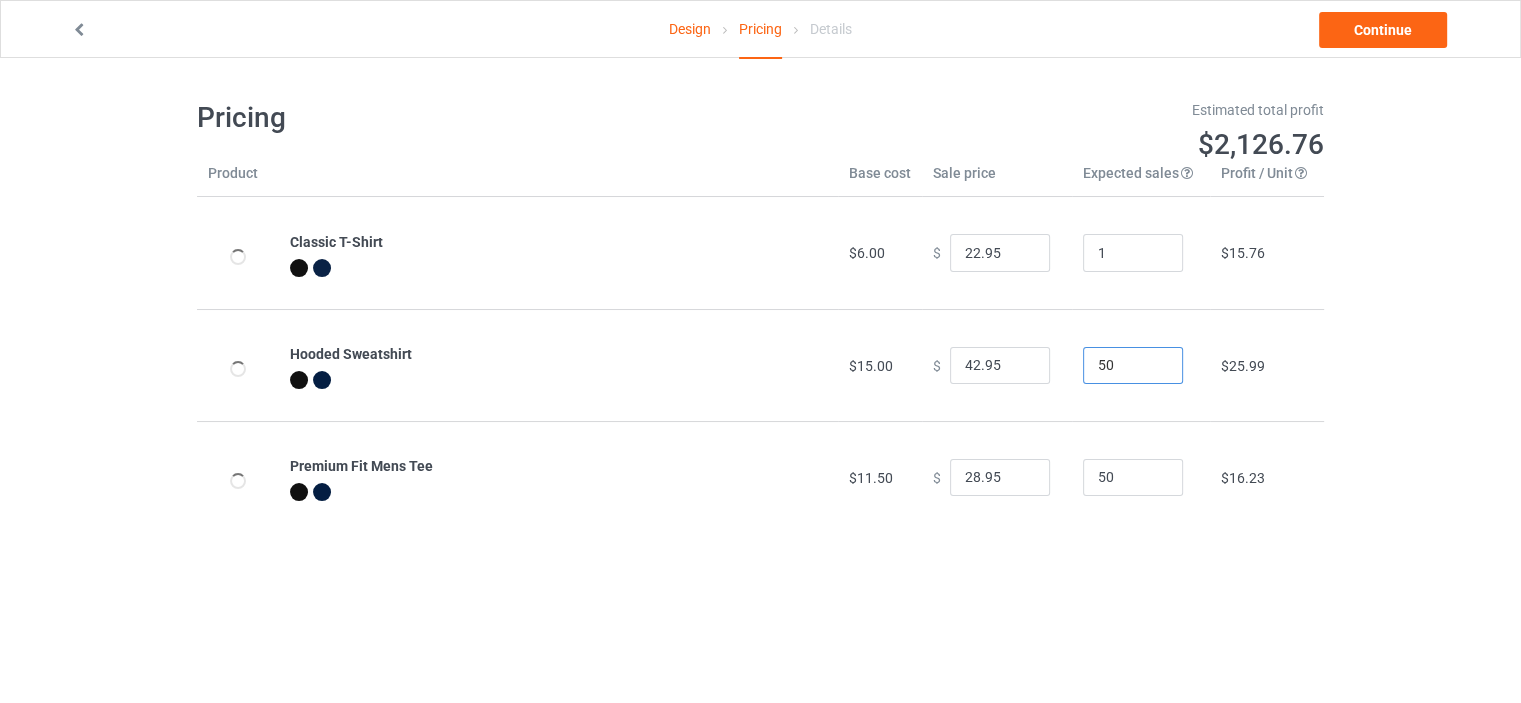 drag, startPoint x: 1110, startPoint y: 365, endPoint x: 1073, endPoint y: 387, distance: 43.046486 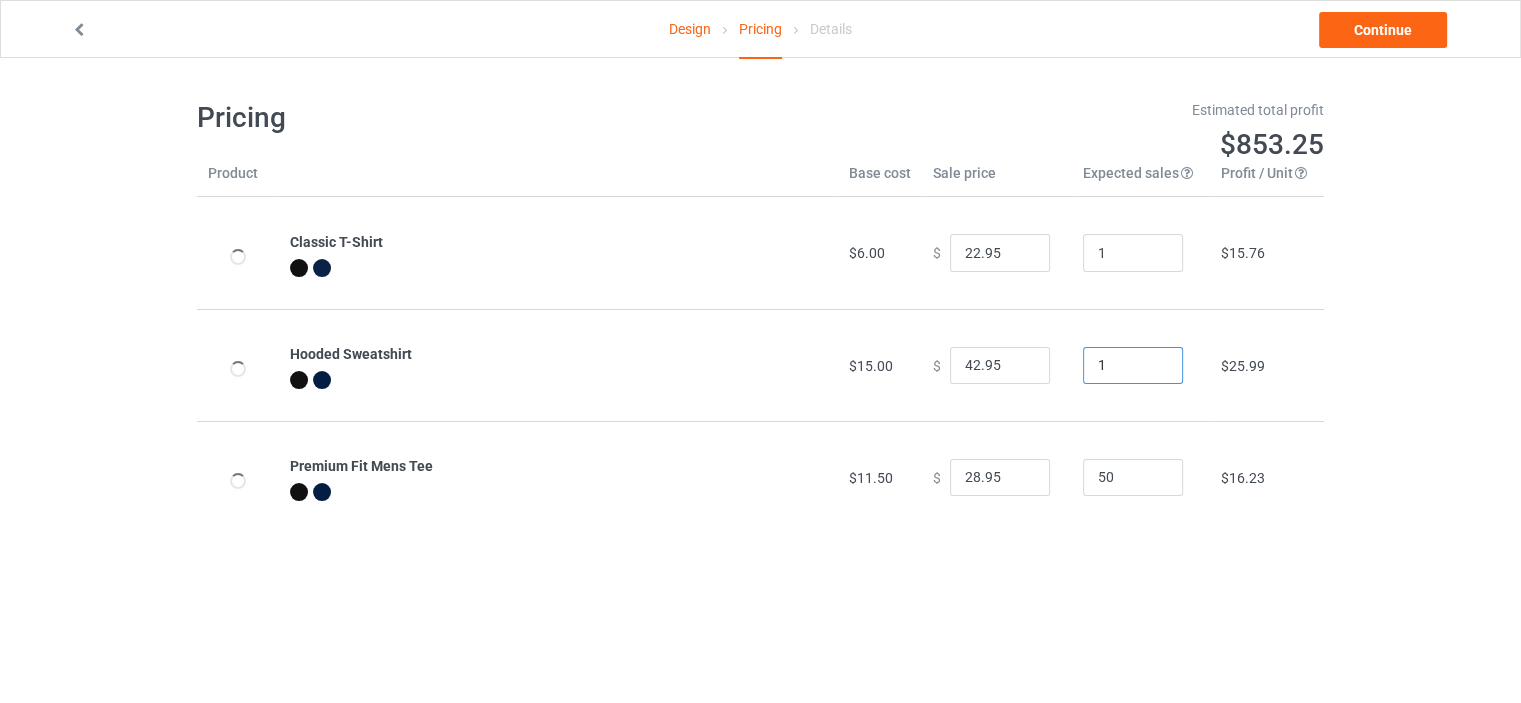 type on "1" 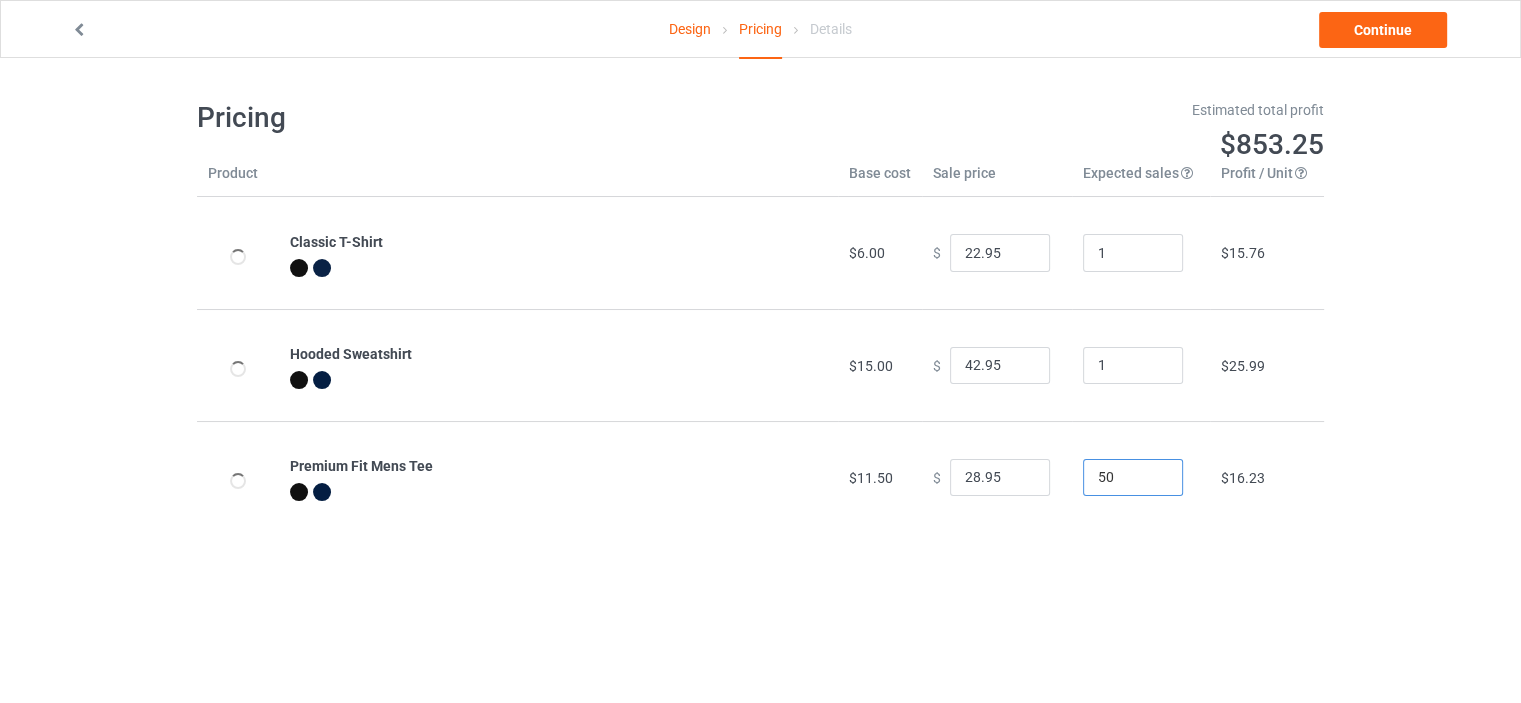 drag, startPoint x: 1110, startPoint y: 476, endPoint x: 1067, endPoint y: 482, distance: 43.416588 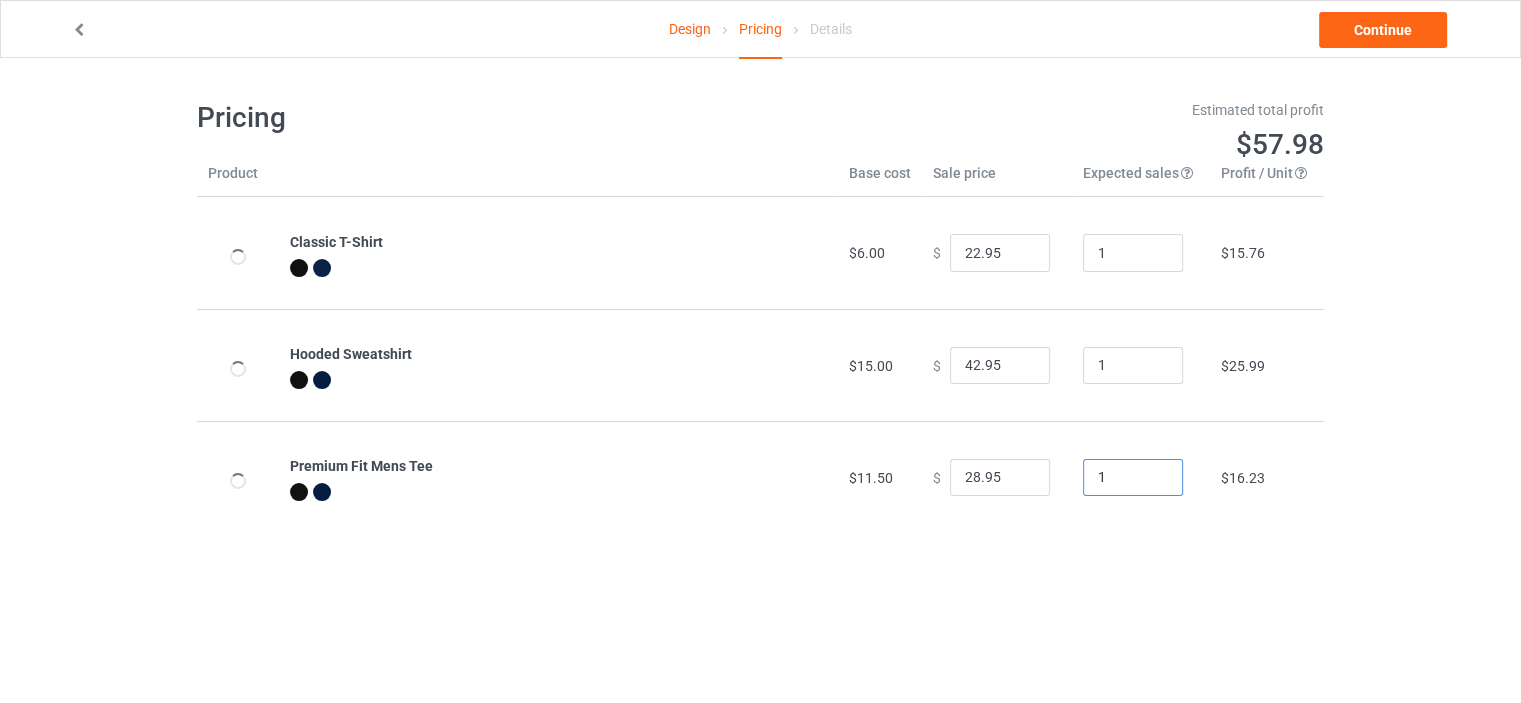 type on "1" 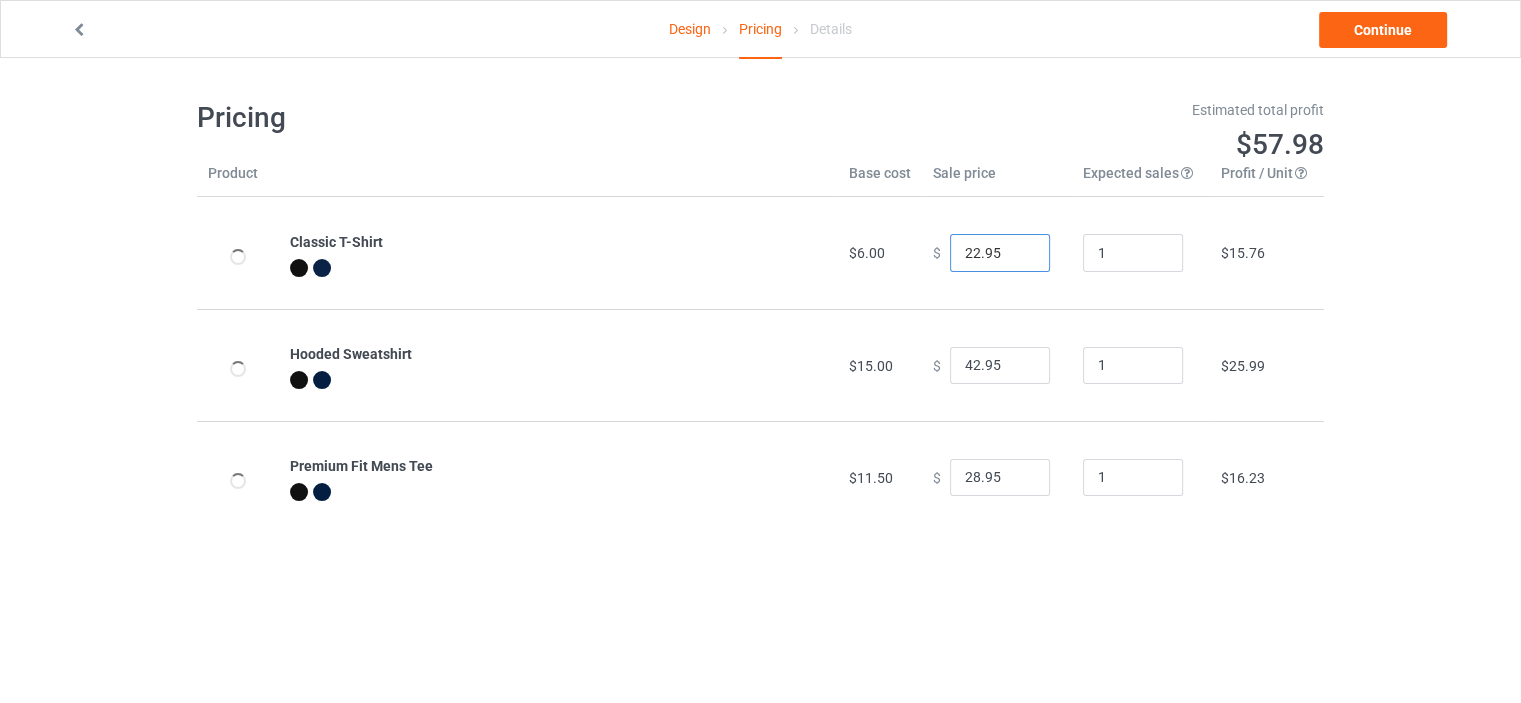 click on "22.95" at bounding box center [1000, 253] 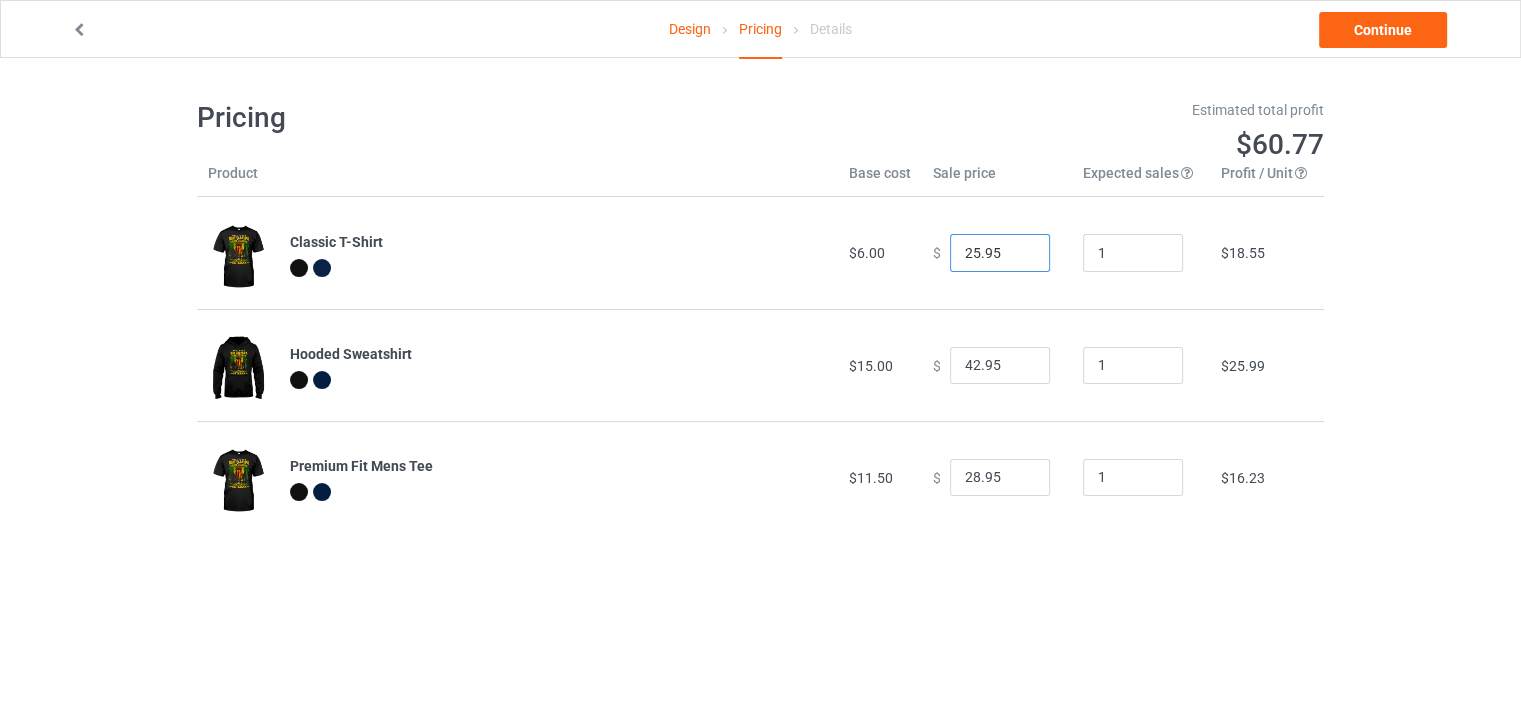 type on "25.95" 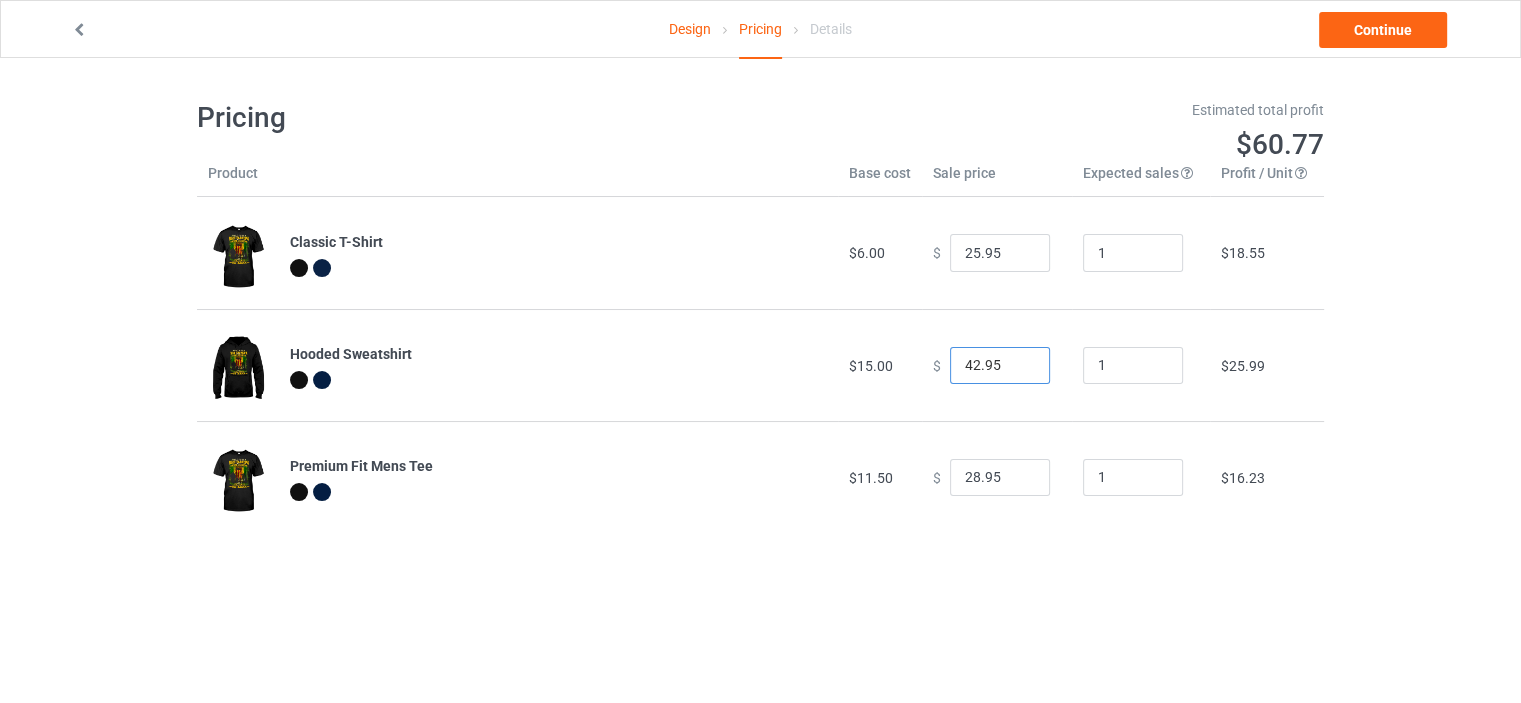 click on "42.95" at bounding box center (1000, 366) 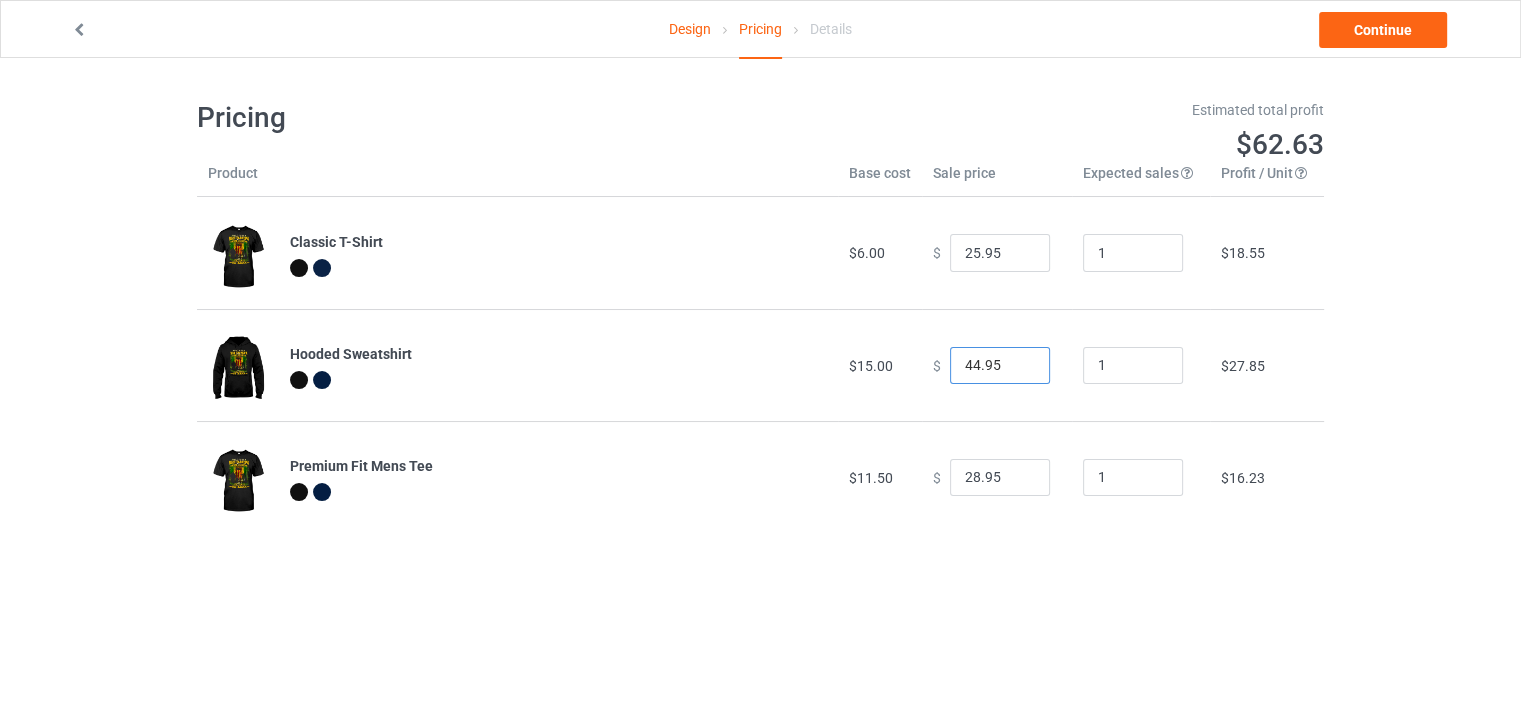 type on "44.95" 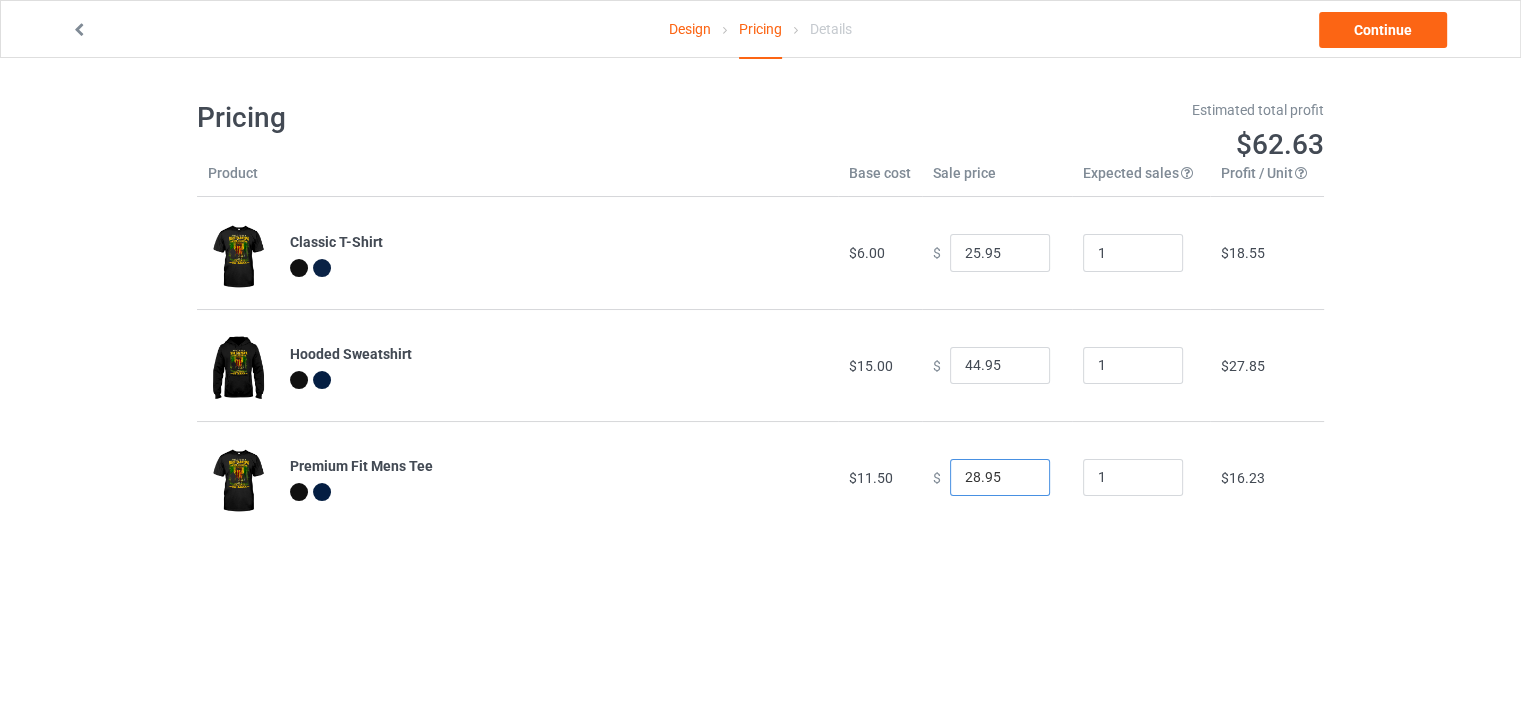 drag, startPoint x: 964, startPoint y: 477, endPoint x: 945, endPoint y: 475, distance: 19.104973 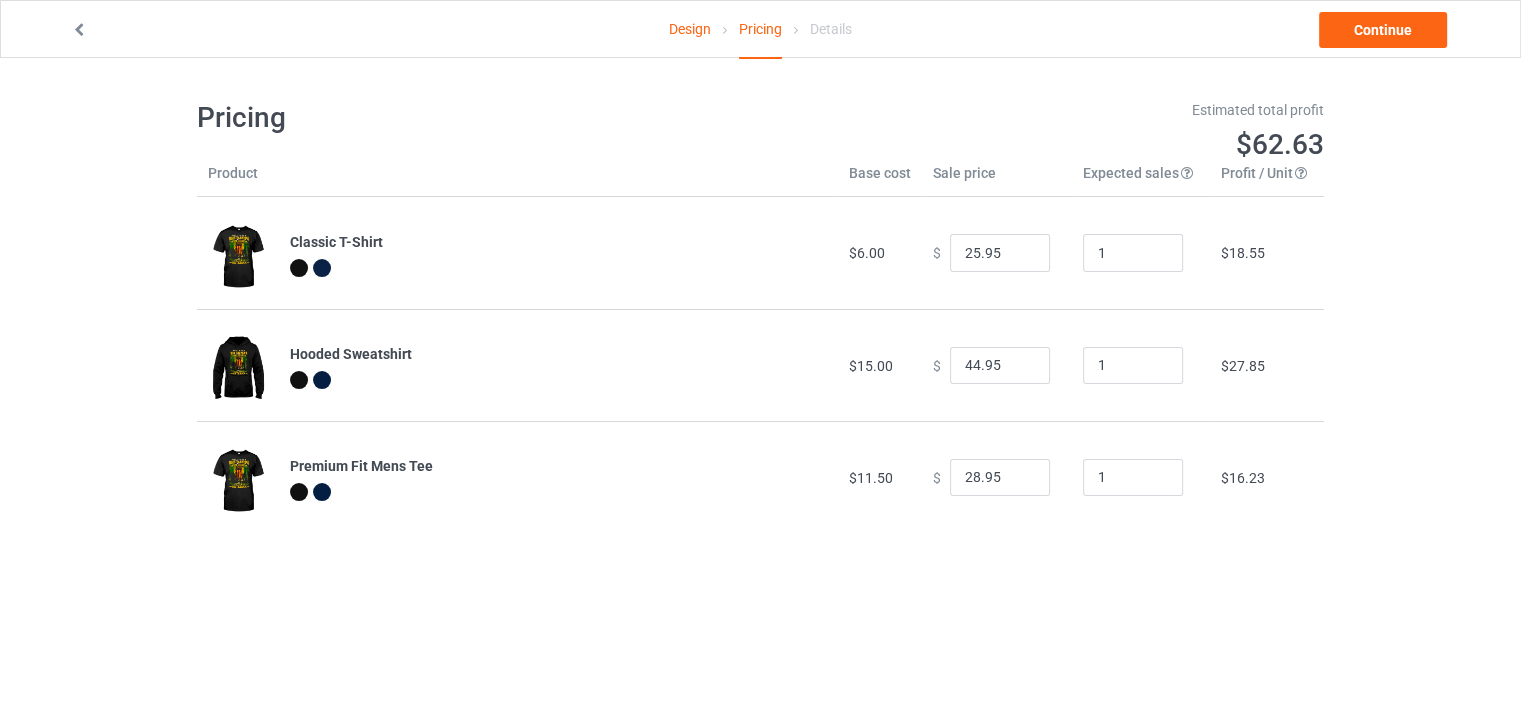 click on "Design" at bounding box center [690, 29] 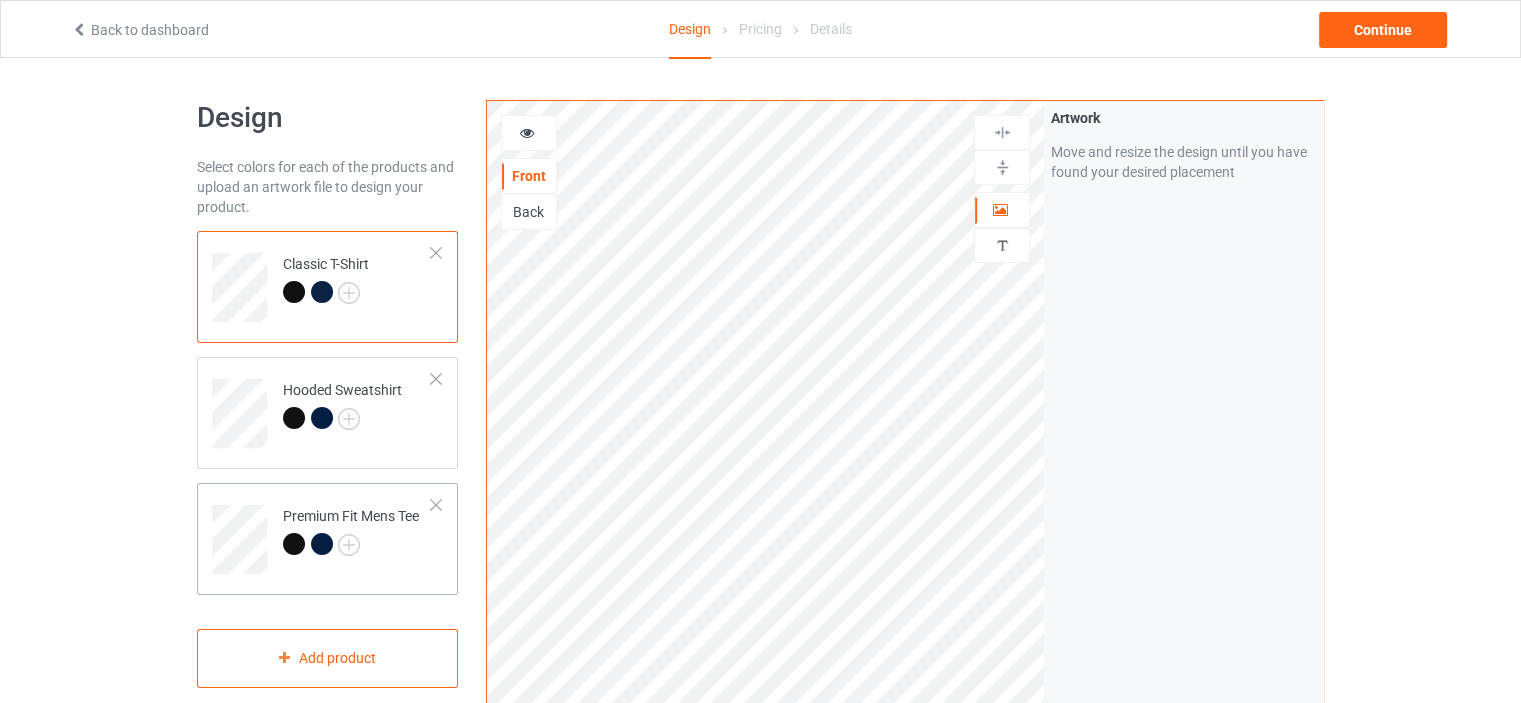 click at bounding box center [436, 505] 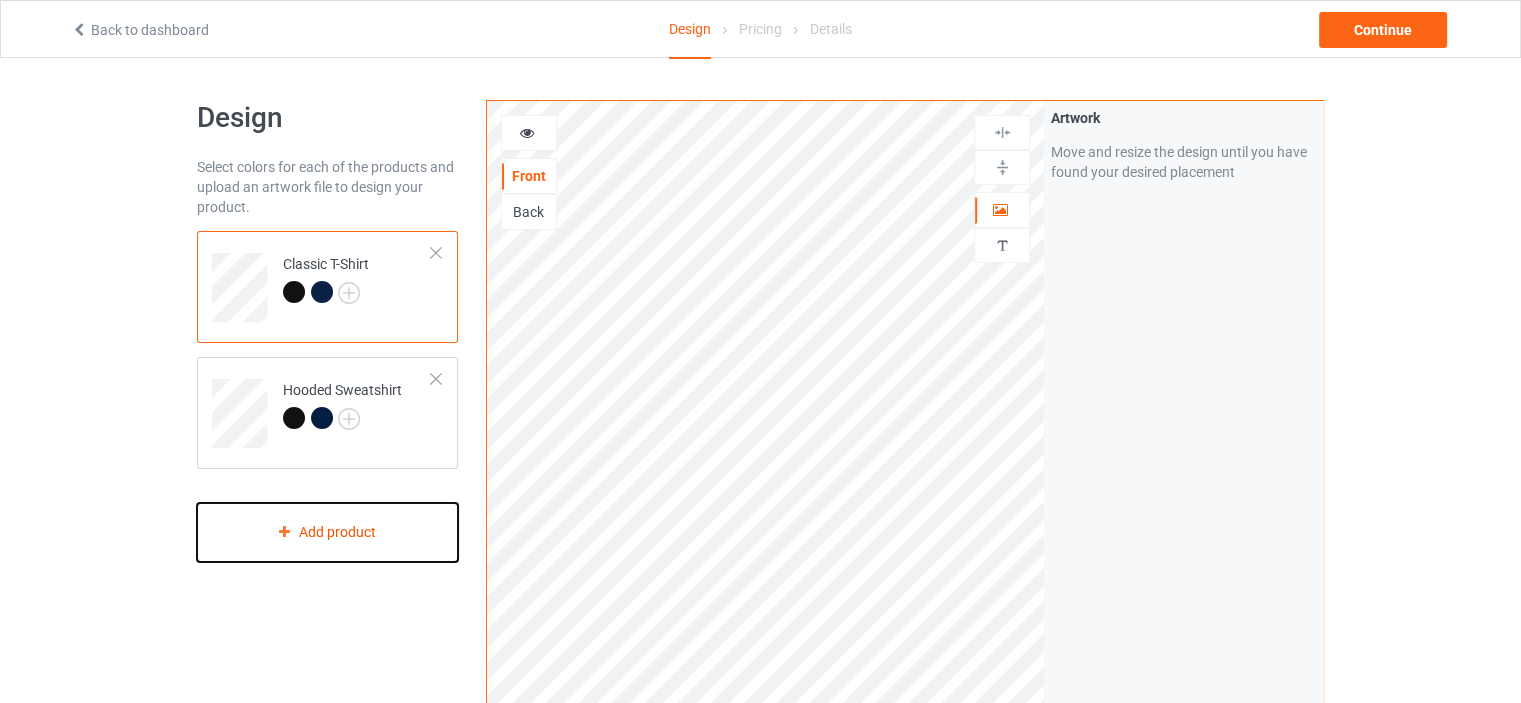 click on "Add product" at bounding box center [327, 532] 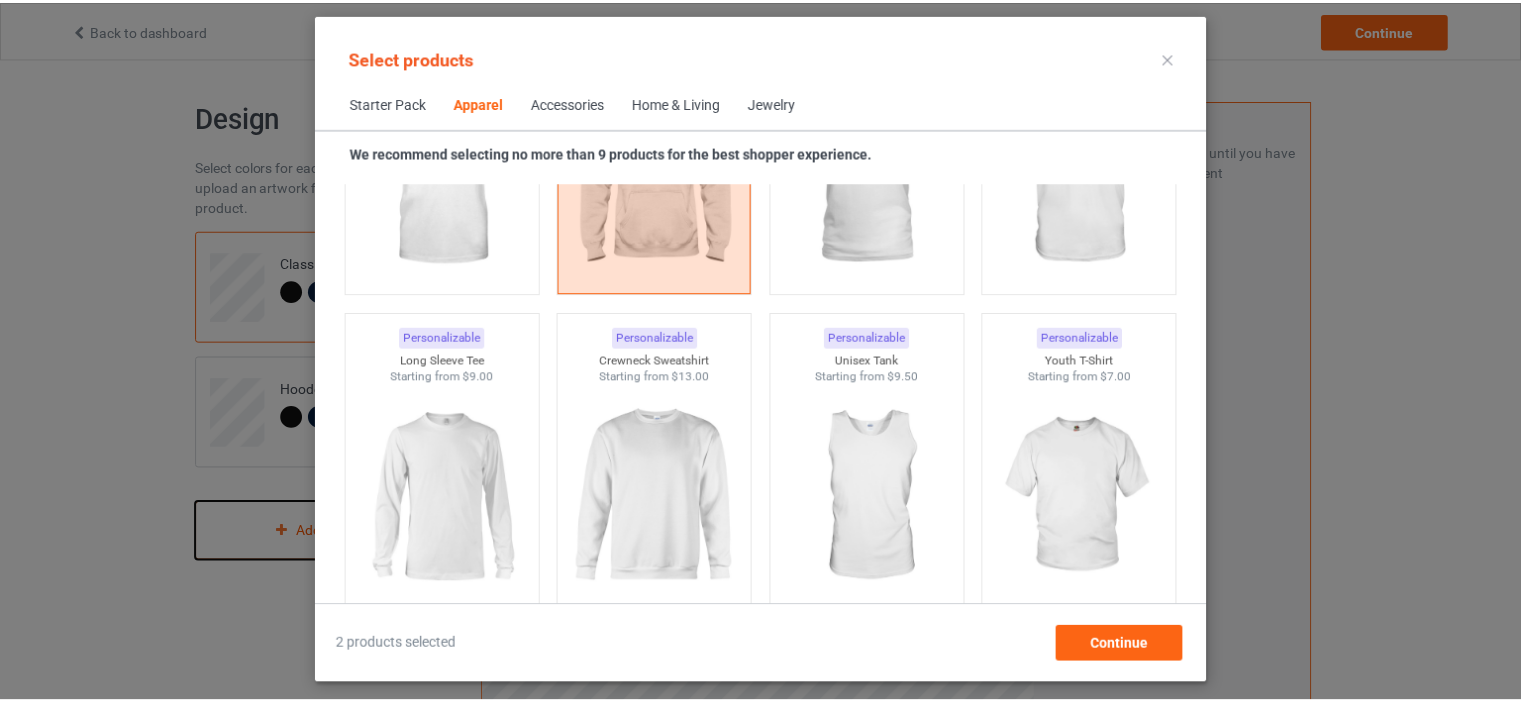 scroll, scrollTop: 1344, scrollLeft: 0, axis: vertical 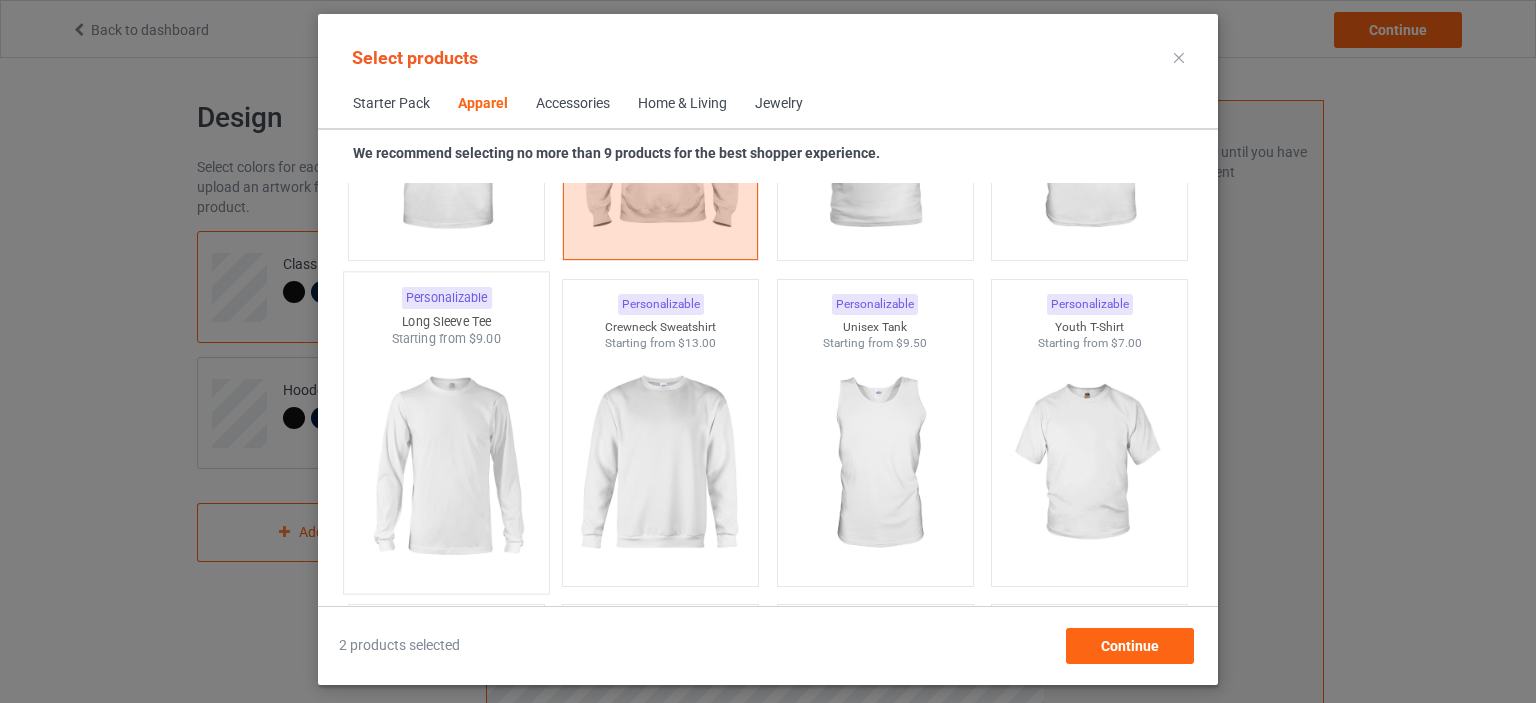 click at bounding box center (446, 465) 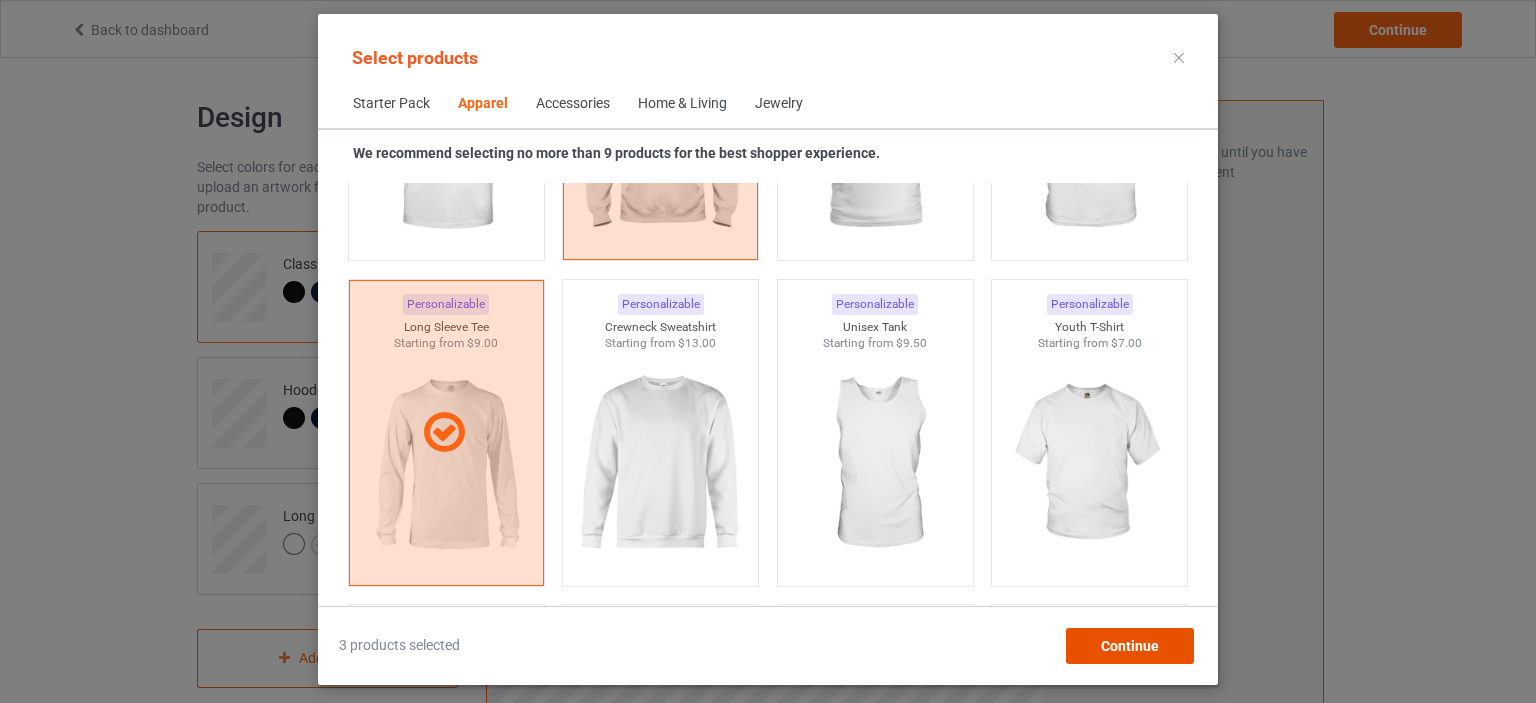click on "Continue" at bounding box center (1130, 646) 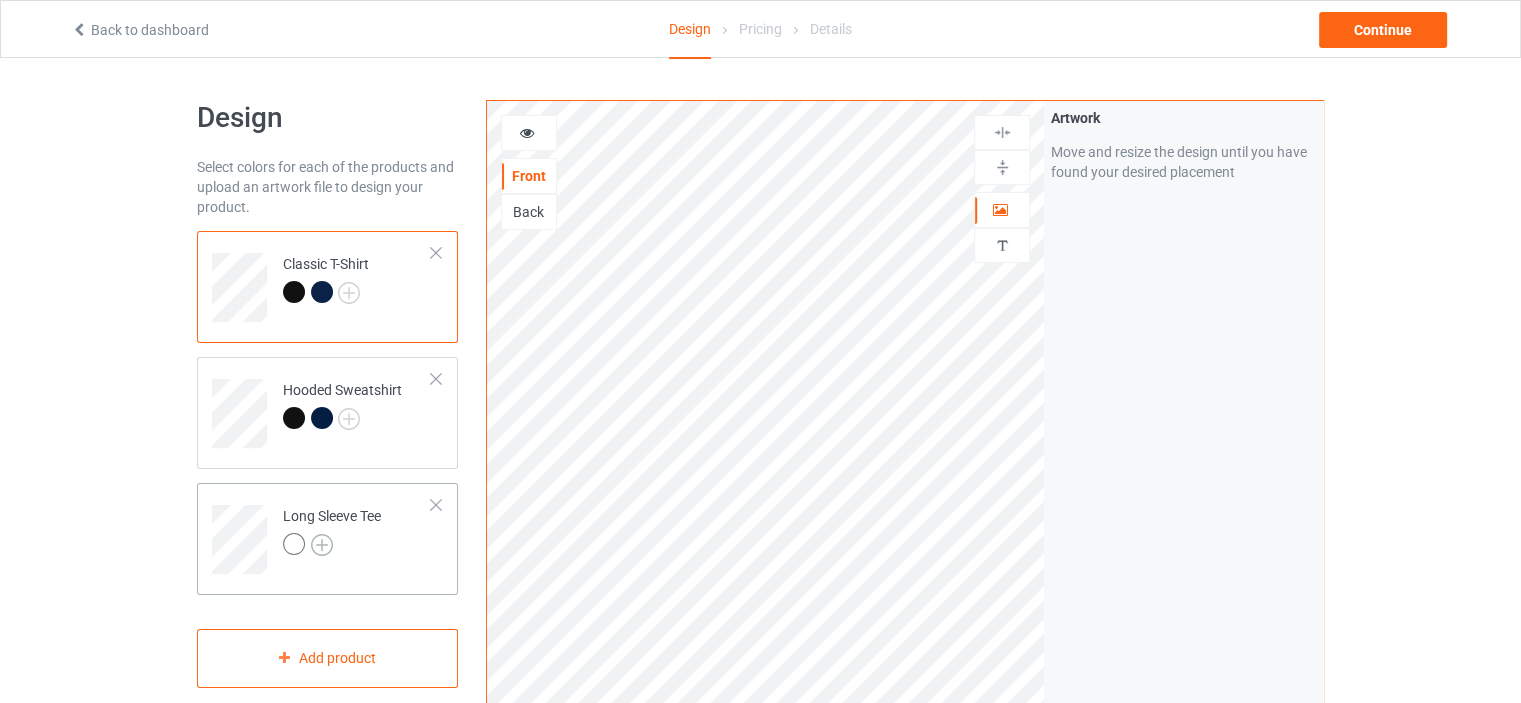 click at bounding box center (322, 545) 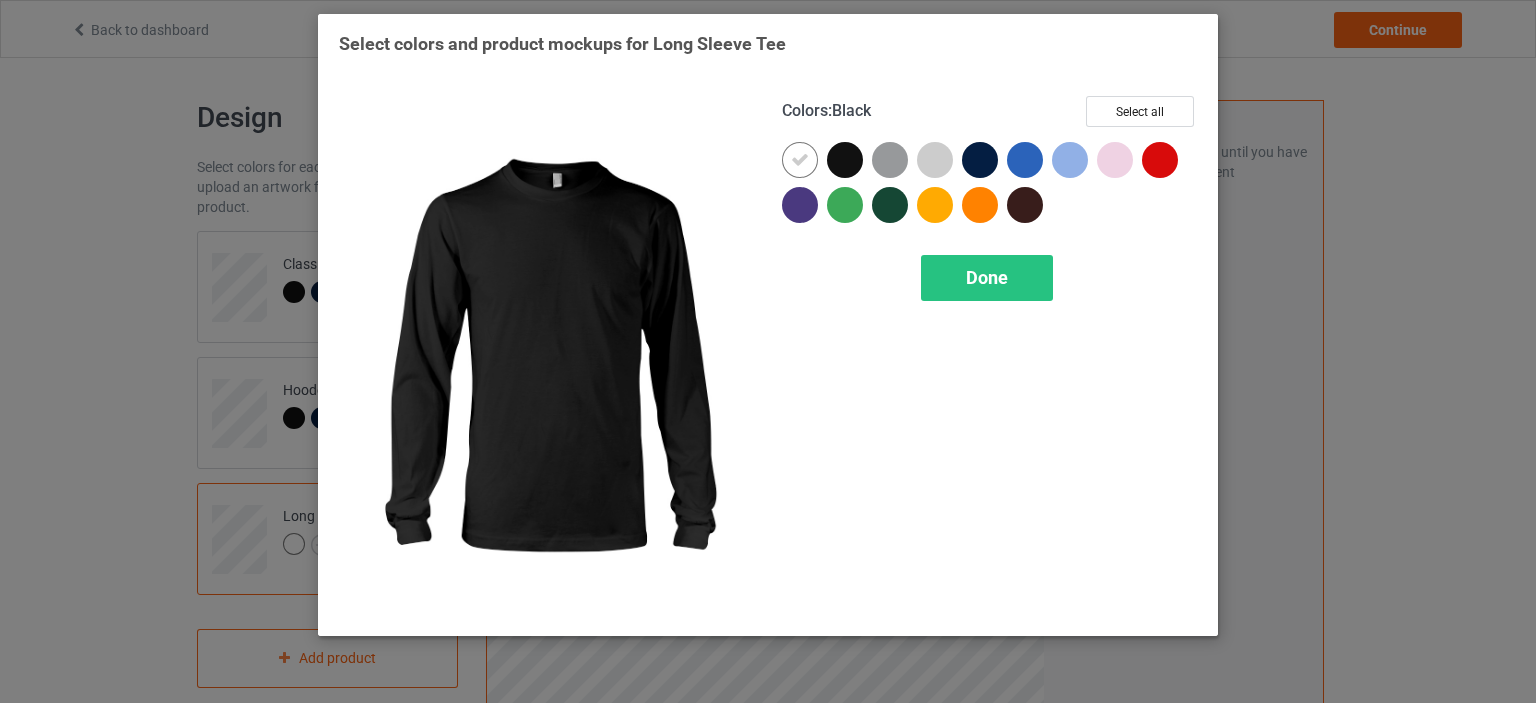 click at bounding box center (845, 160) 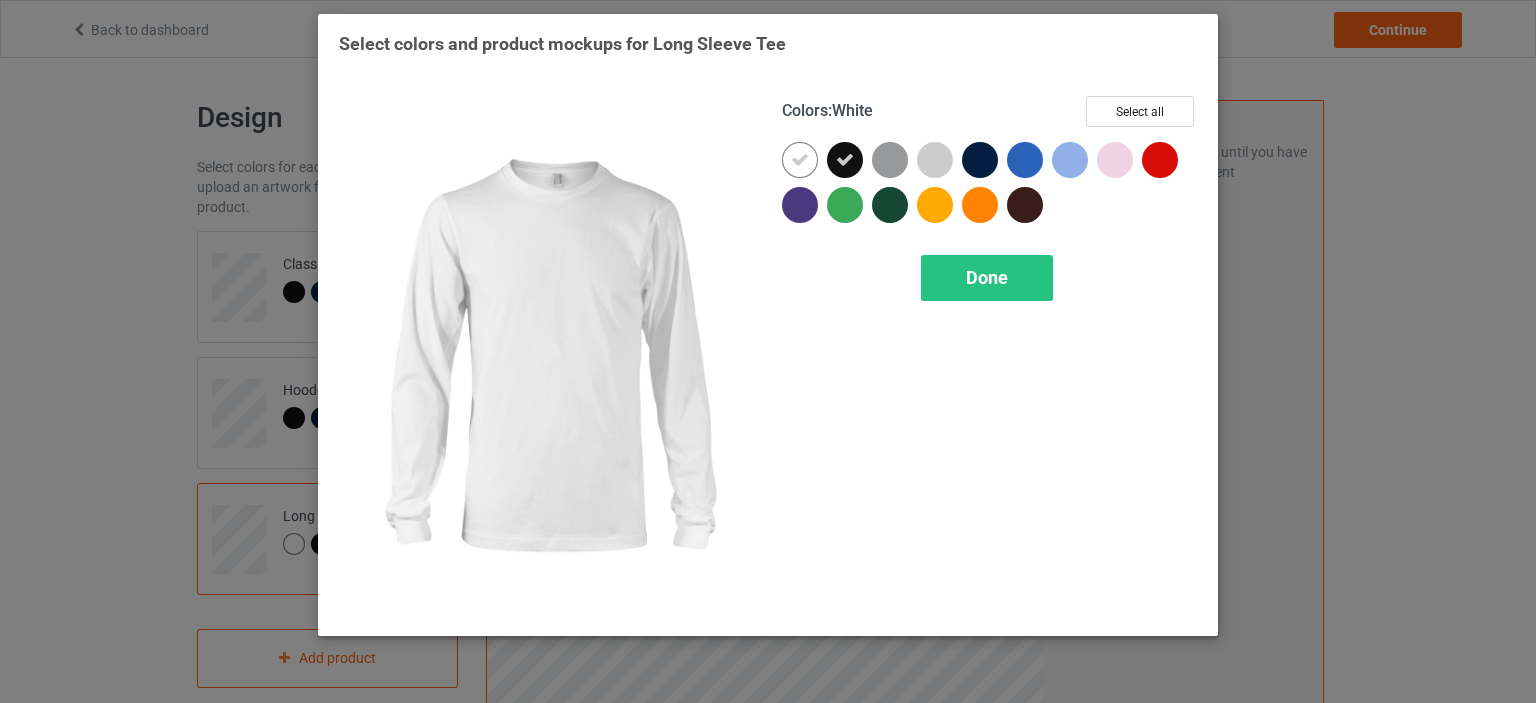 click at bounding box center [800, 160] 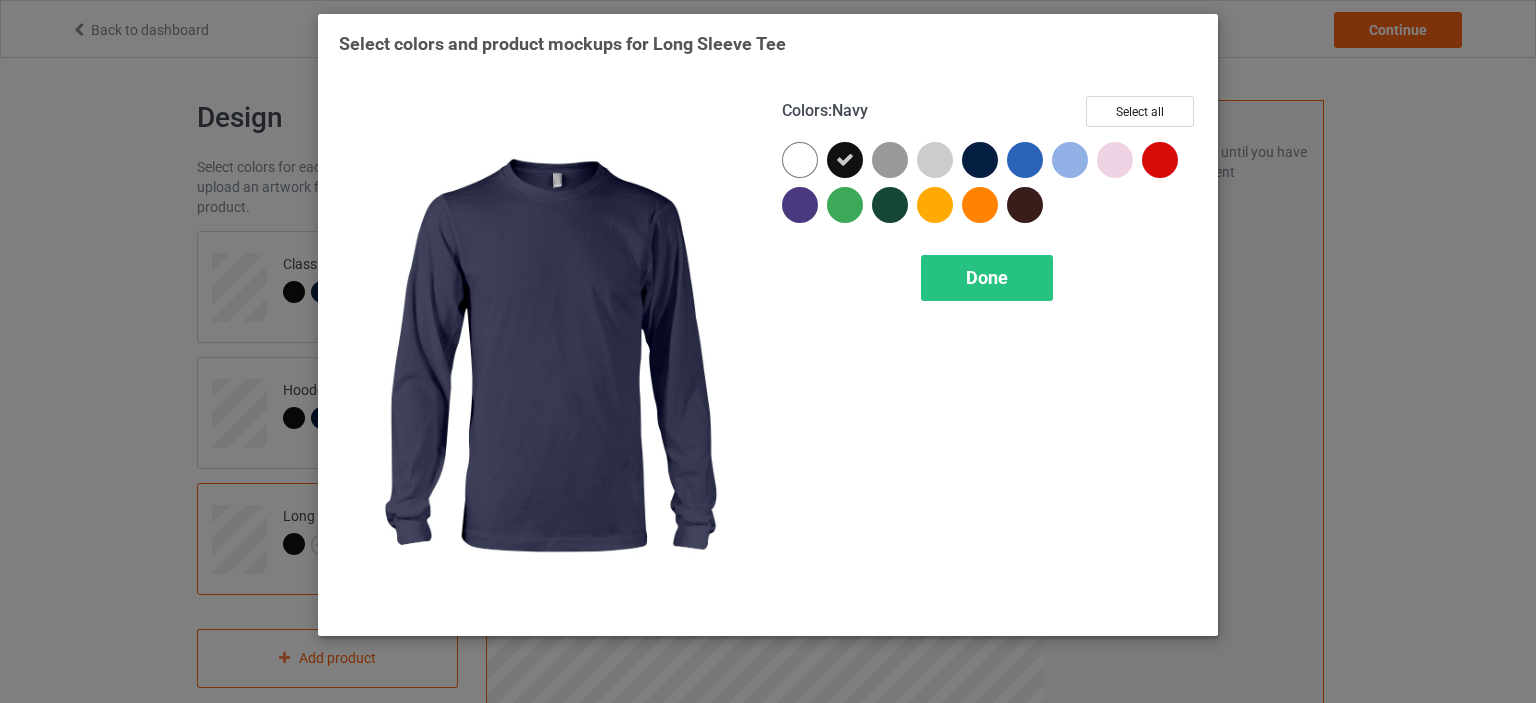 click at bounding box center (980, 160) 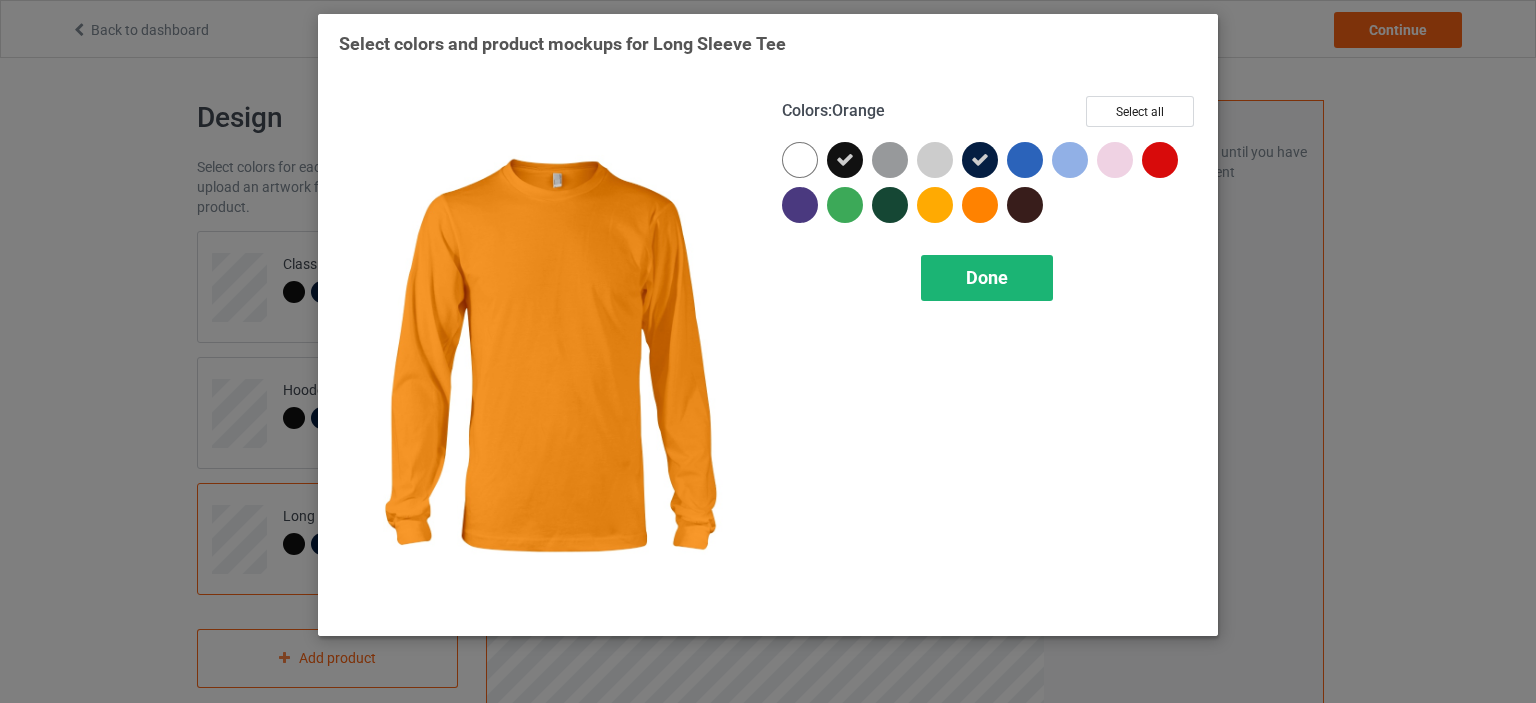 click on "Done" at bounding box center [987, 278] 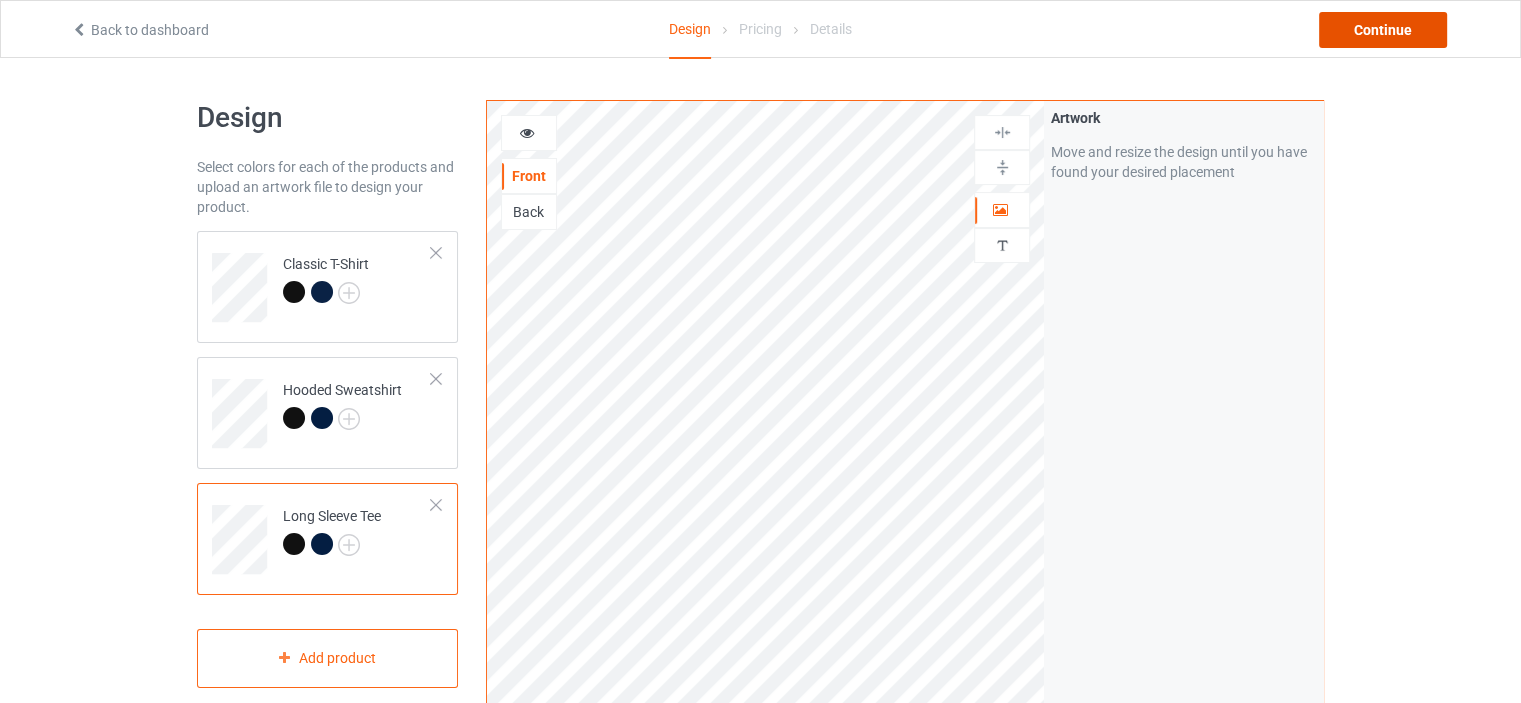 click on "Continue" at bounding box center [1383, 30] 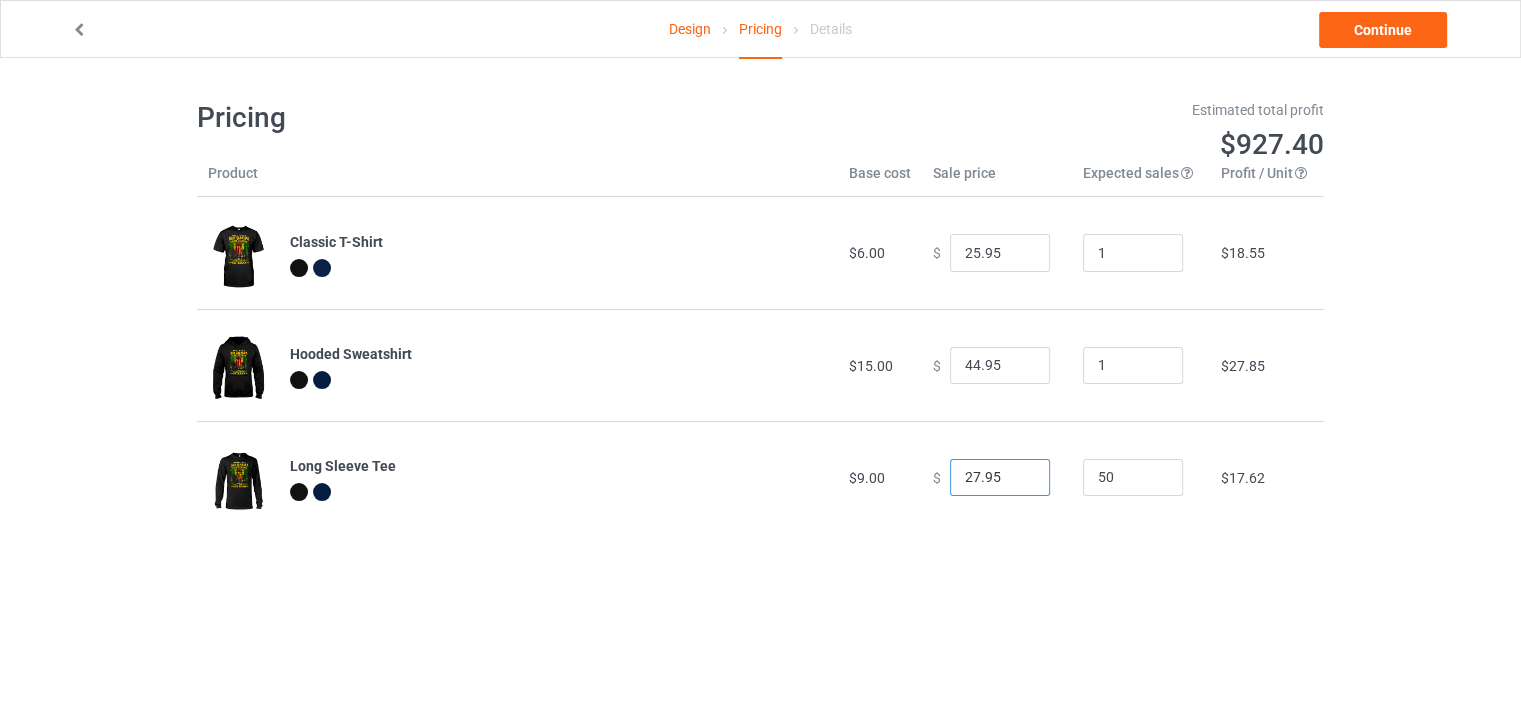 drag, startPoint x: 969, startPoint y: 475, endPoint x: 950, endPoint y: 475, distance: 19 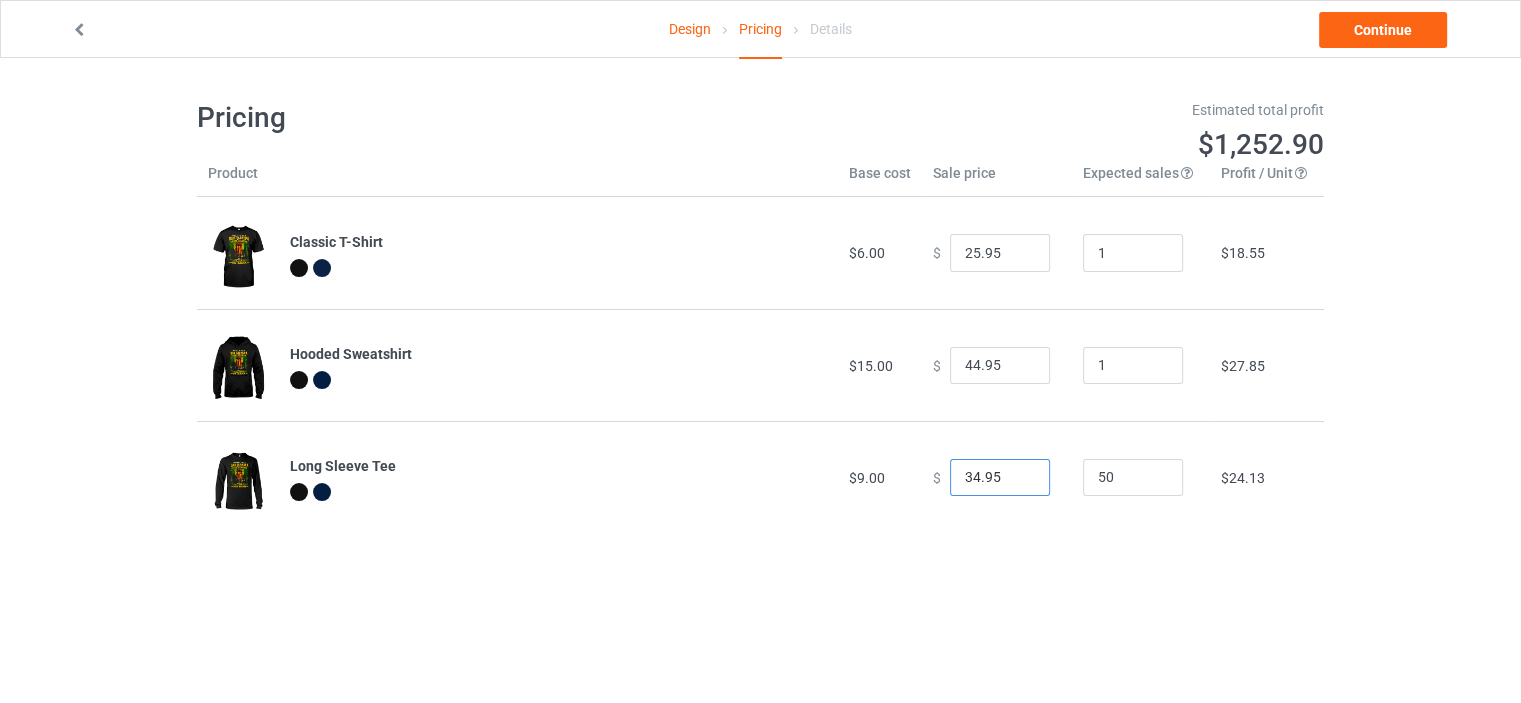 type on "34.95" 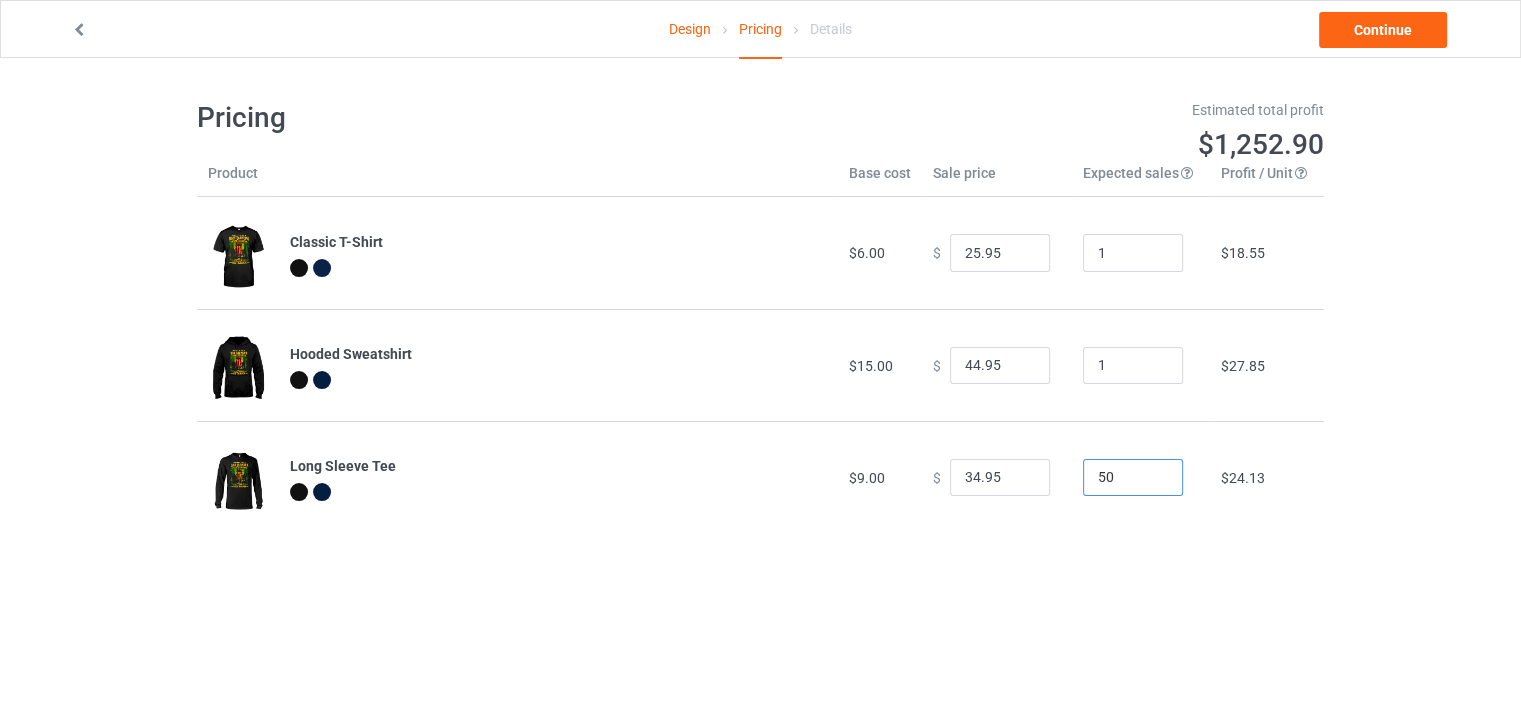 drag, startPoint x: 1108, startPoint y: 473, endPoint x: 1054, endPoint y: 484, distance: 55.108982 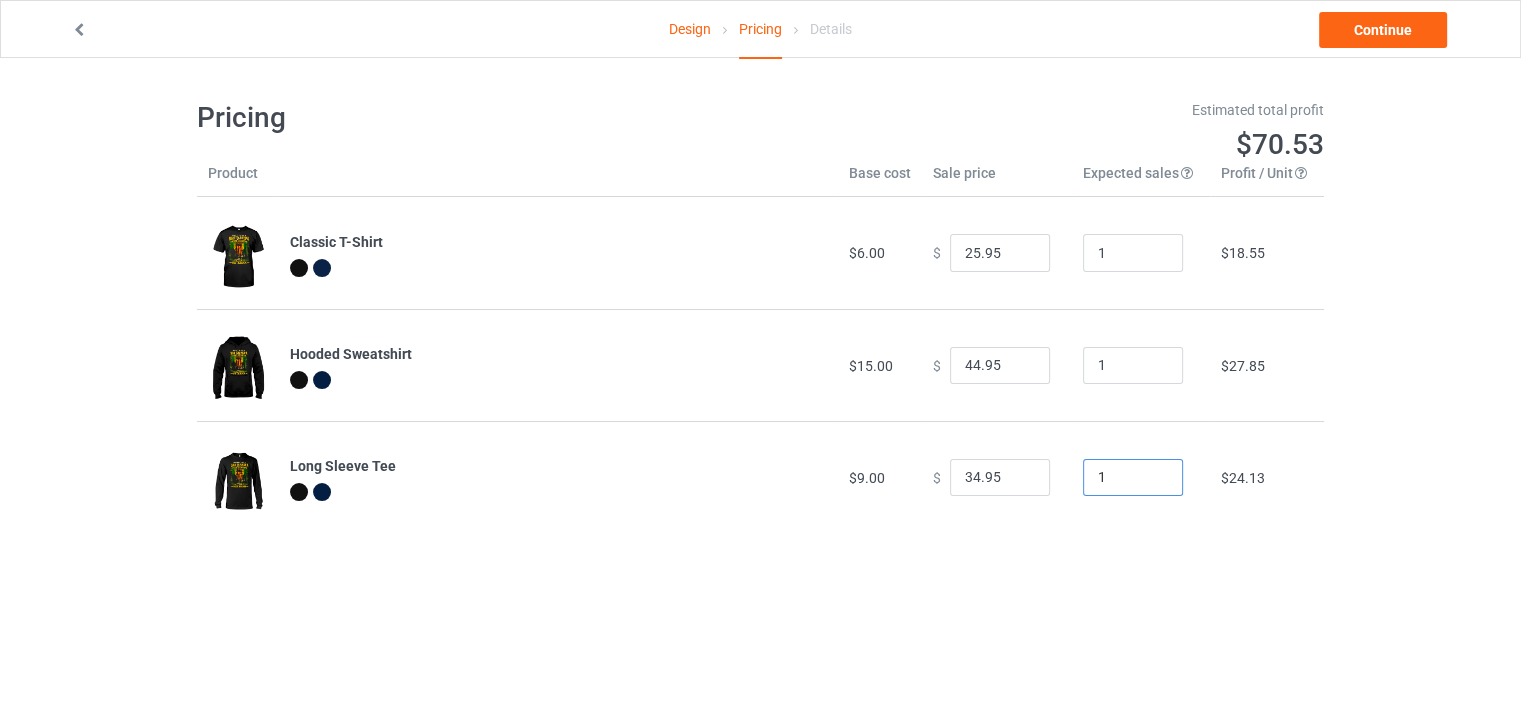 type on "1" 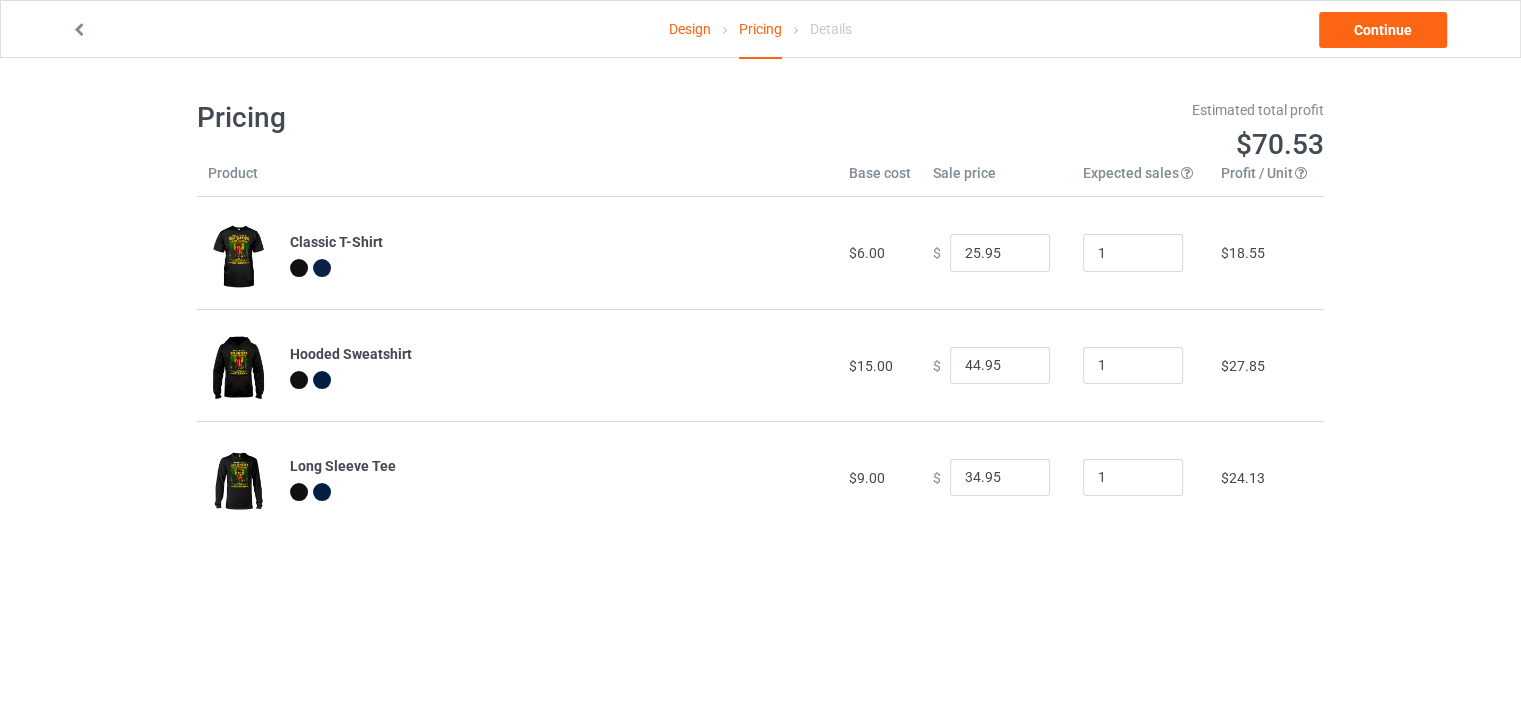 click on "Design Pricing Details Continue Pricing Estimated total profit $70.53 Product Base cost Sale price Expected sales   Your expected sales will change your profit estimate (on the right), but will not affect the actual amount of profit you earn. Profit / Unit   Your profit is your sale price minus your base cost and processing fee. Classic T-Shirt $6.00 $     25.95 1 $18.55 Hooded Sweatshirt $15.00 $     44.95 1 $27.85 Long Sleeve Tee $9.00 $     34.95 1 $24.13" at bounding box center [760, 316] 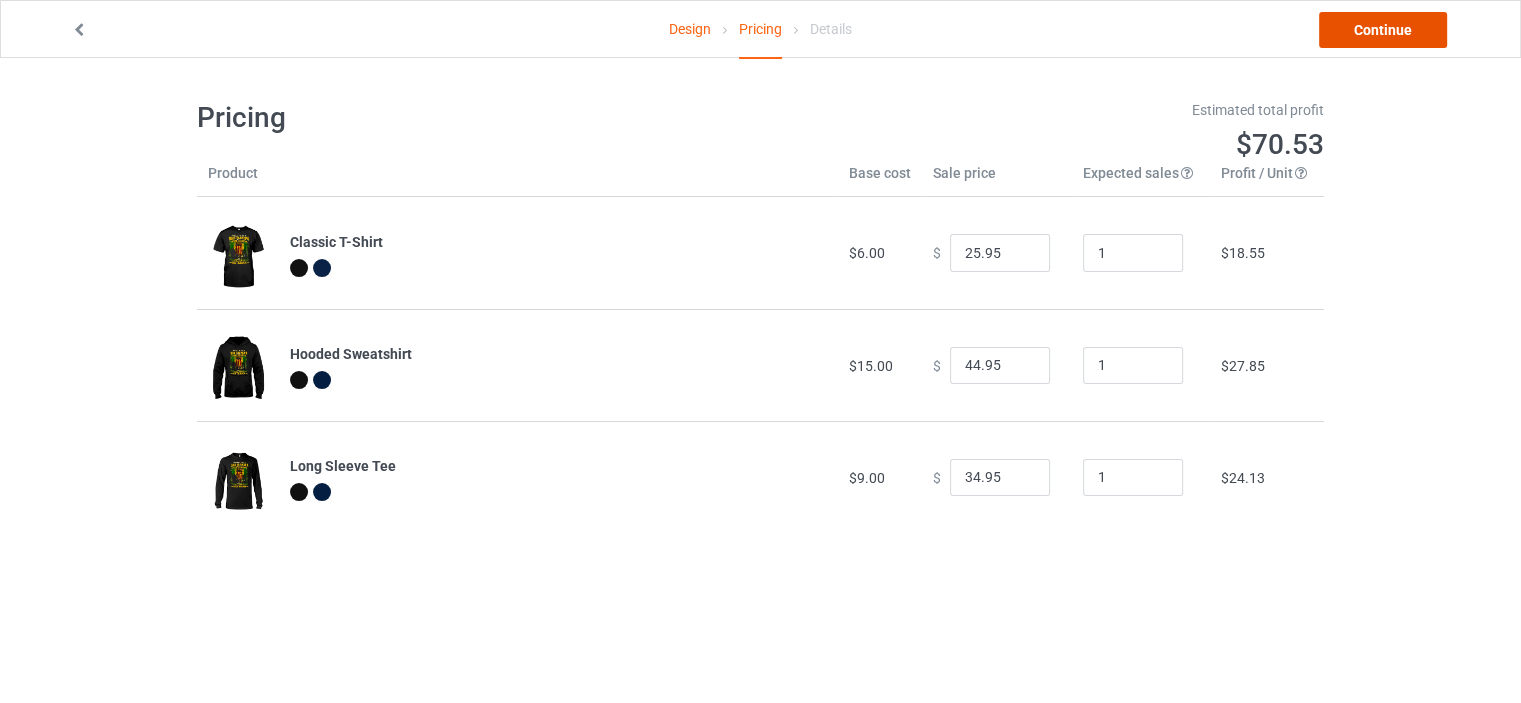 click on "Continue" at bounding box center [1383, 30] 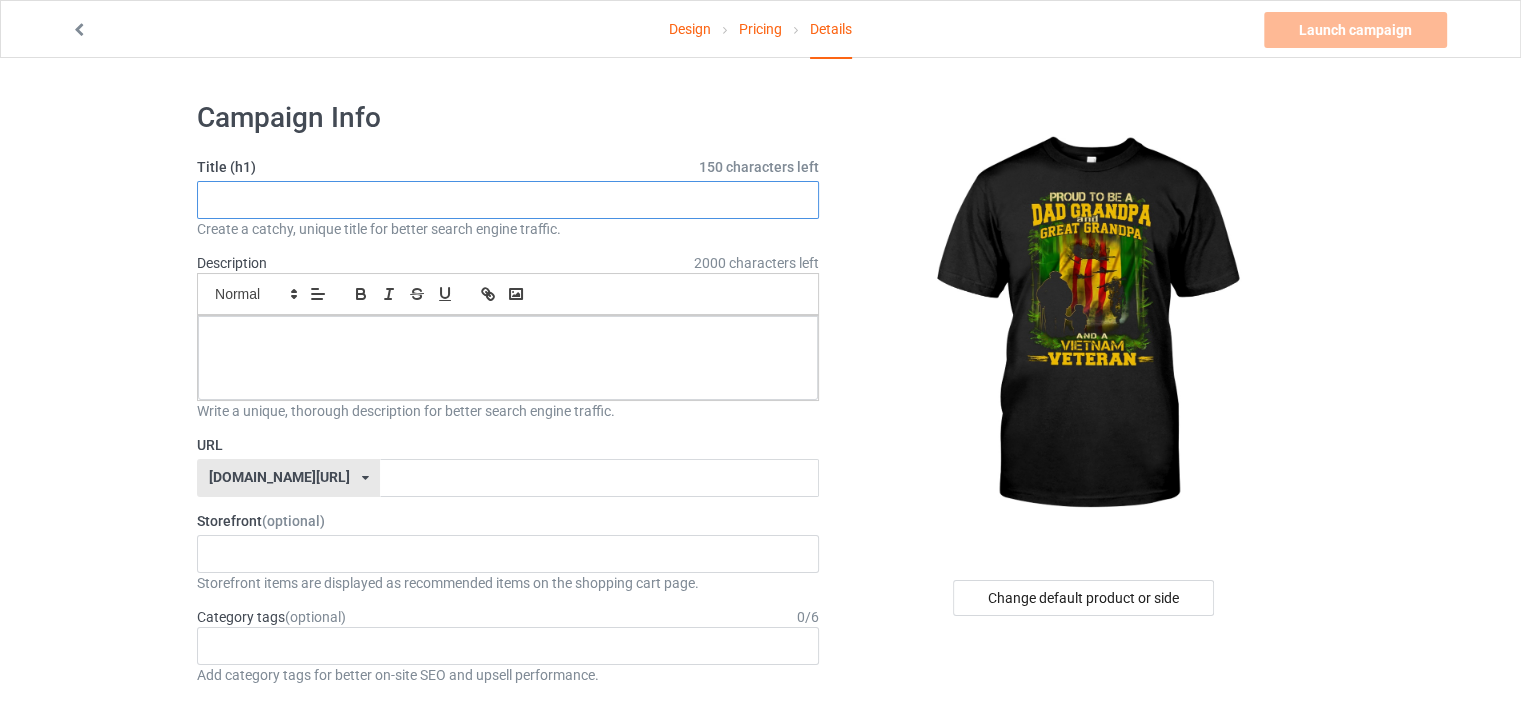 click at bounding box center (508, 200) 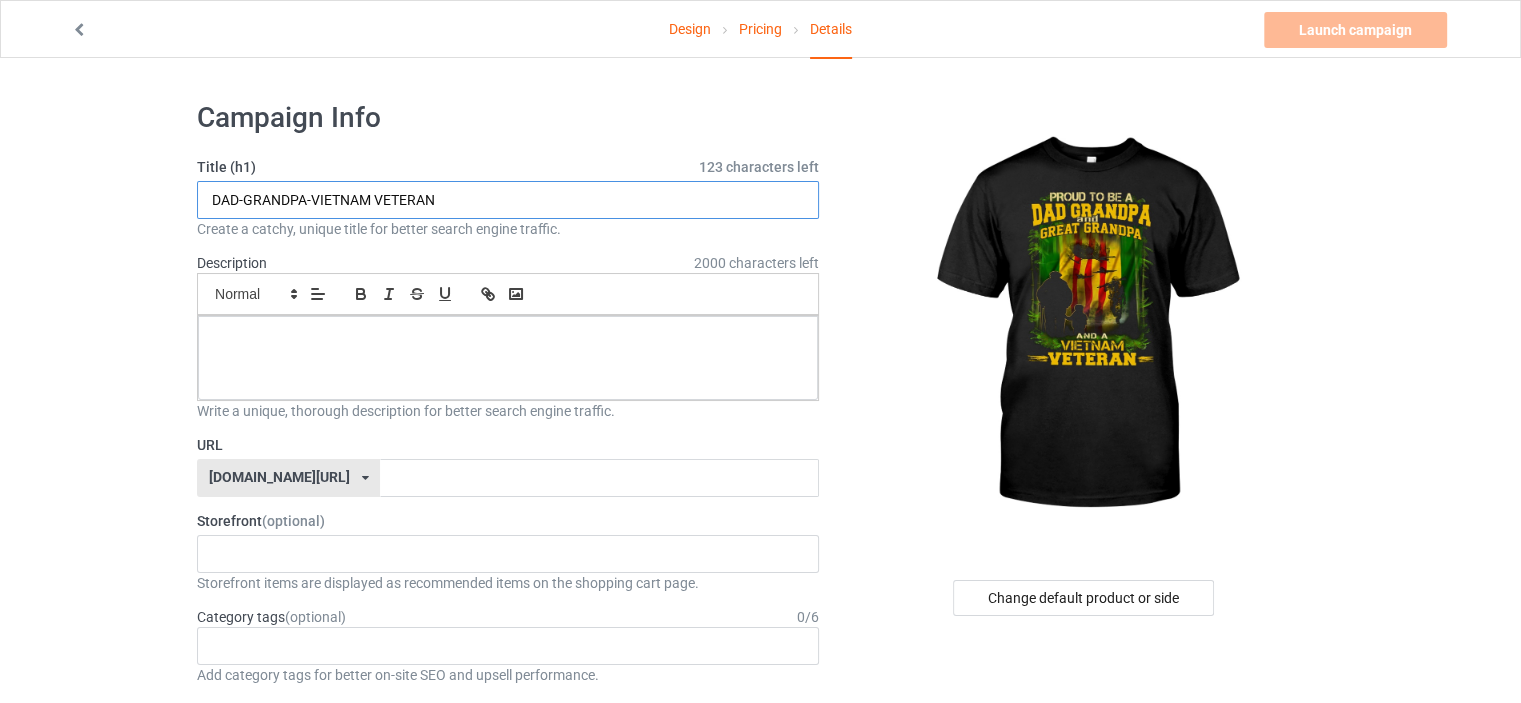 drag, startPoint x: 431, startPoint y: 193, endPoint x: 190, endPoint y: 195, distance: 241.0083 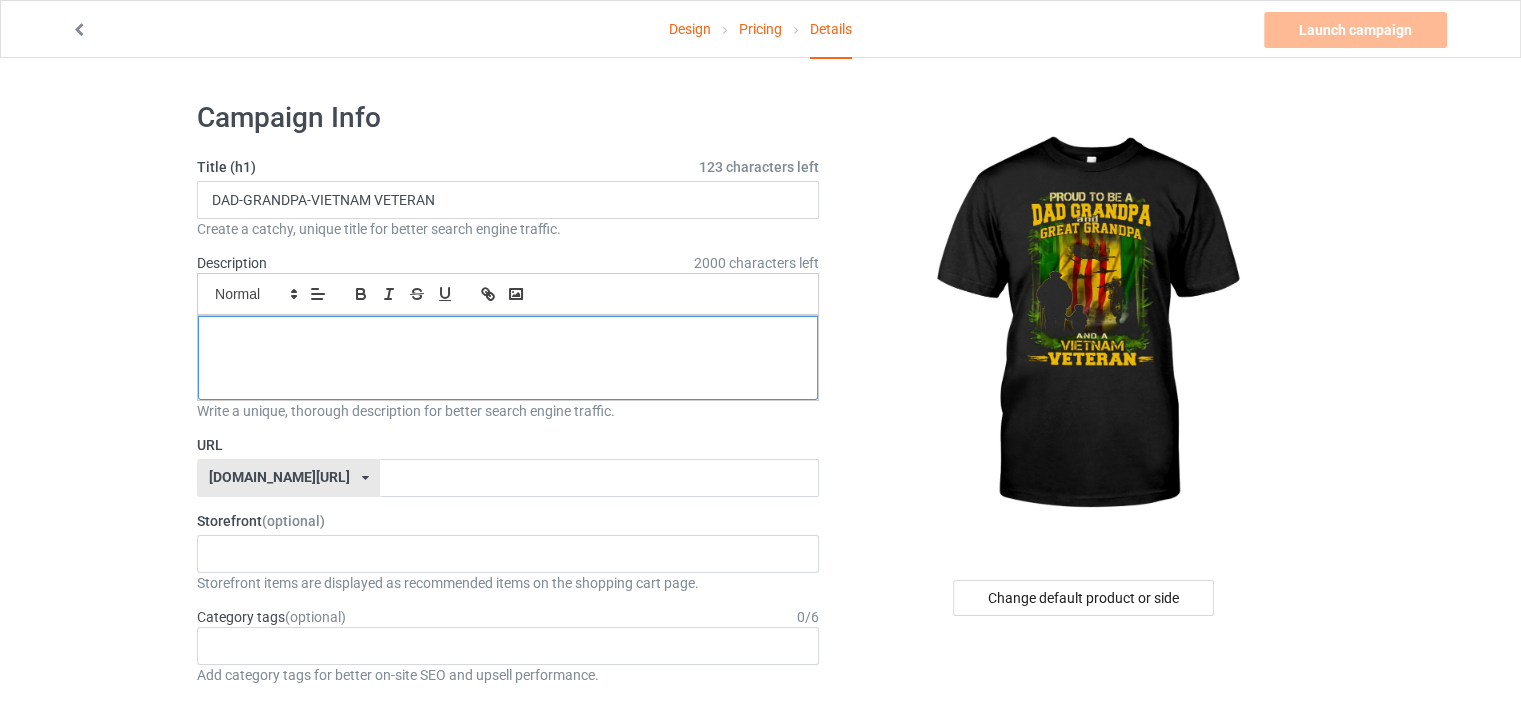 click at bounding box center [508, 358] 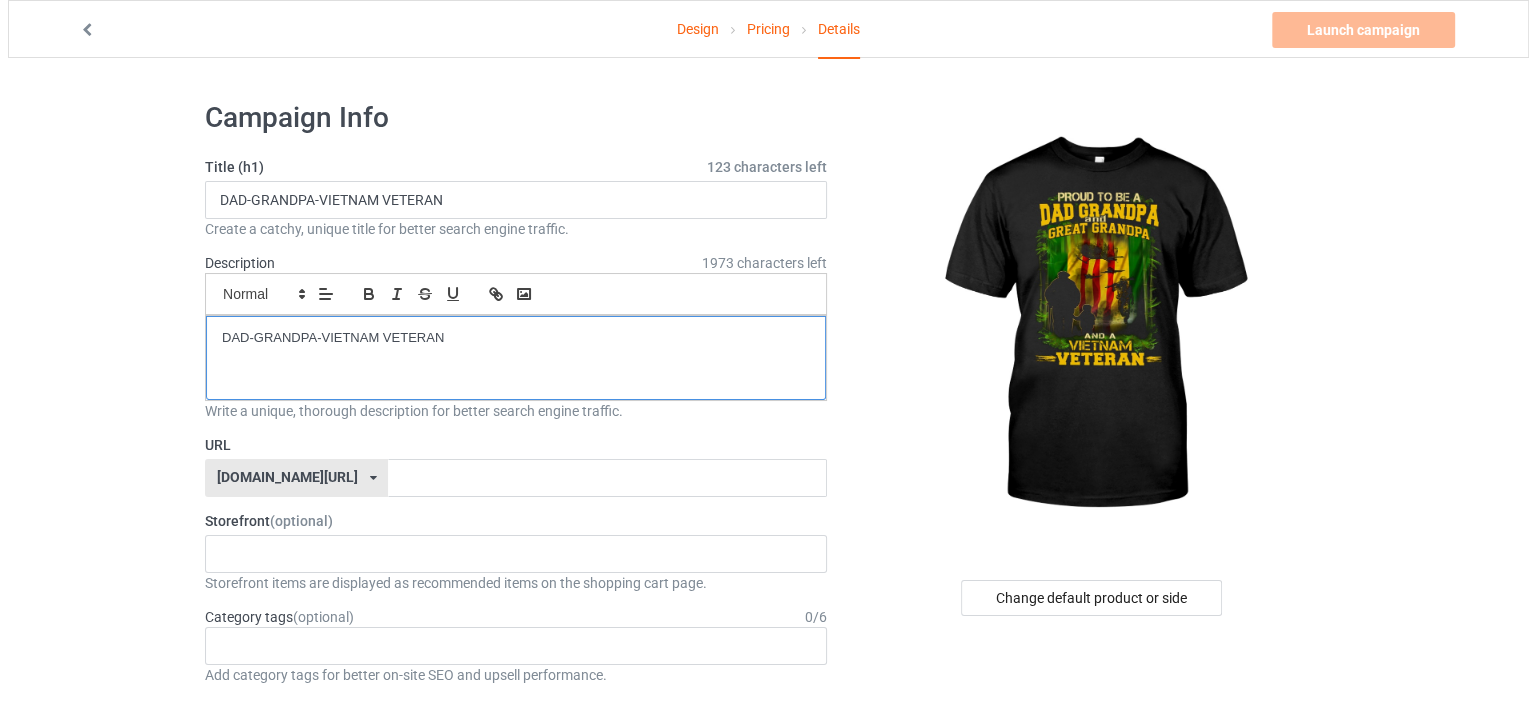 scroll, scrollTop: 0, scrollLeft: 0, axis: both 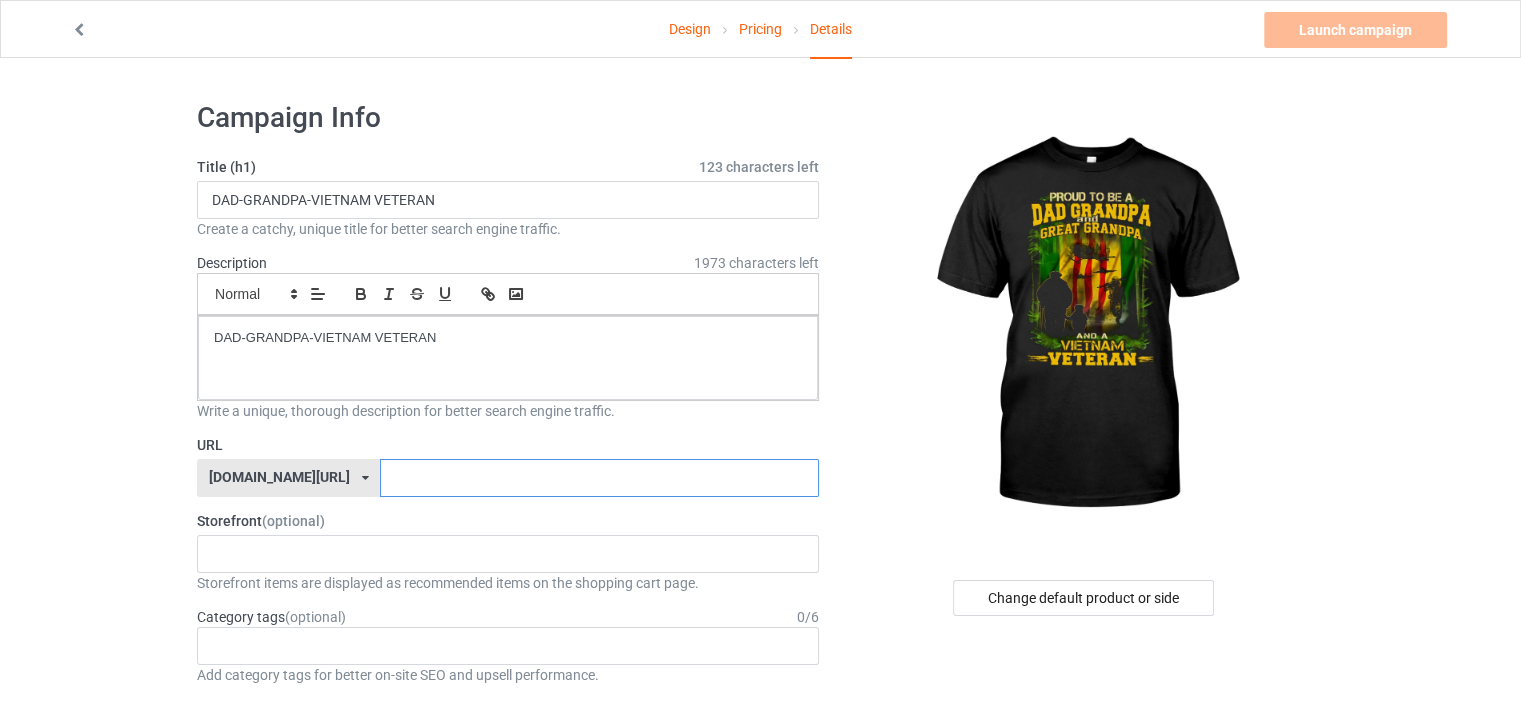 click at bounding box center (599, 478) 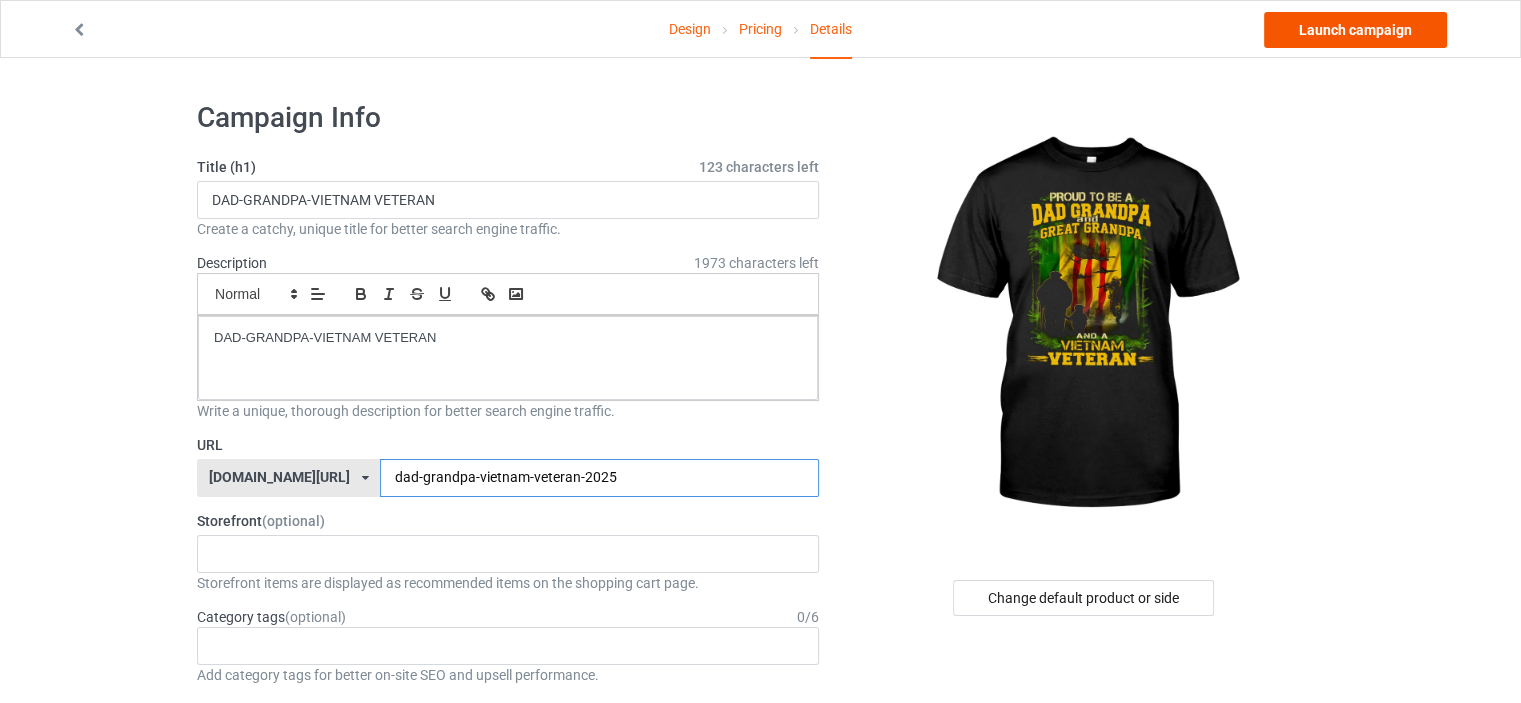 type on "dad-grandpa-vietnam-veteran-2025" 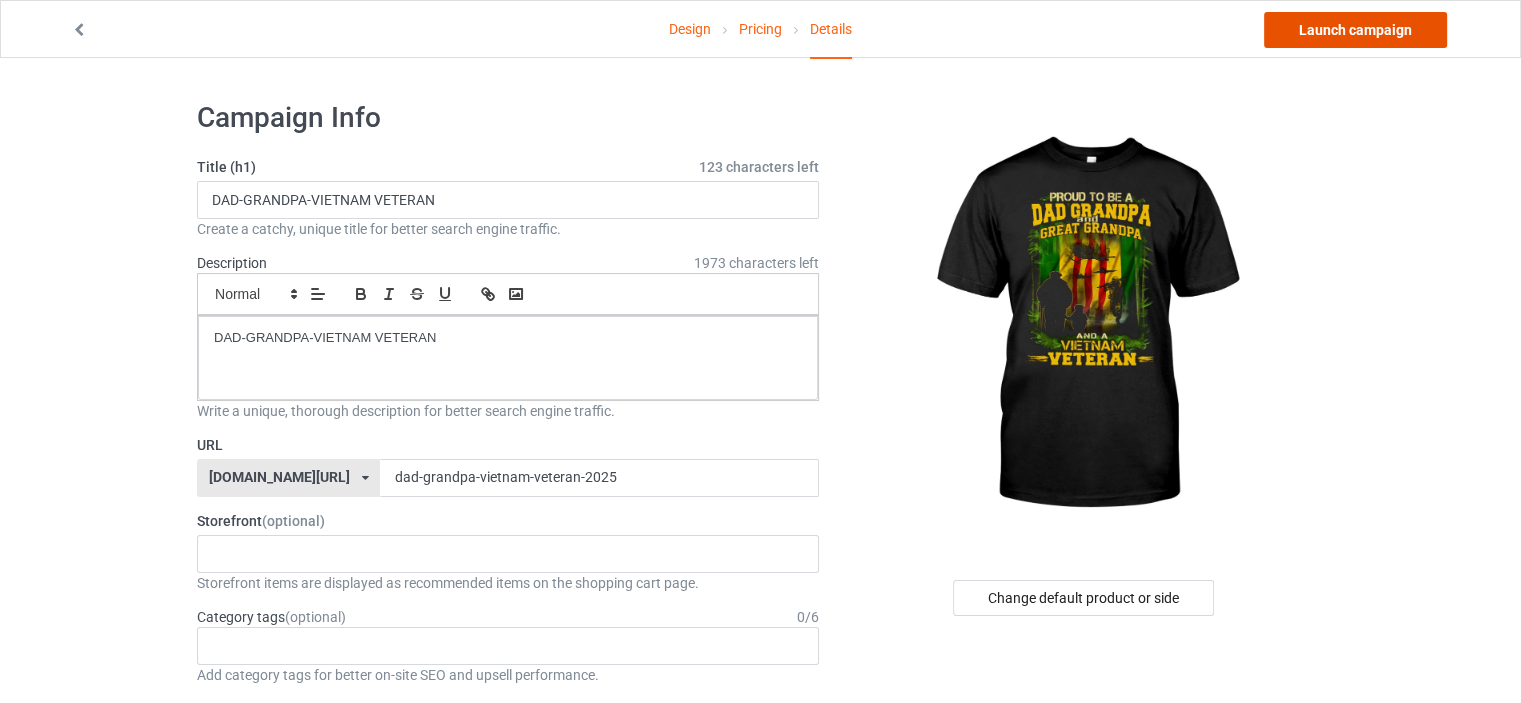 click on "Launch campaign" at bounding box center (1355, 30) 